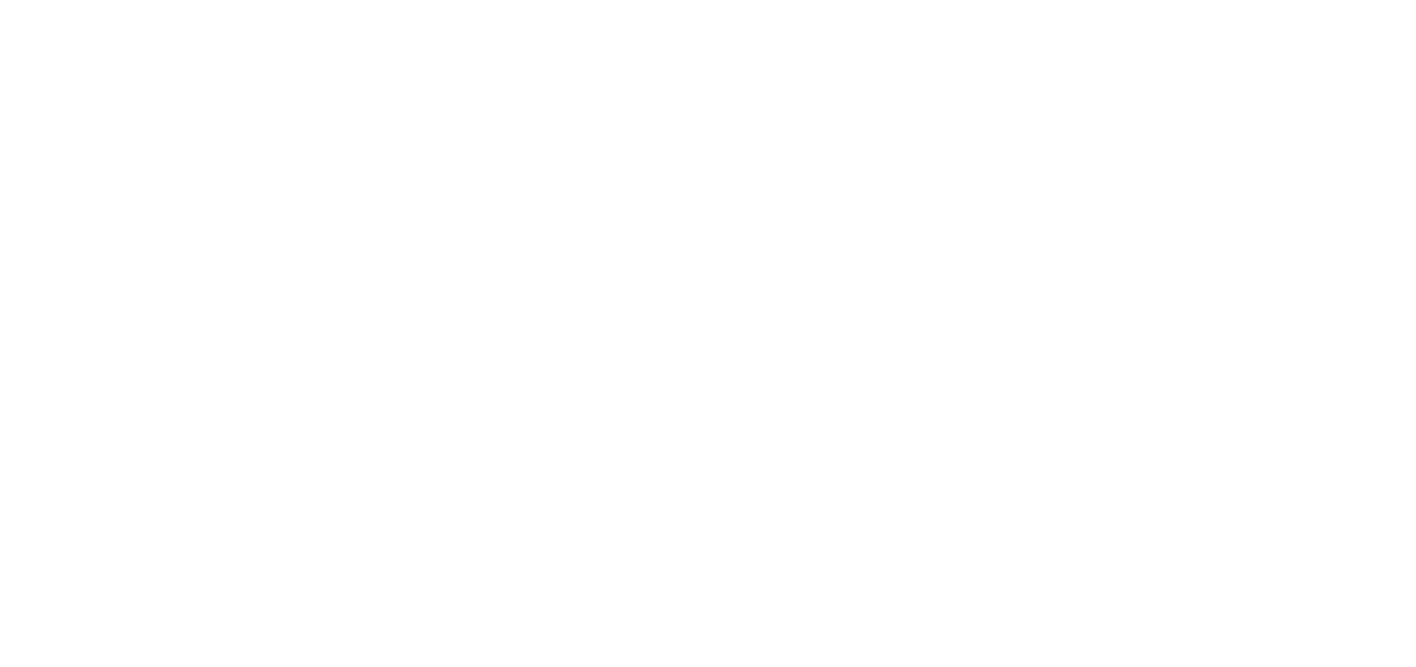 scroll, scrollTop: 0, scrollLeft: 0, axis: both 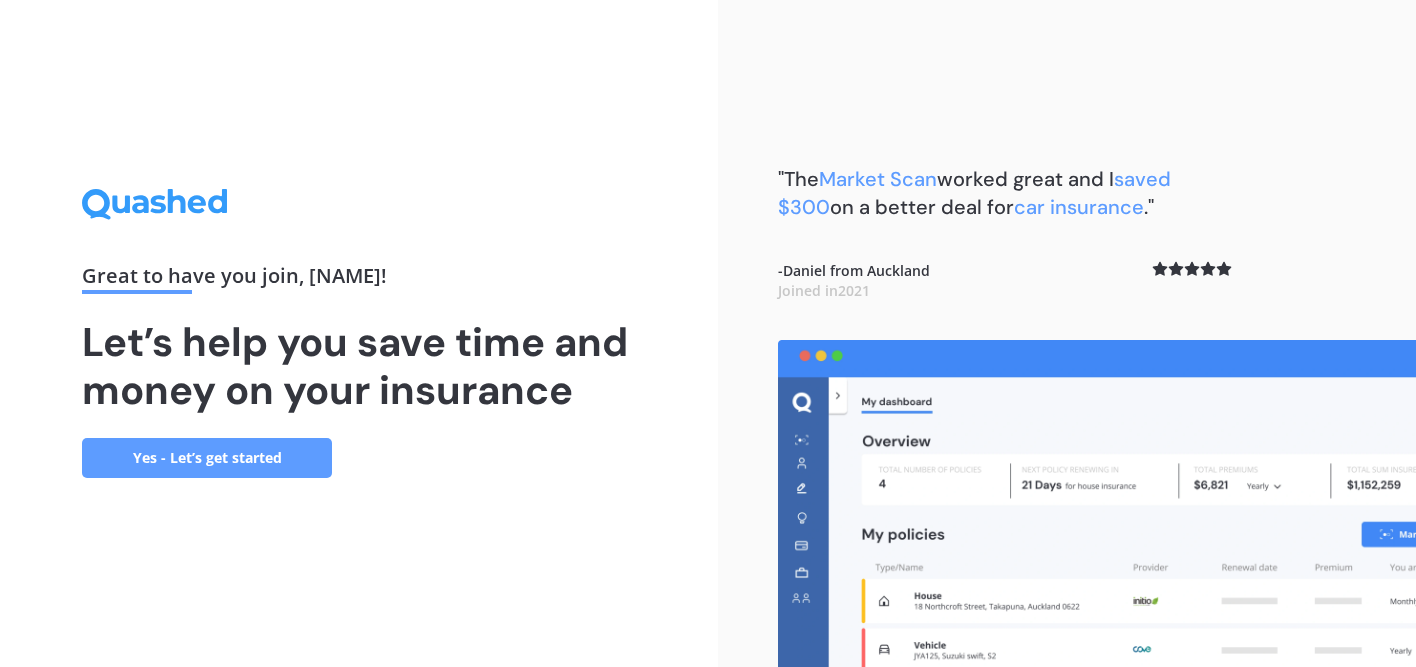click on "Yes - Let’s get started" at bounding box center (207, 458) 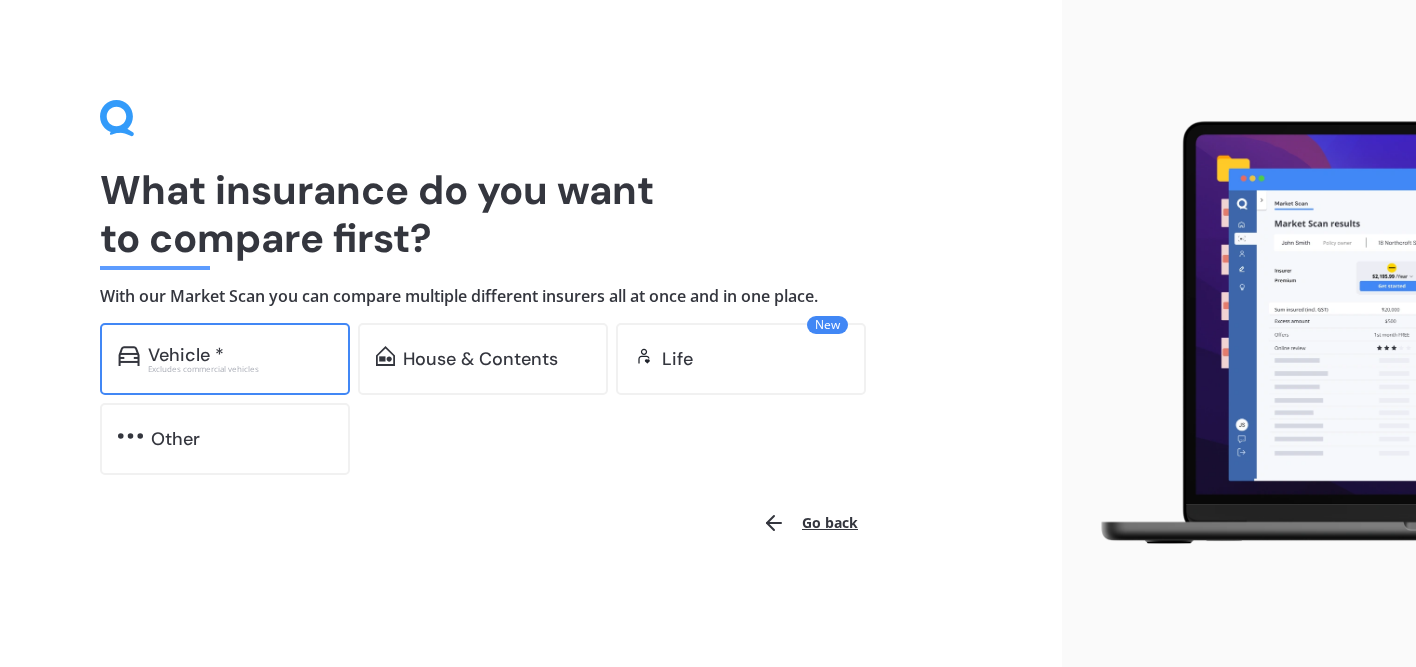 click on "Vehicle *" at bounding box center (186, 355) 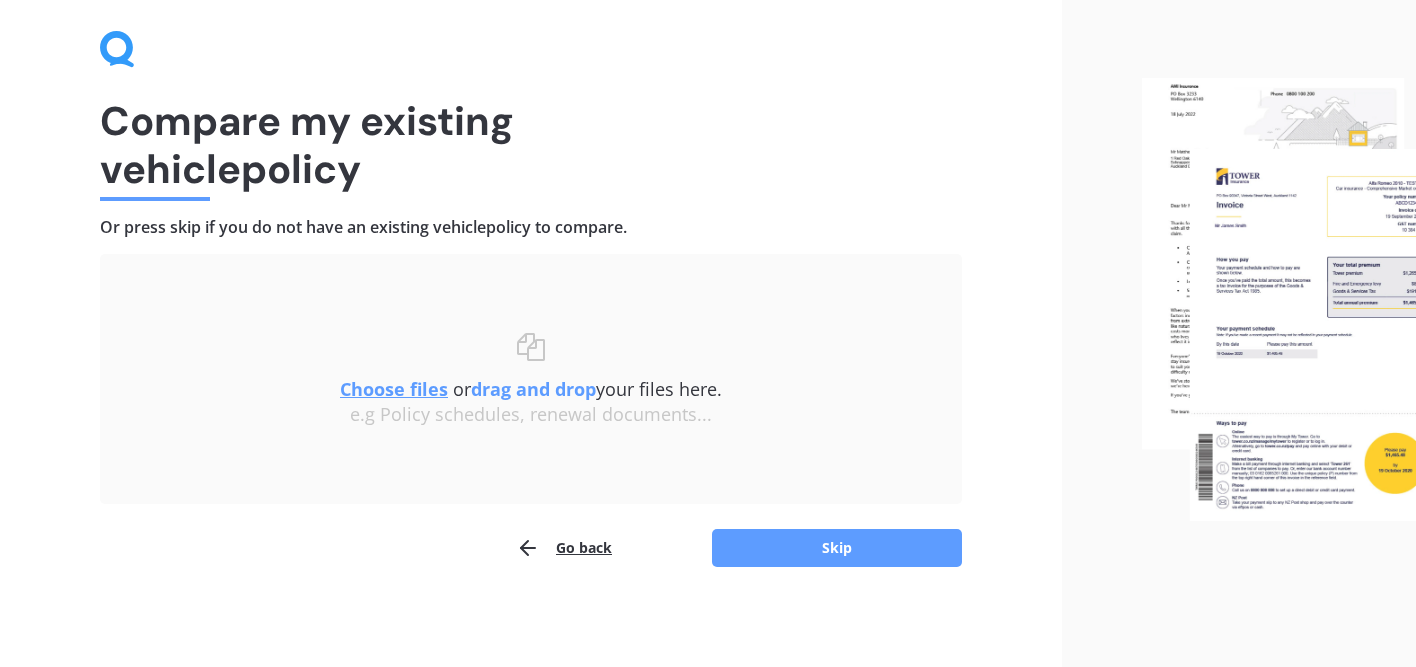 scroll, scrollTop: 70, scrollLeft: 0, axis: vertical 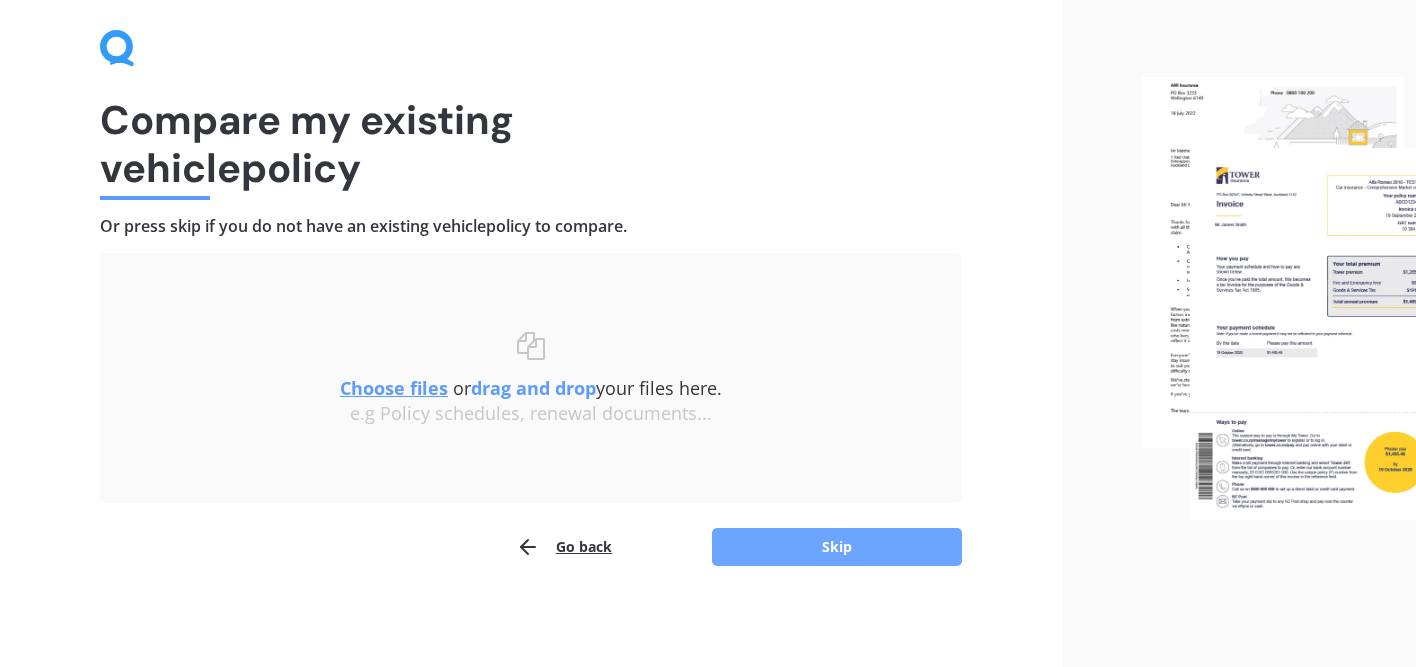 click on "Skip" at bounding box center (837, 547) 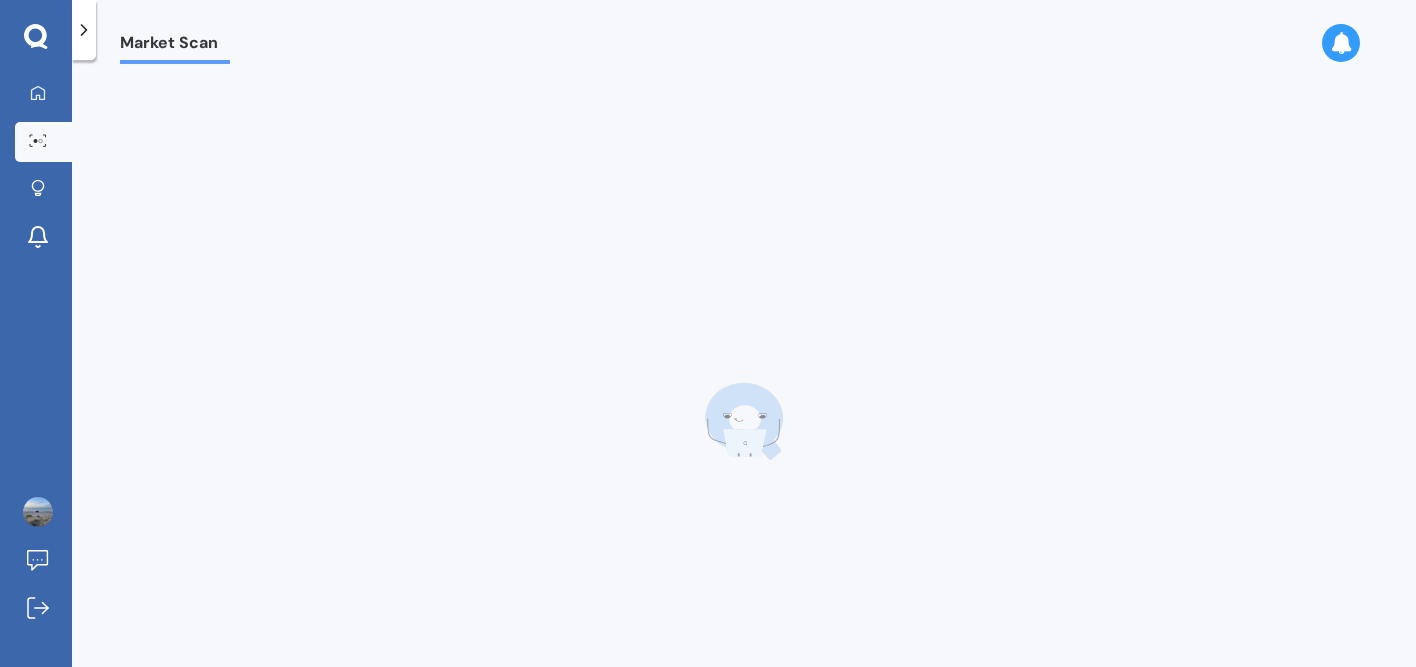 scroll, scrollTop: 0, scrollLeft: 0, axis: both 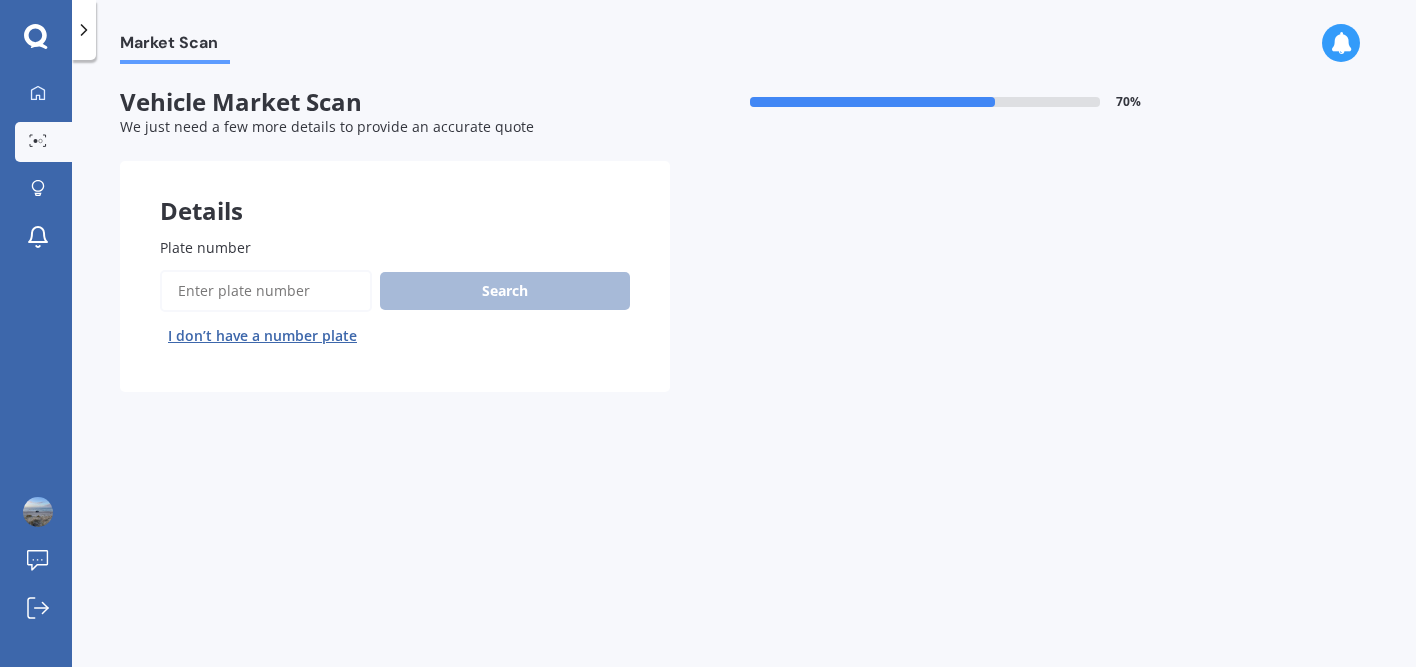 click on "Search I don’t have a number plate" at bounding box center (395, 311) 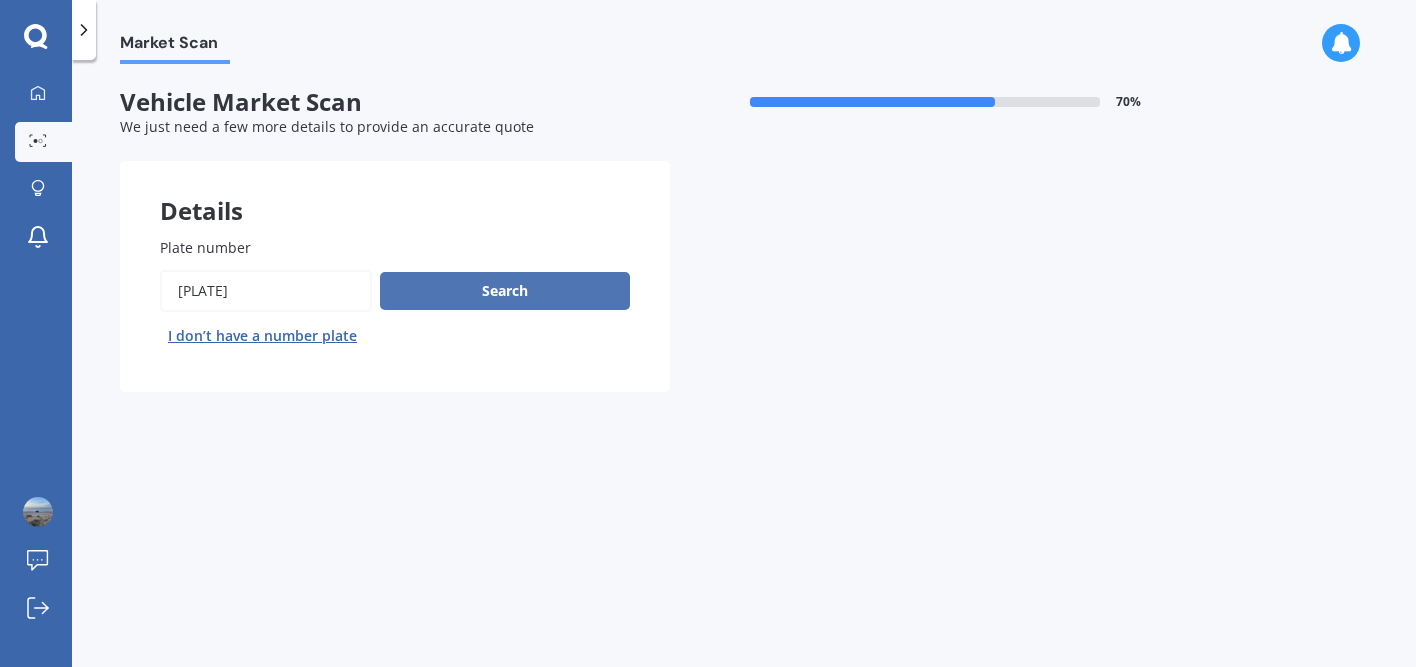 type on "[PLATE]" 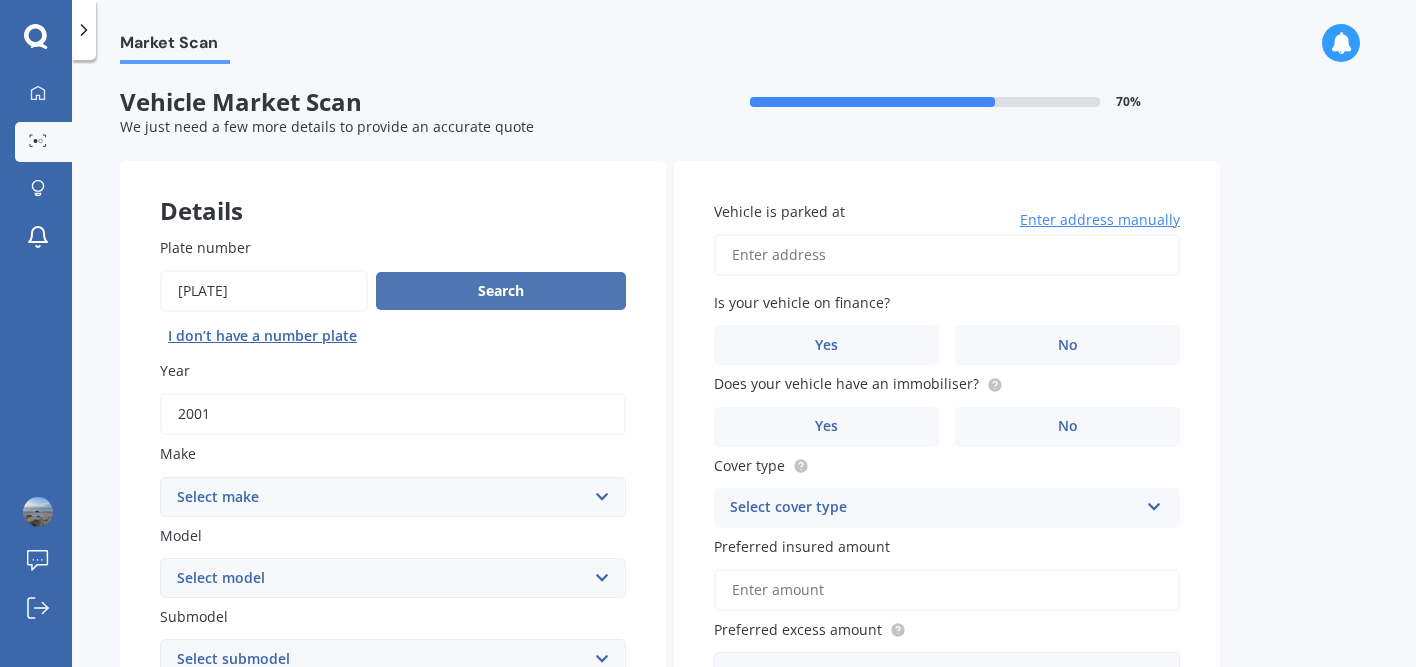 click on "Search" at bounding box center [501, 291] 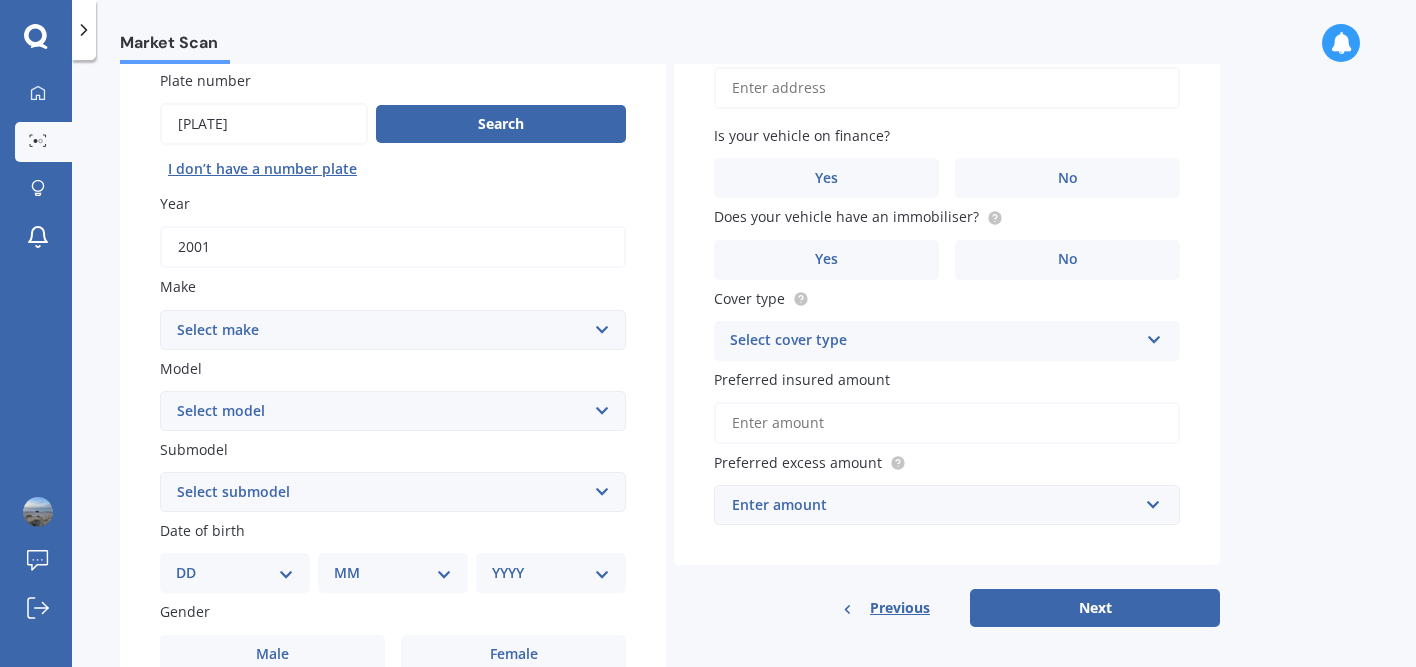 scroll, scrollTop: 171, scrollLeft: 0, axis: vertical 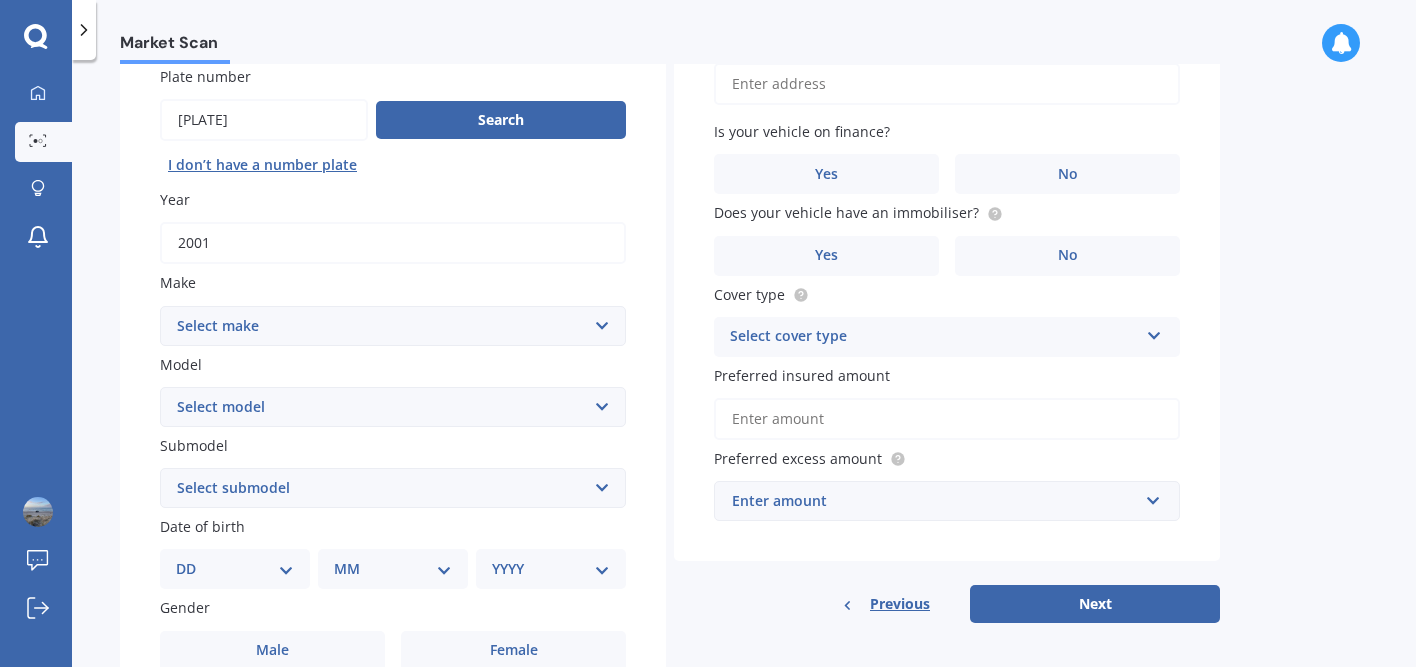 click on "Select make AC ALFA ROMEO ASTON MARTIN AUDI AUSTIN BEDFORD Bentley BMW BYD CADILLAC CAN-AM CHERY CHEVROLET CHRYSLER Citroen CRUISEAIR CUPRA DAEWOO DAIHATSU DAIMLER DAMON DIAHATSU DODGE EXOCET FACTORY FIVE FERRARI FIAT Fiord FLEETWOOD FORD FOTON FRASER GEELY GENESIS GEORGIE BOY GMC GREAT WALL GWM HAVAL HILLMAN HINO HOLDEN HOLIDAY RAMBLER HONDA HUMMER HYUNDAI INFINITI ISUZU IVECO JAC JAECOO JAGUAR JEEP KGM KIA LADA LAMBORGHINI LANCIA LANDROVER LDV LEXUS LINCOLN LOTUS LUNAR M.G M.G. MAHINDRA MASERATI MAZDA MCLAREN MERCEDES AMG Mercedes Benz MERCEDES-AMG MERCURY MINI MITSUBISHI MORGAN MORRIS NEWMAR NISSAN OMODA OPEL OXFORD PEUGEOT Plymouth Polestar PONTIAC PORSCHE PROTON RAM Range Rover Rayne RENAULT ROLLS ROYCE ROVER SAAB SATURN SEAT SHELBY SKODA SMART SSANGYONG SUBARU SUZUKI TATA TESLA TIFFIN Toyota TRIUMPH TVR Vauxhall VOLKSWAGEN VOLVO WESTFIELD WINNEBAGO ZX" at bounding box center (393, 326) 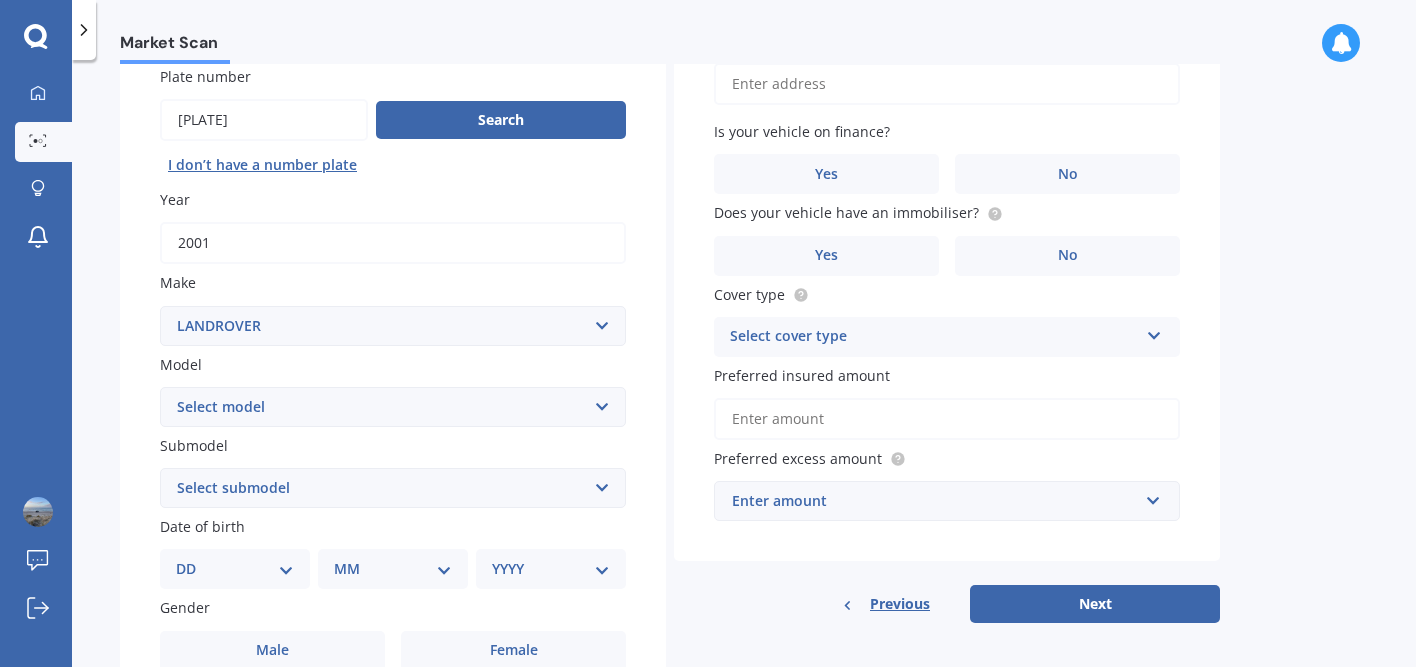 click on "Select model 110 130 90 Defender Discovery Evoque Freelander Range Rover Range Rover Sport RANGEROVER" at bounding box center [393, 407] 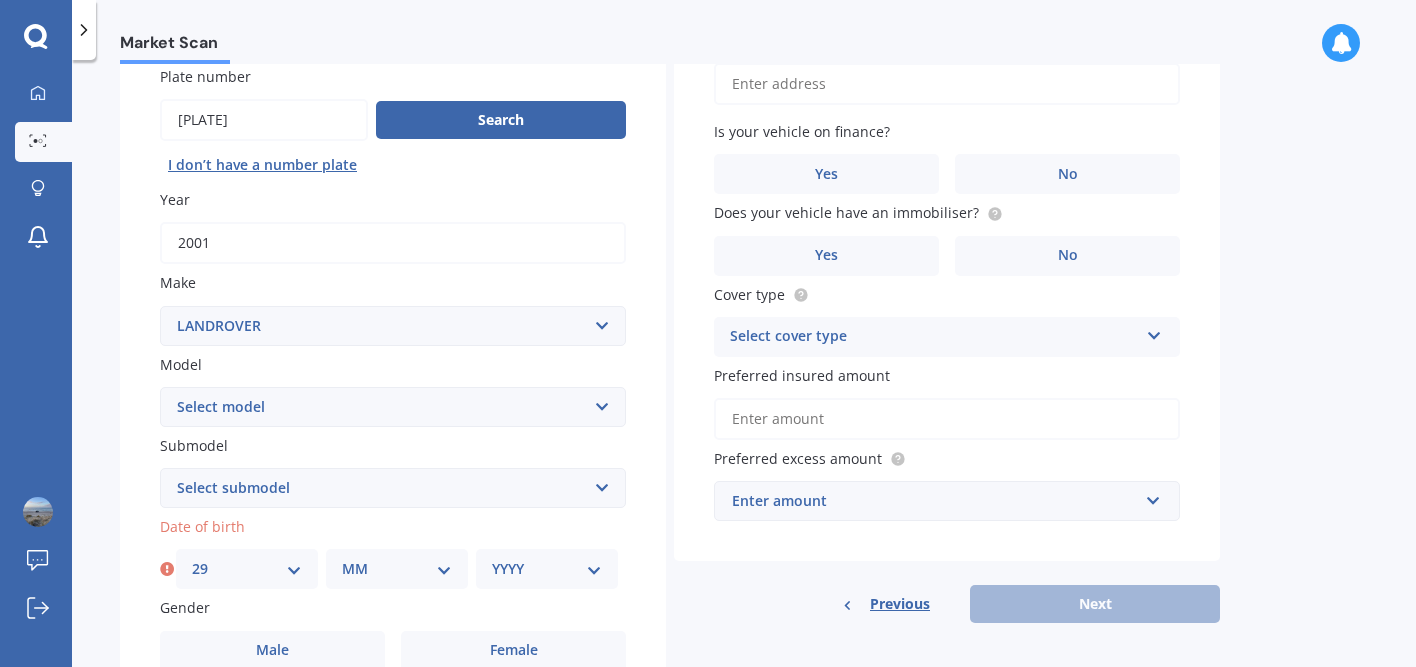 click on "MM 01 02 03 04 05 06 07 08 09 10 11 12" at bounding box center (397, 569) 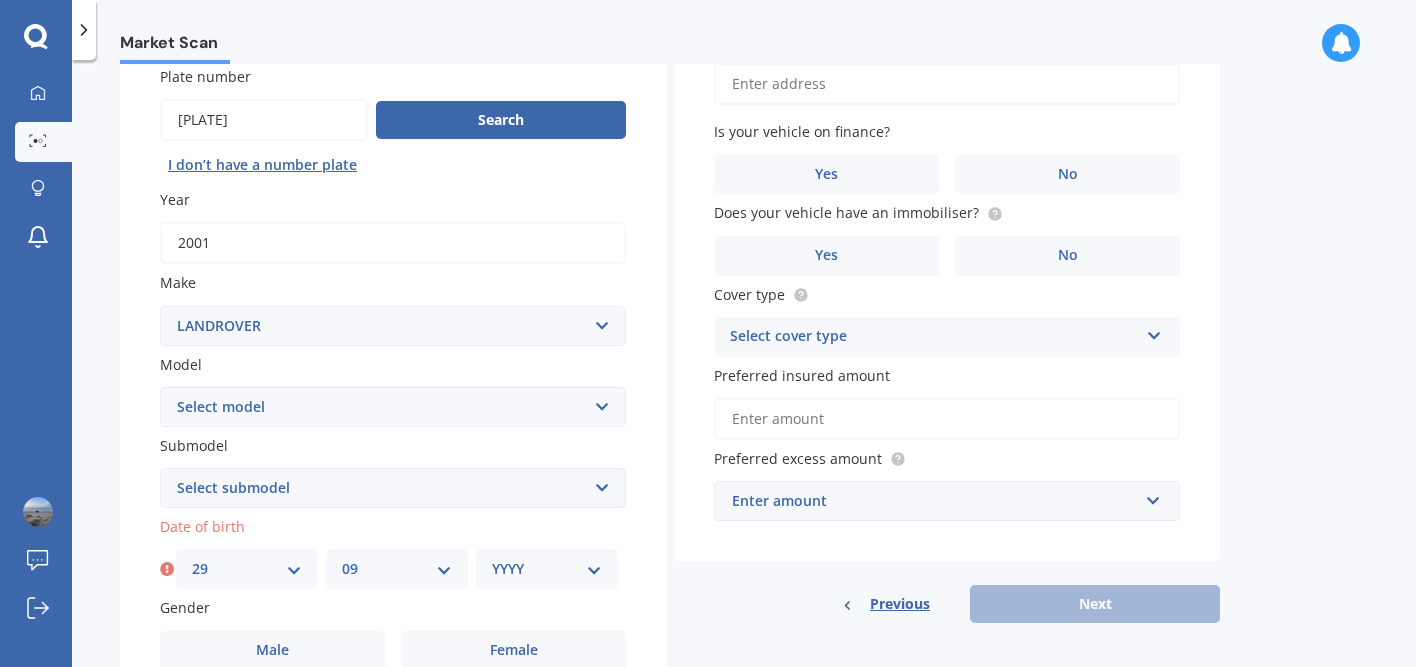 click on "YYYY 2025 2024 2023 2022 2021 2020 2019 2018 2017 2016 2015 2014 2013 2012 2011 2010 2009 2008 2007 2006 2005 2004 2003 2002 2001 2000 1999 1998 1997 1996 1995 1994 1993 1992 1991 1990 1989 1988 1987 1986 1985 1984 1983 1982 1981 1980 1979 1978 1977 1976 1975 1974 1973 1972 1971 1970 1969 1968 1967 1966 1965 1964 1963 1962 1961 1960 1959 1958 1957 1956 1955 1954 1953 1952 1951 1950 1949 1948 1947 1946 1945 1944 1943 1942 1941 1940 1939 1938 1937 1936 1935 1934 1933 1932 1931 1930 1929 1928 1927 1926" at bounding box center (547, 569) 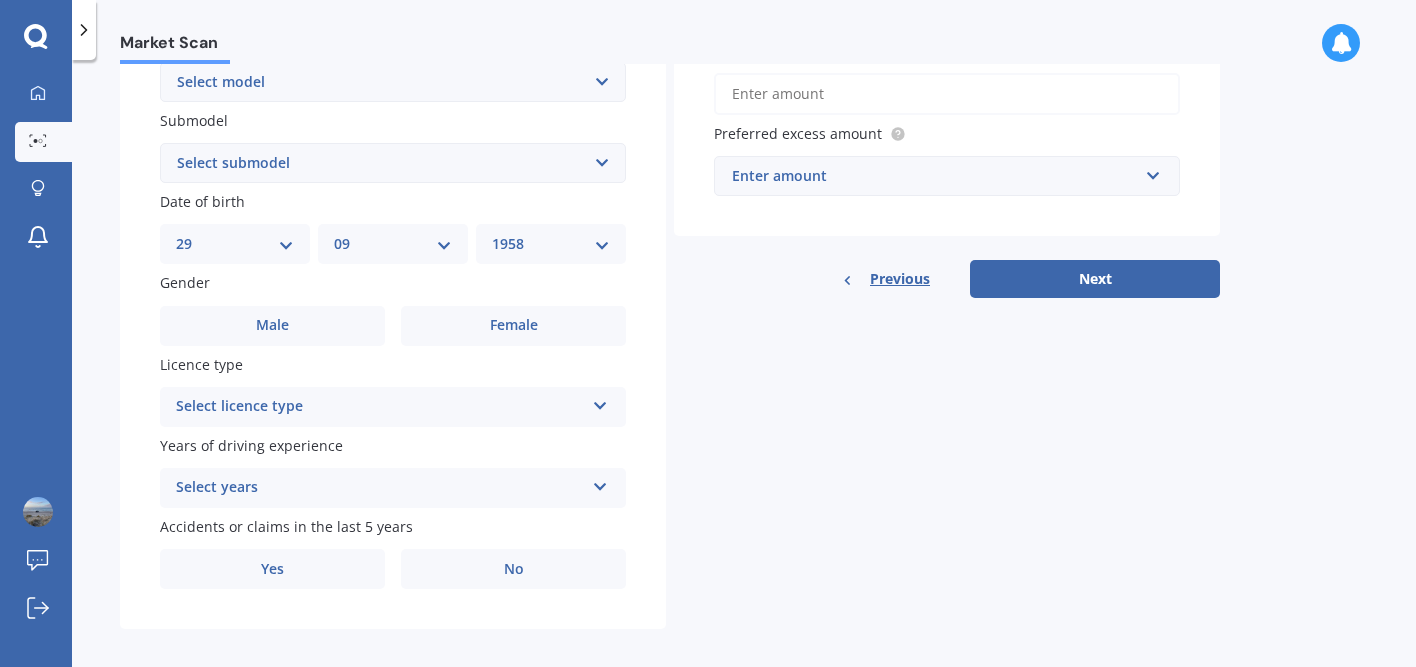 scroll, scrollTop: 510, scrollLeft: 0, axis: vertical 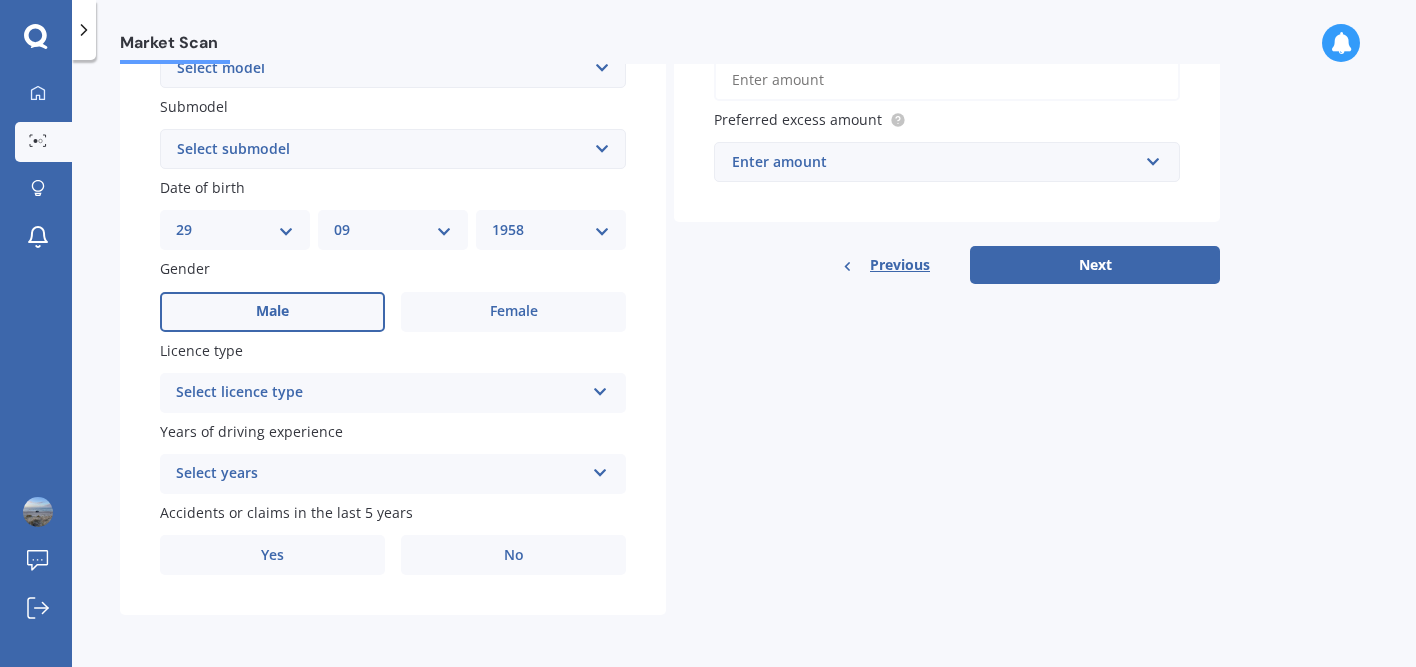 click on "Male" at bounding box center (272, 311) 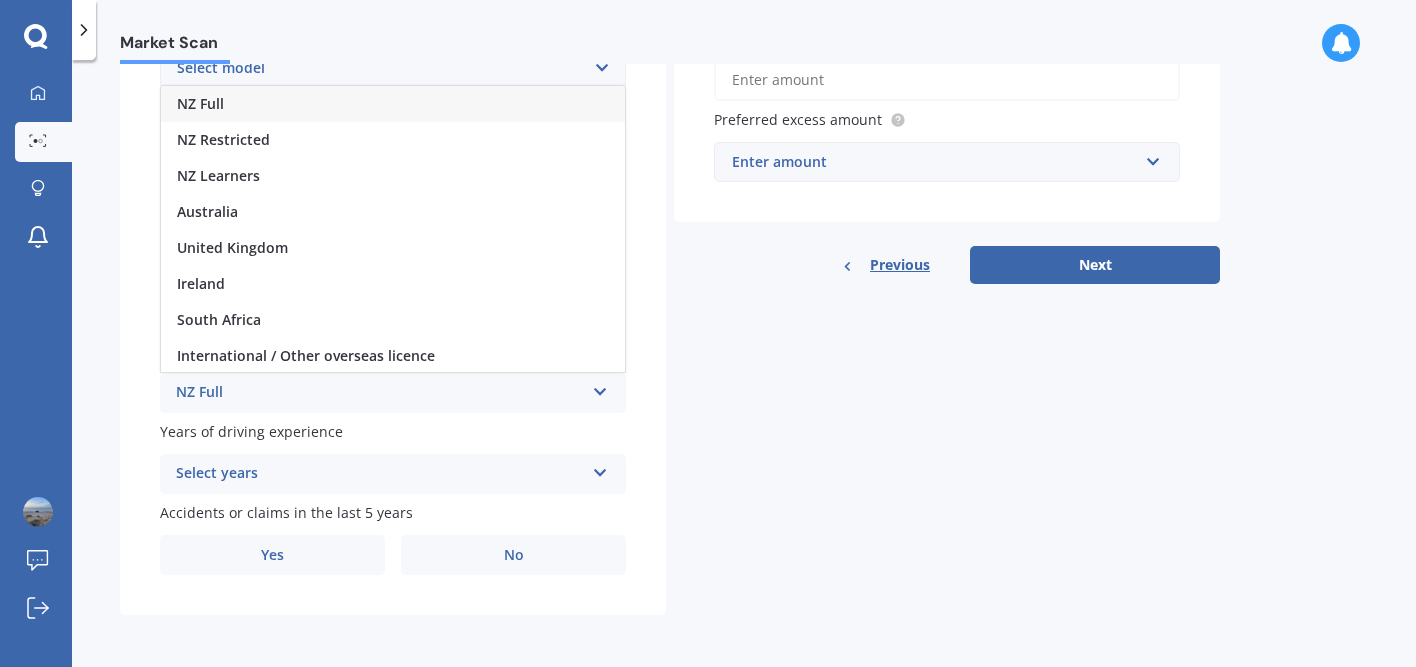 click on "NZ Full" at bounding box center [393, 104] 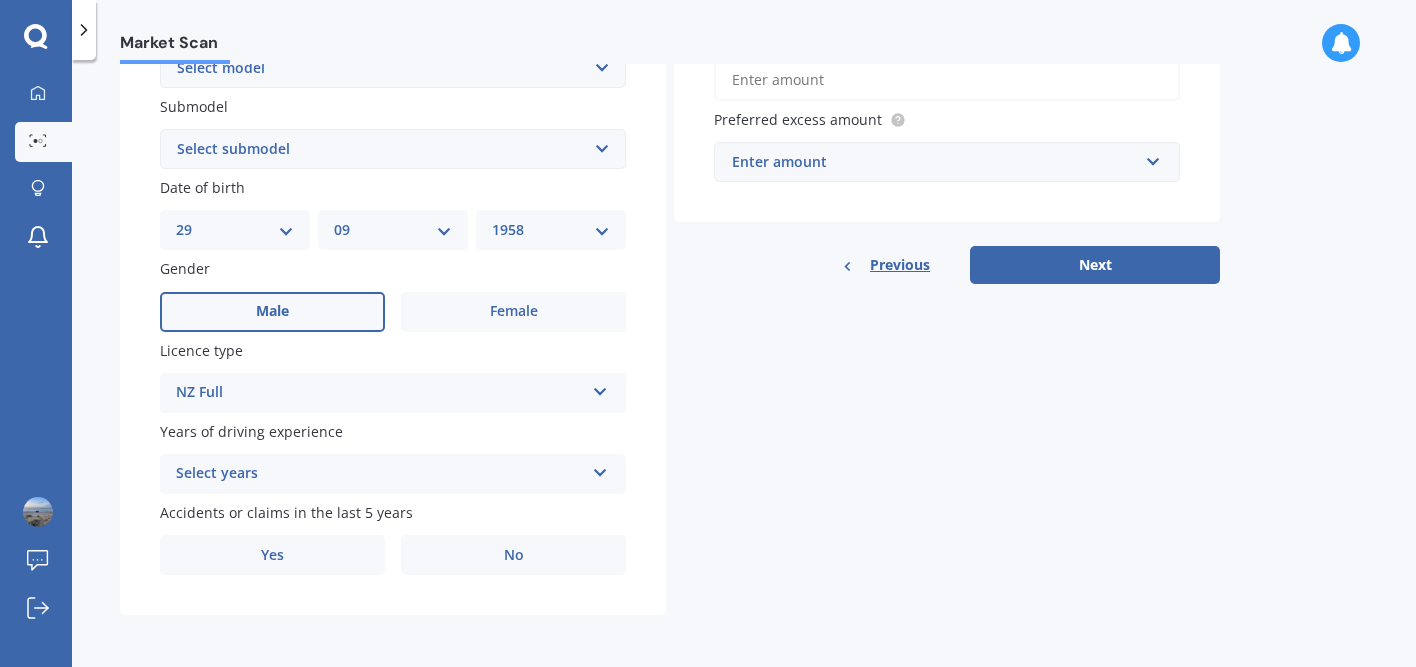 click at bounding box center [600, 388] 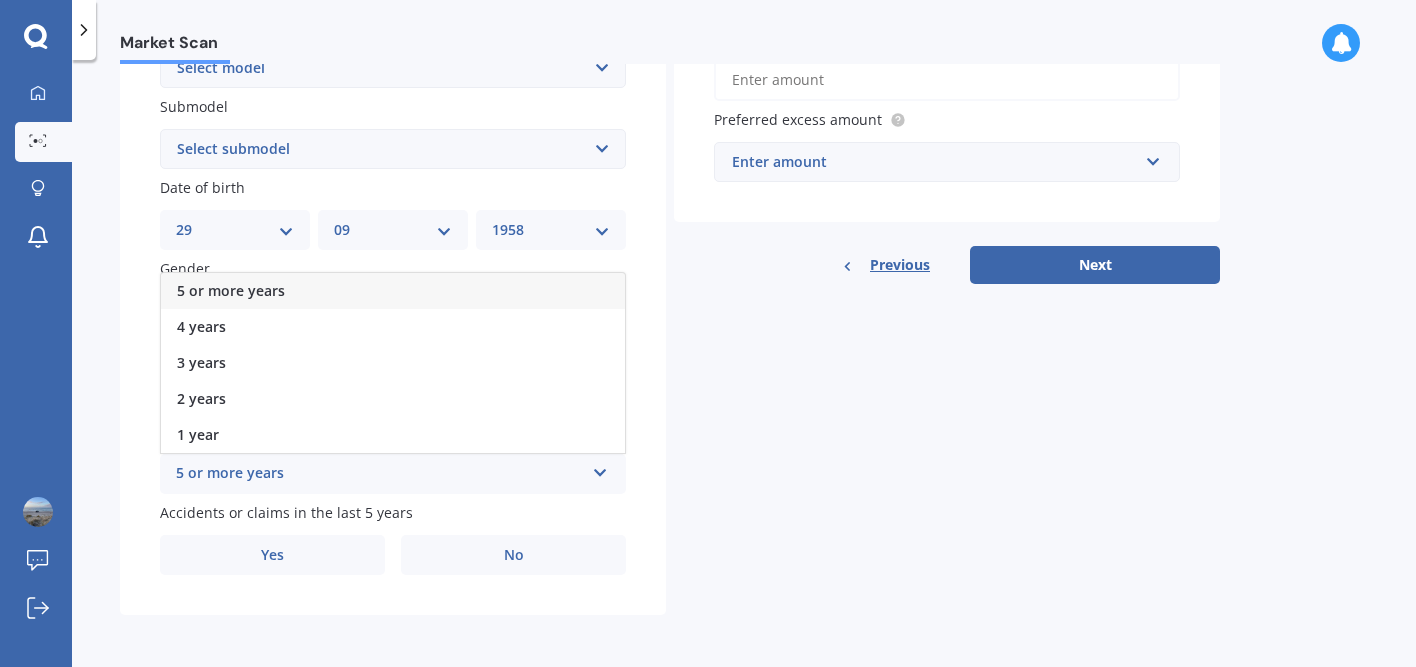 click on "5 or more years" at bounding box center [393, 291] 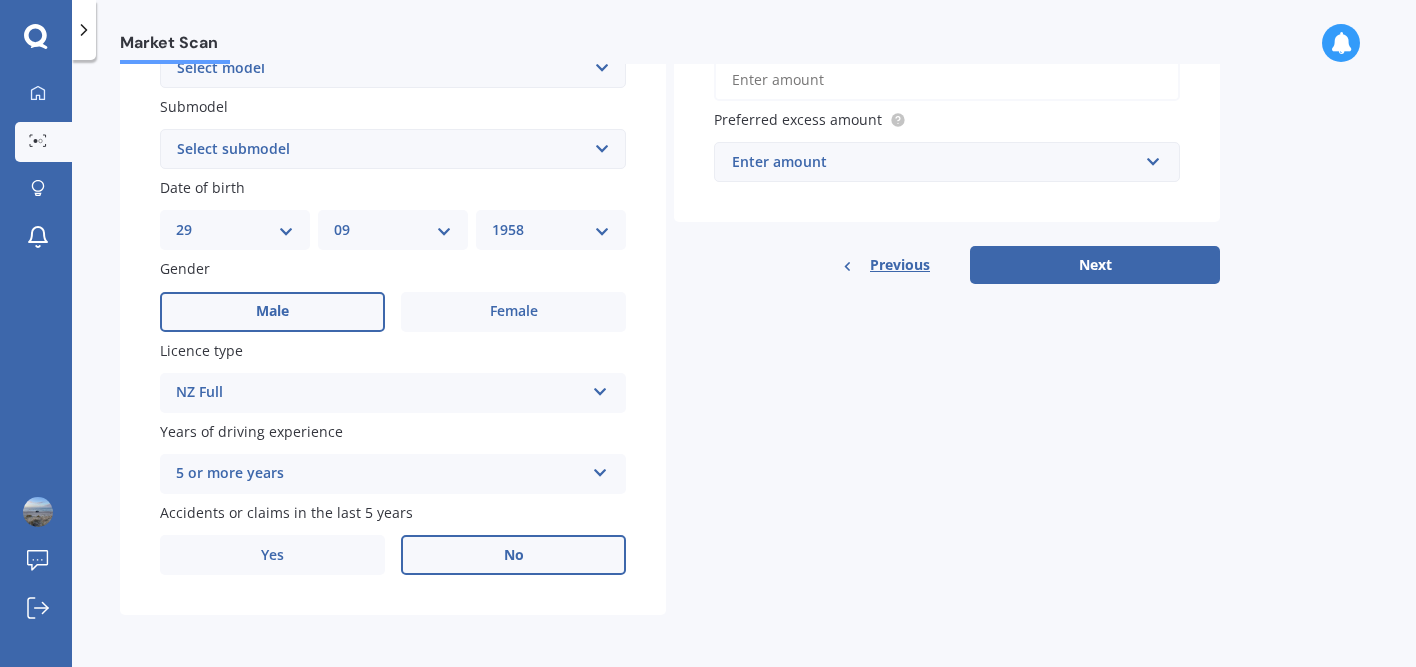 click on "No" at bounding box center (272, 311) 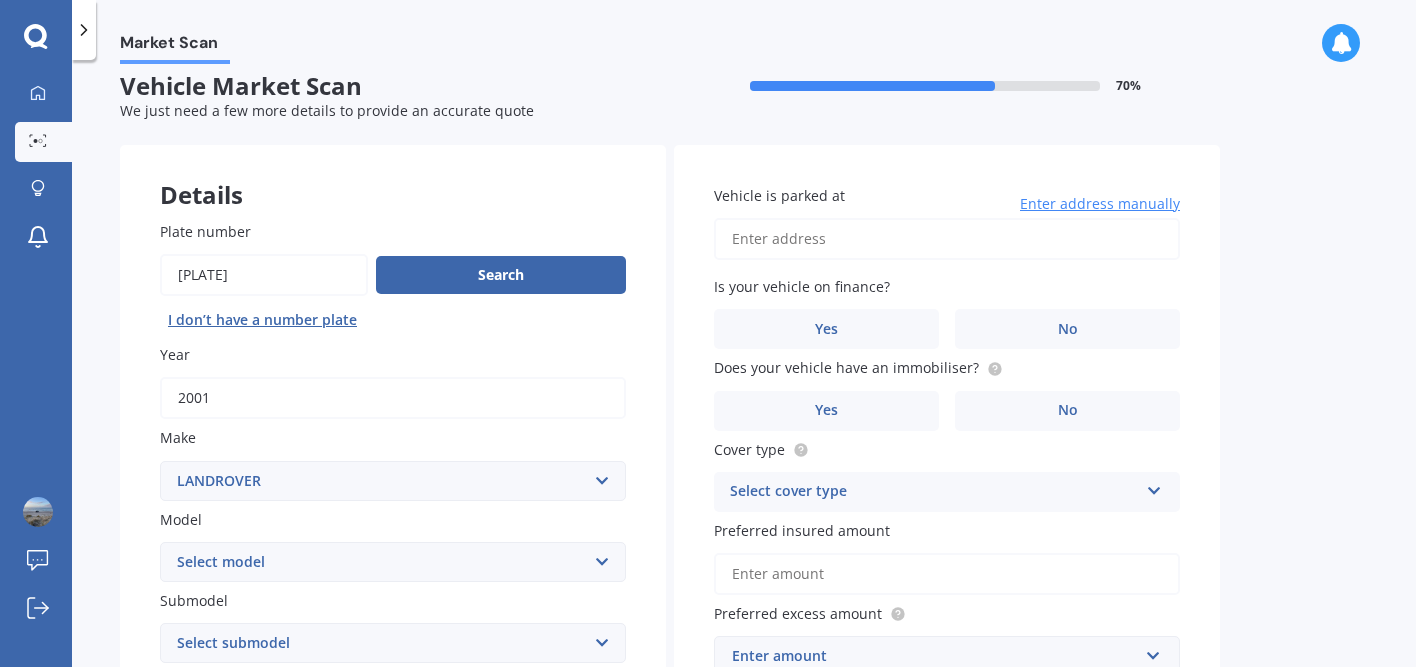 scroll, scrollTop: 0, scrollLeft: 0, axis: both 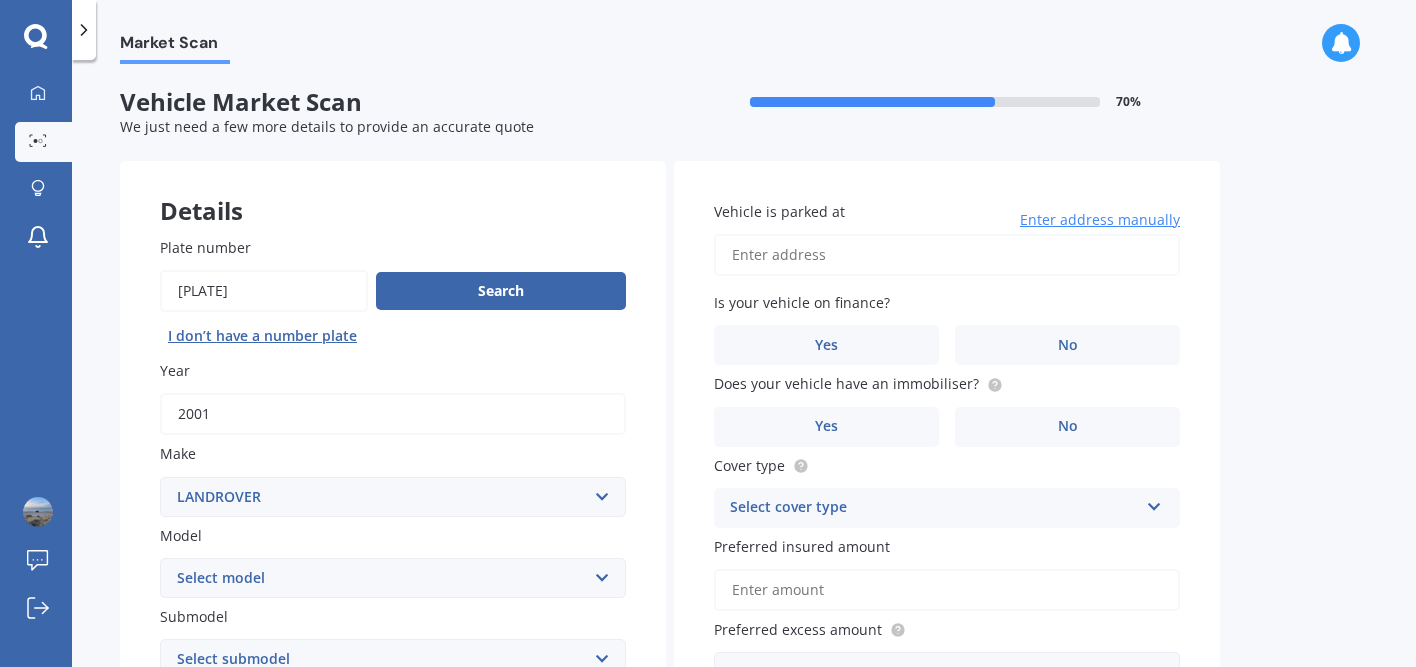 click on "Vehicle is parked at" at bounding box center [947, 255] 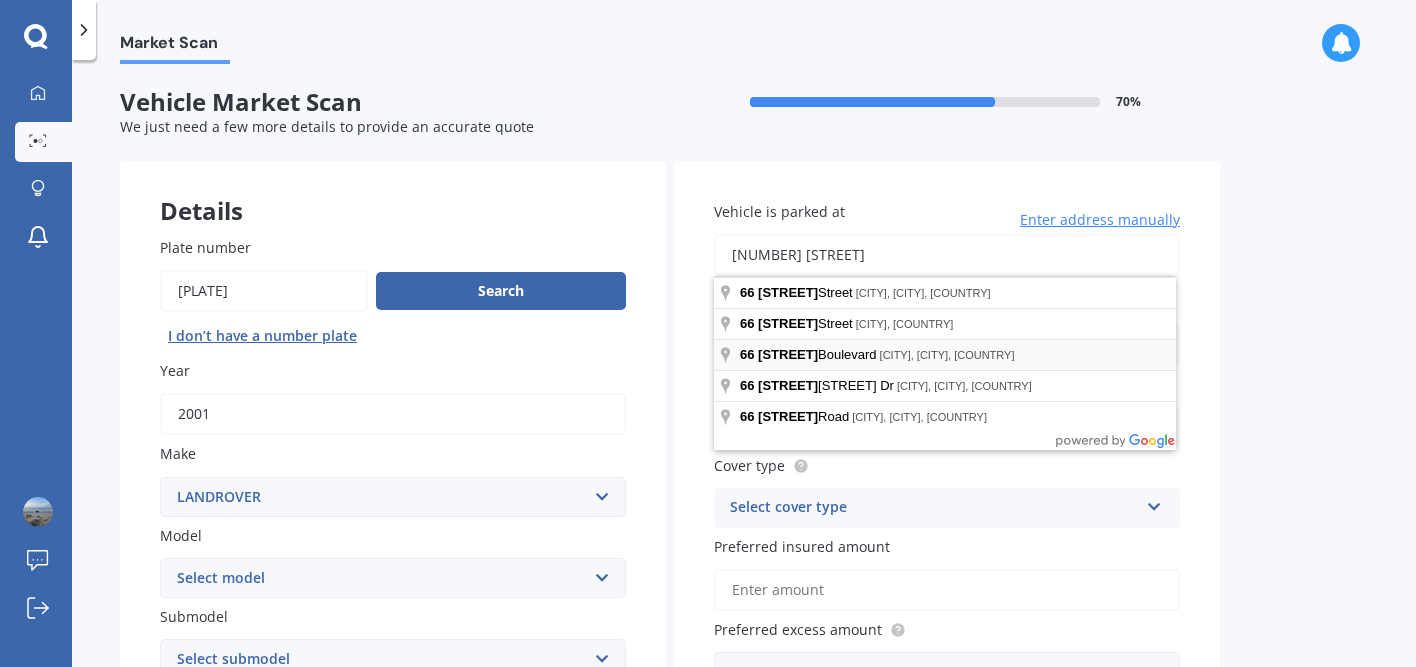 type on "[NUMBER] [STREET]" 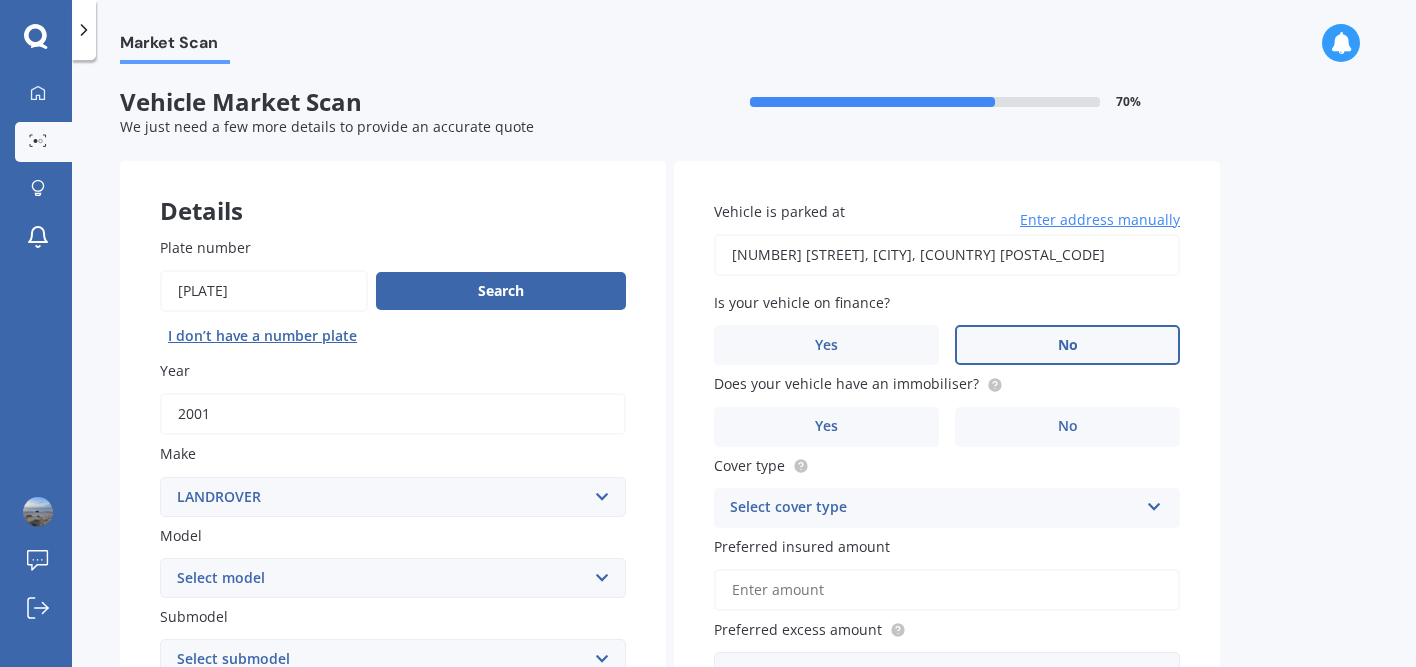 click on "No" at bounding box center (272, 821) 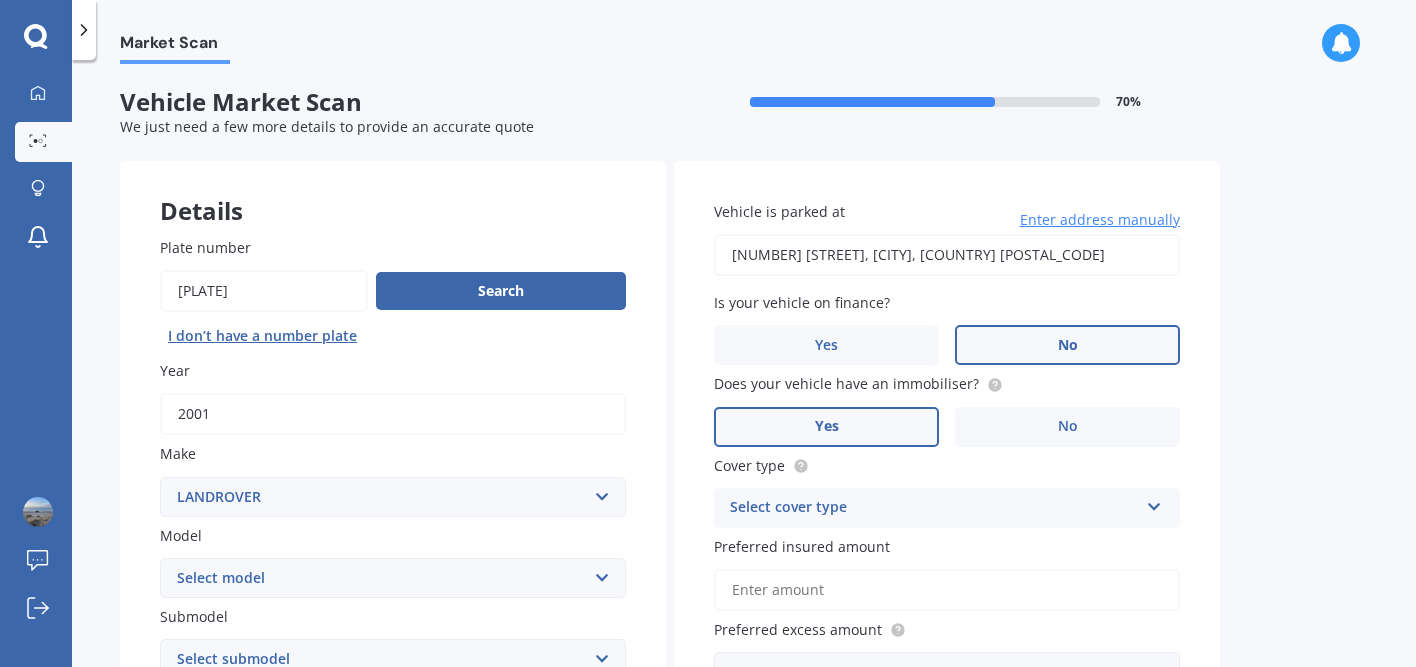click on "Yes" at bounding box center [272, 821] 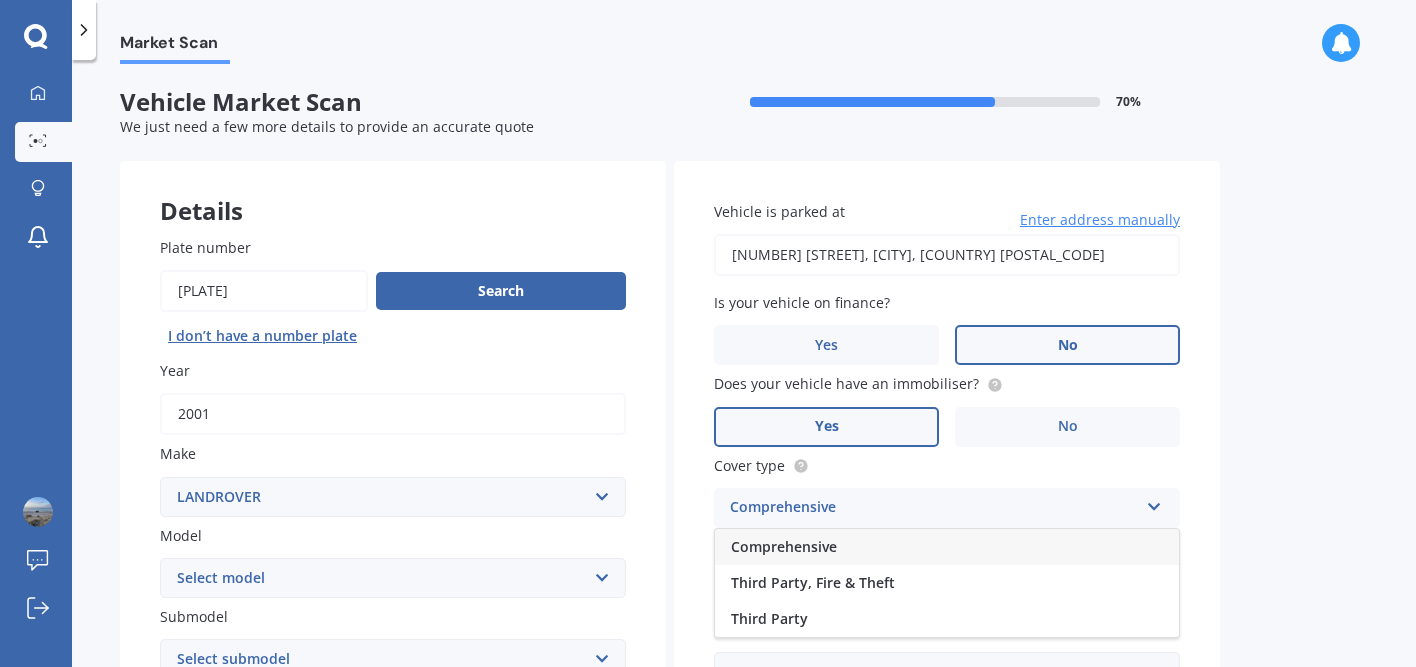 click on "Comprehensive" at bounding box center (784, 546) 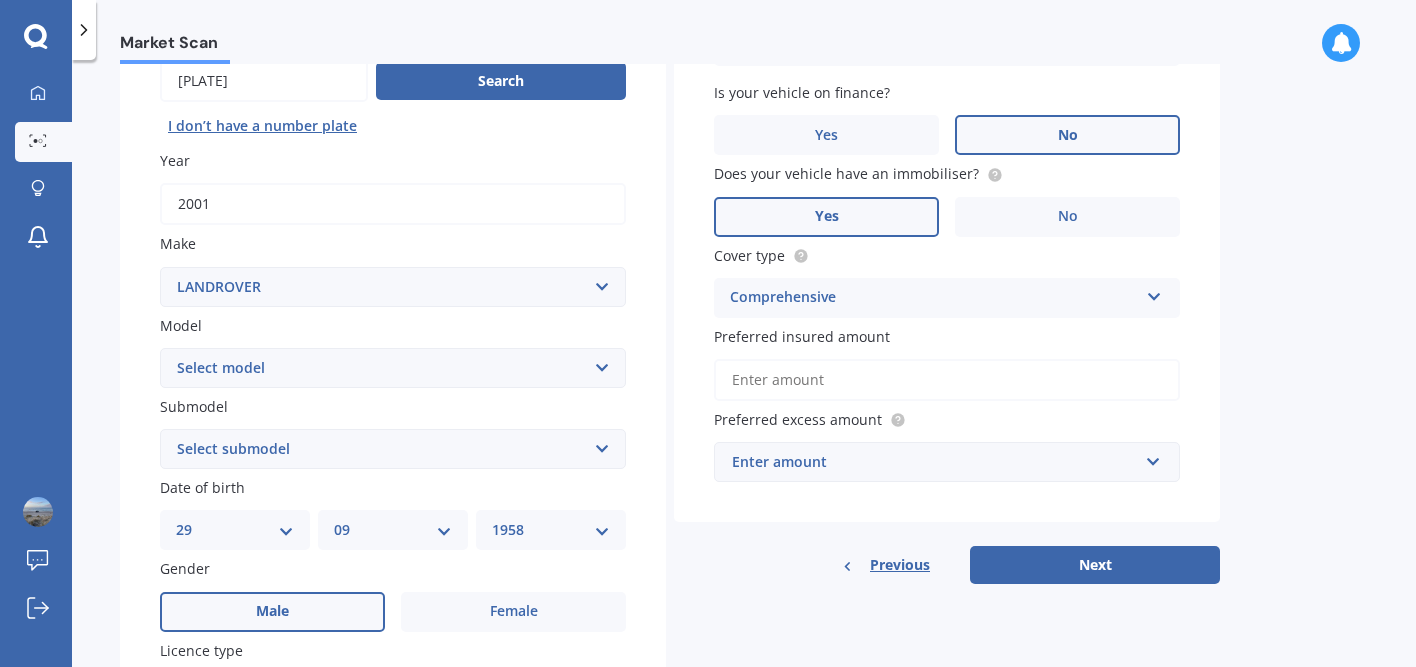 scroll, scrollTop: 237, scrollLeft: 0, axis: vertical 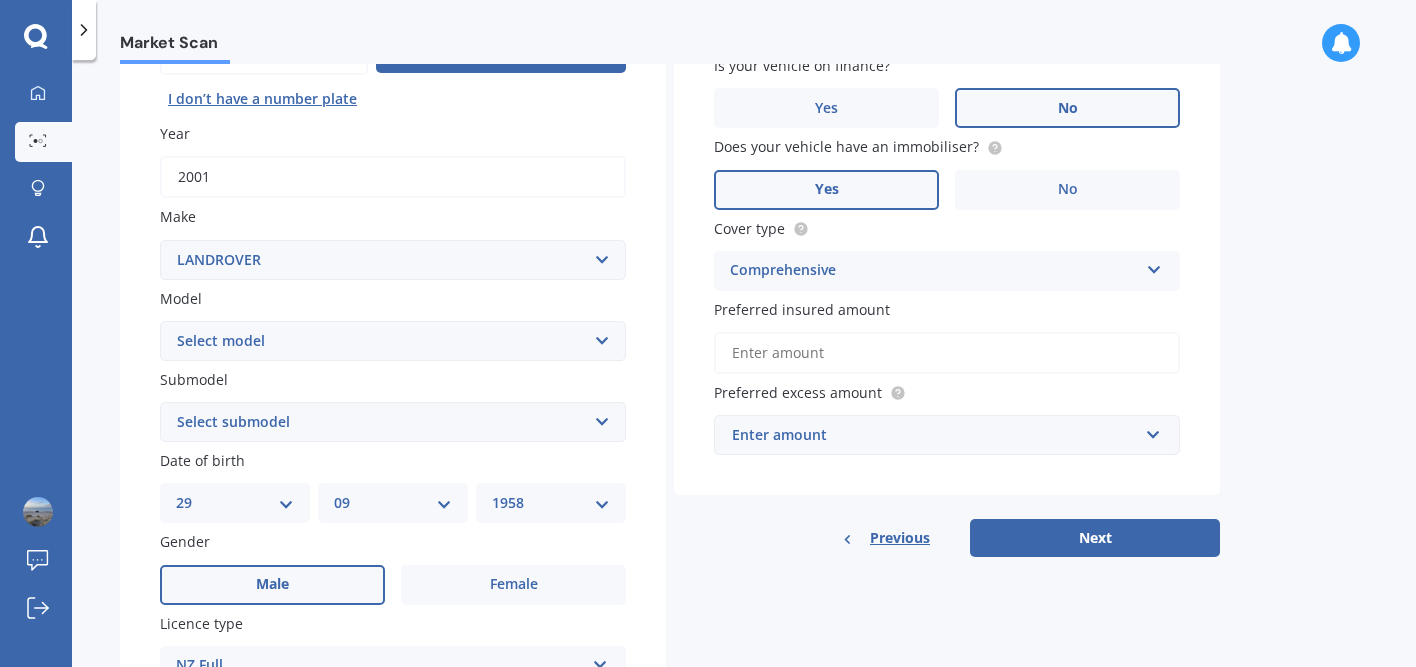 click on "Preferred insured amount" at bounding box center (947, 353) 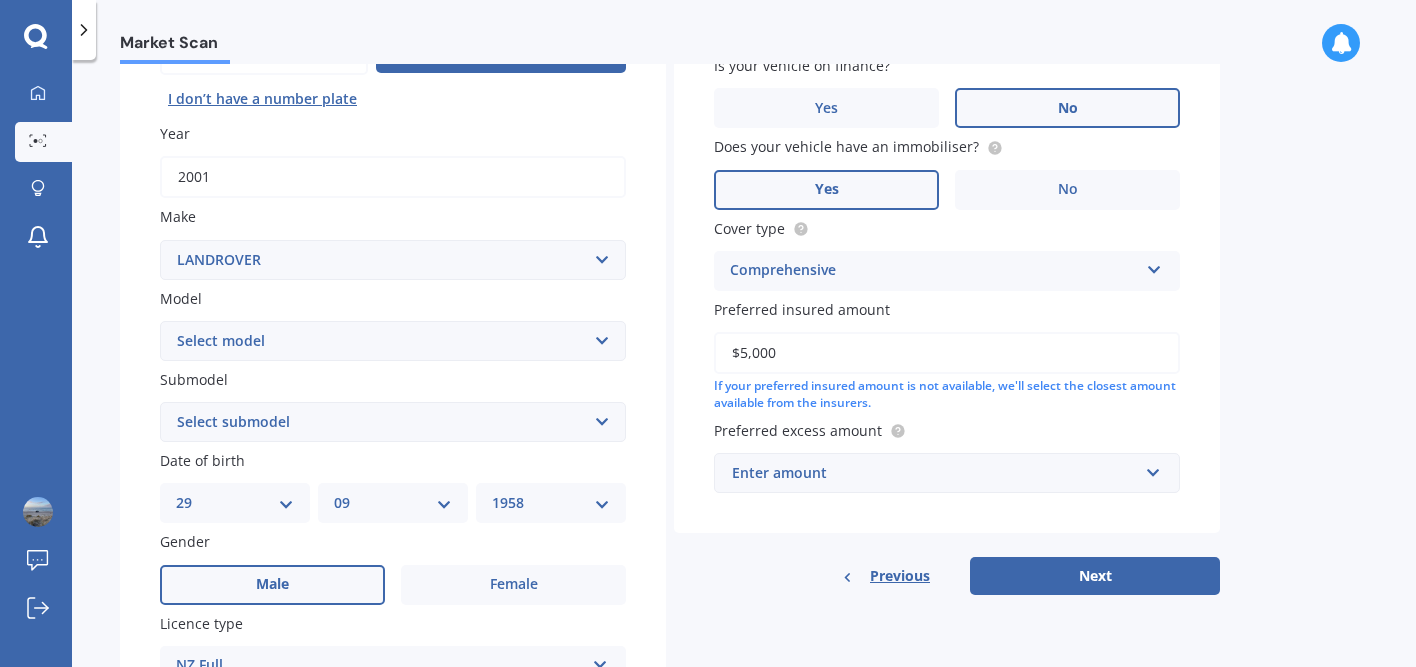 type on "$5,000" 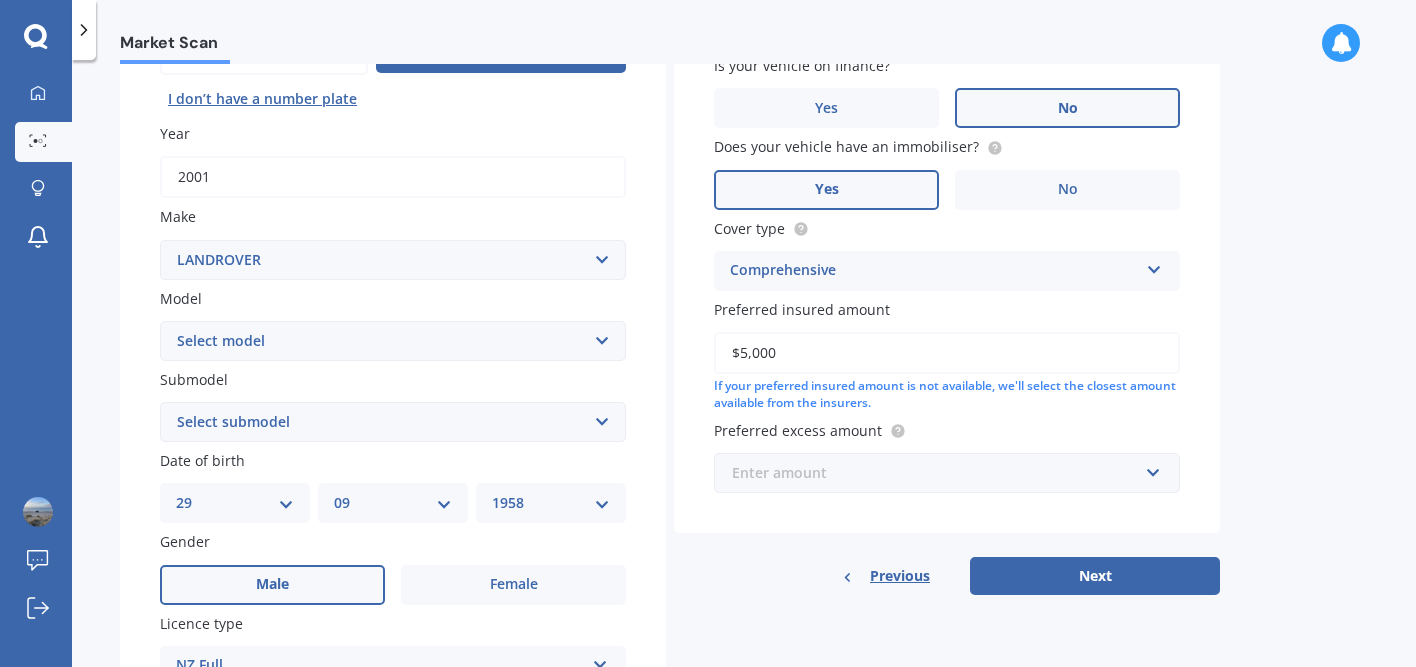 click at bounding box center [940, 473] 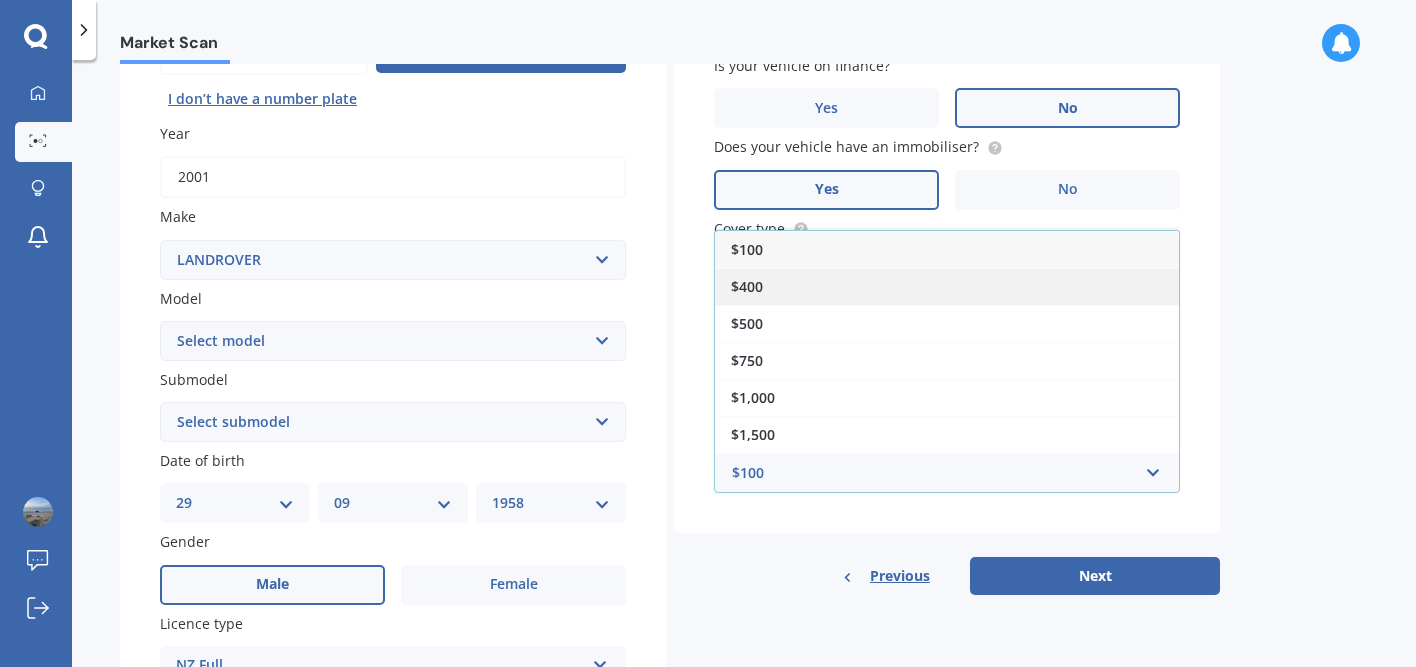 click on "$400" at bounding box center (947, 286) 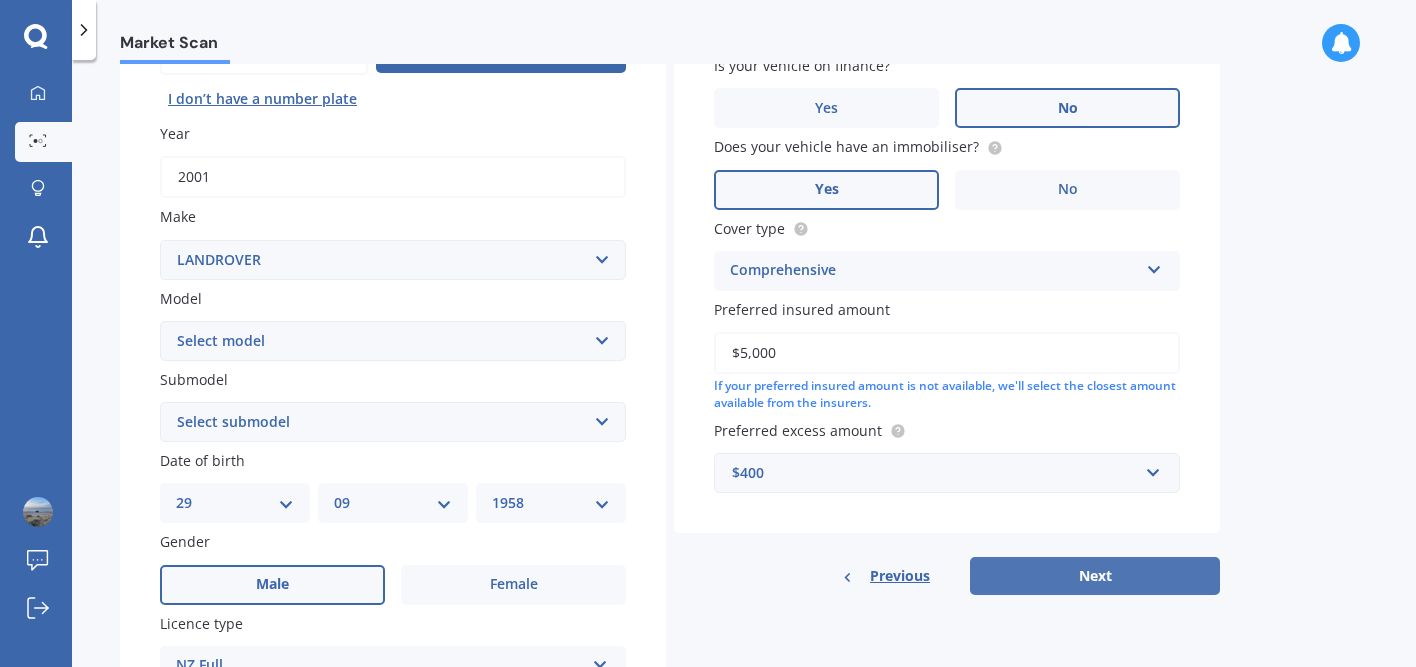 click on "Next" at bounding box center [1095, 576] 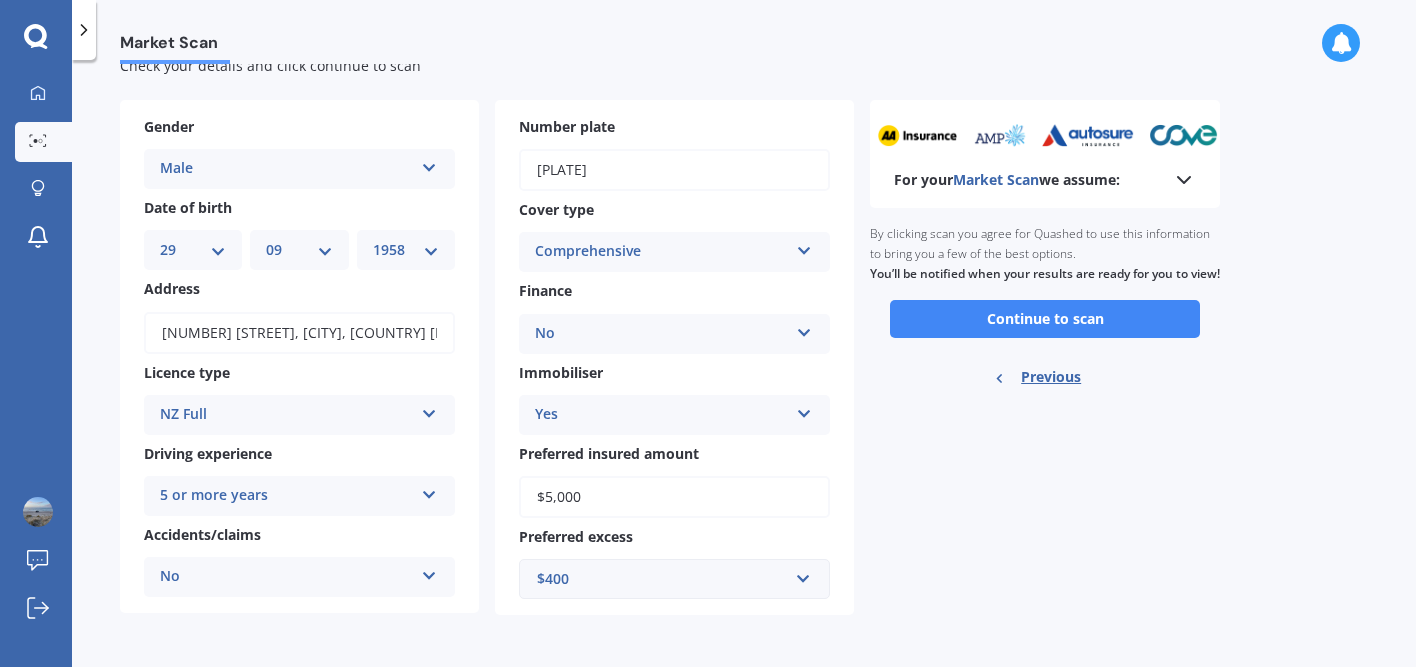 scroll, scrollTop: 0, scrollLeft: 0, axis: both 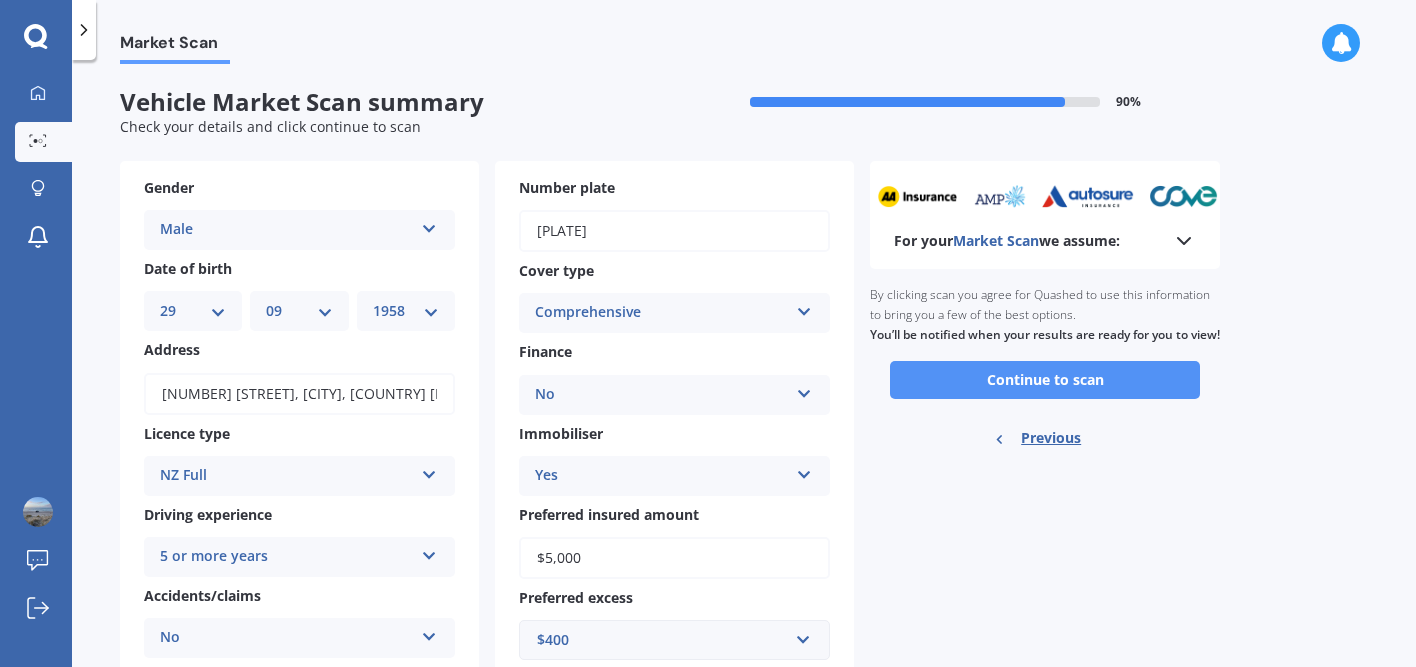 click on "Continue to scan" at bounding box center (1045, 380) 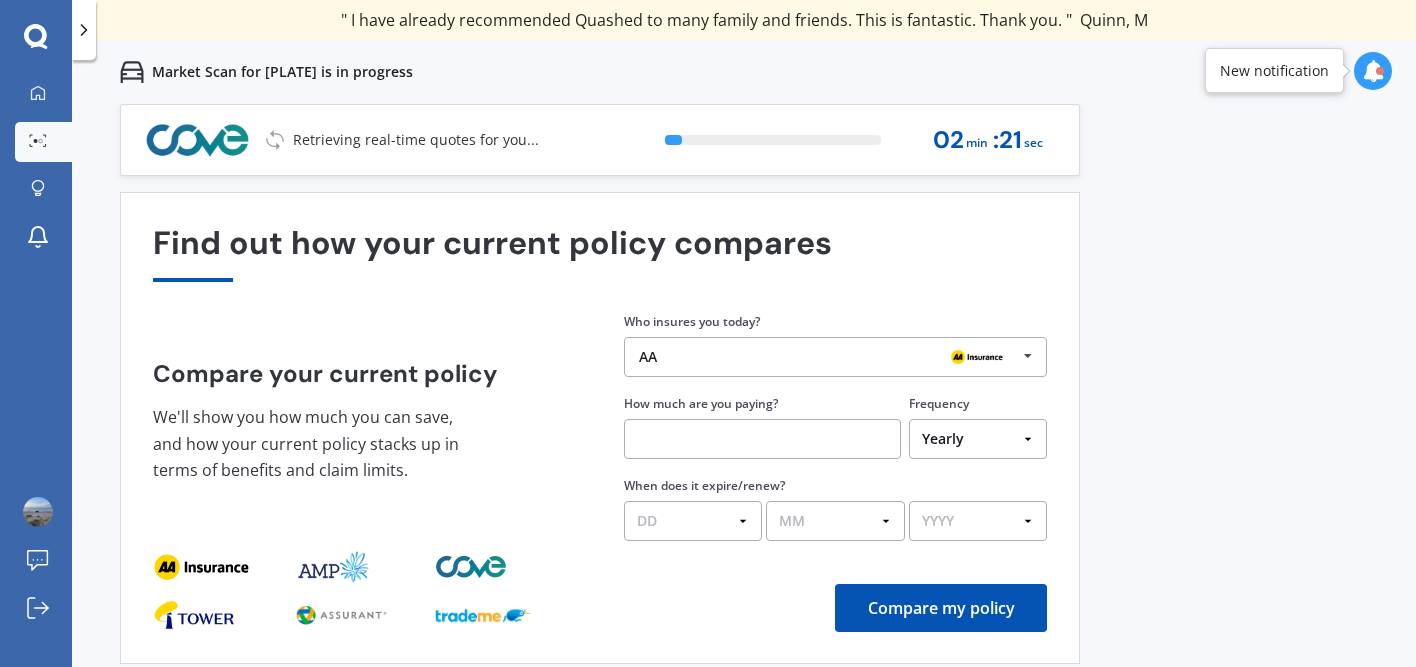 click at bounding box center (1028, 356) 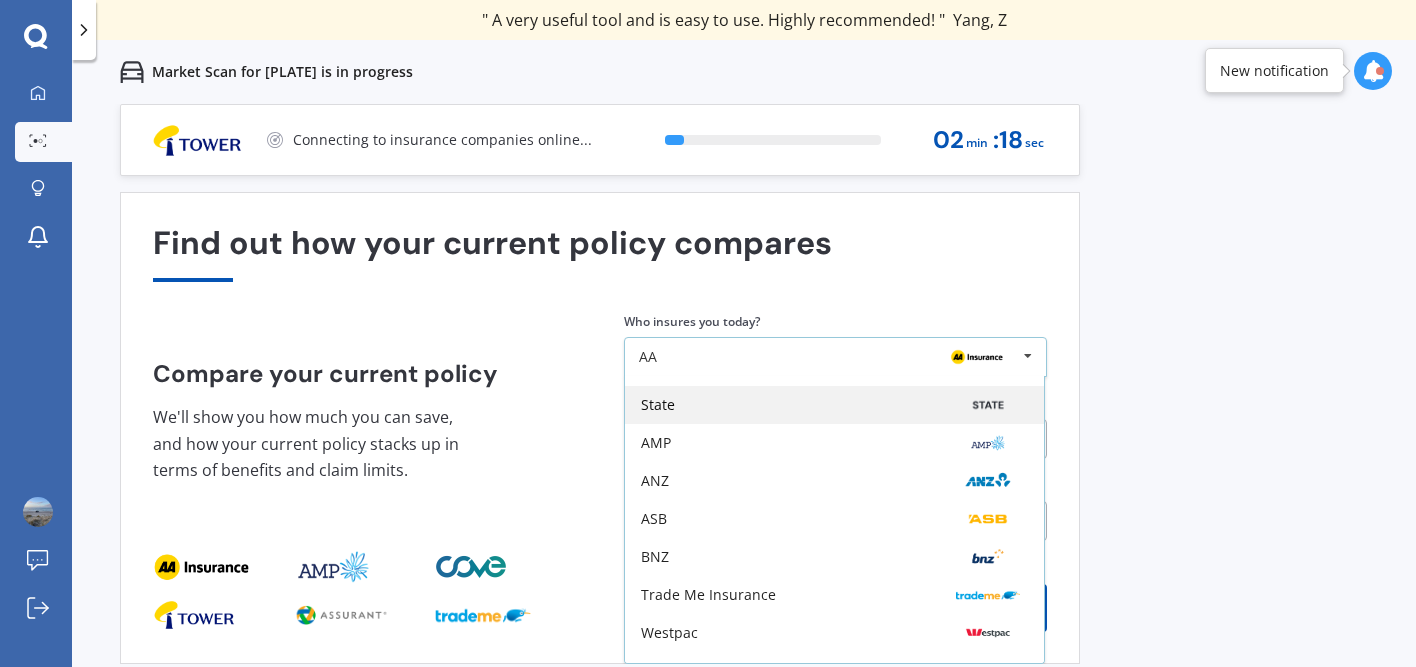 scroll, scrollTop: 131, scrollLeft: 0, axis: vertical 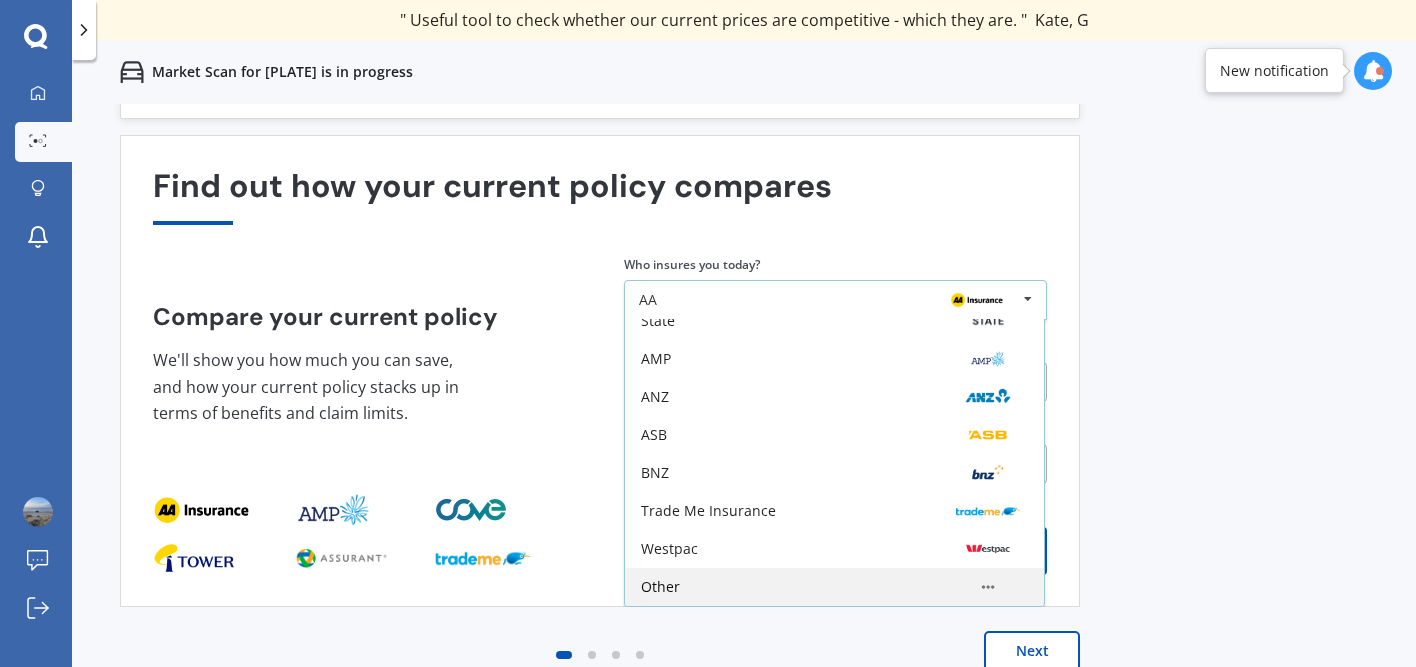 click on "Other" at bounding box center (651, 207) 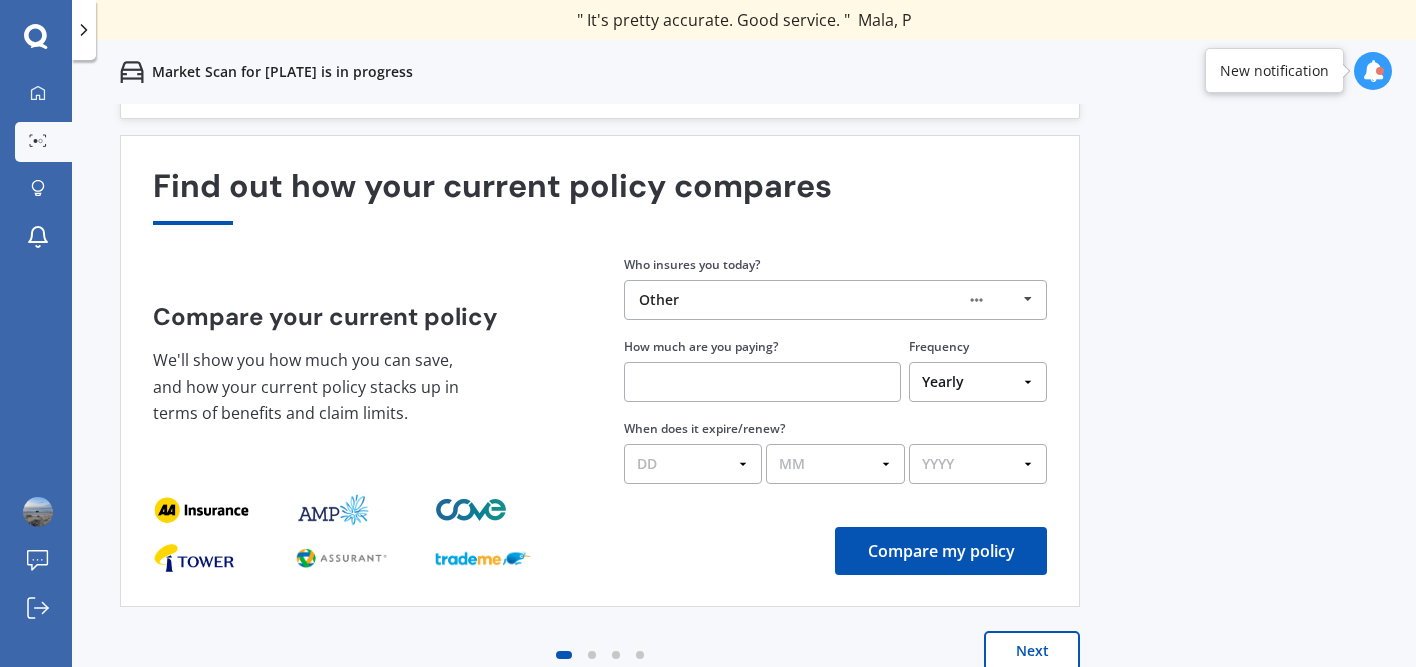 click at bounding box center [762, 382] 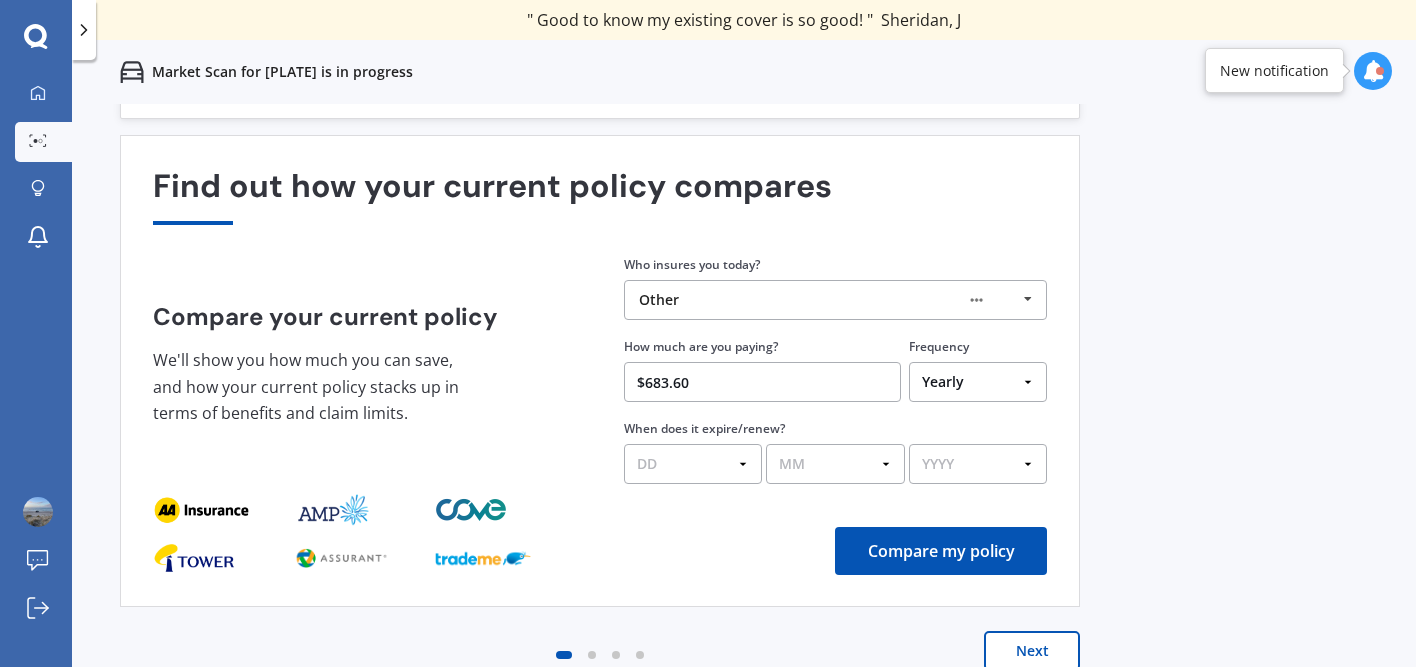 type on "$683.60" 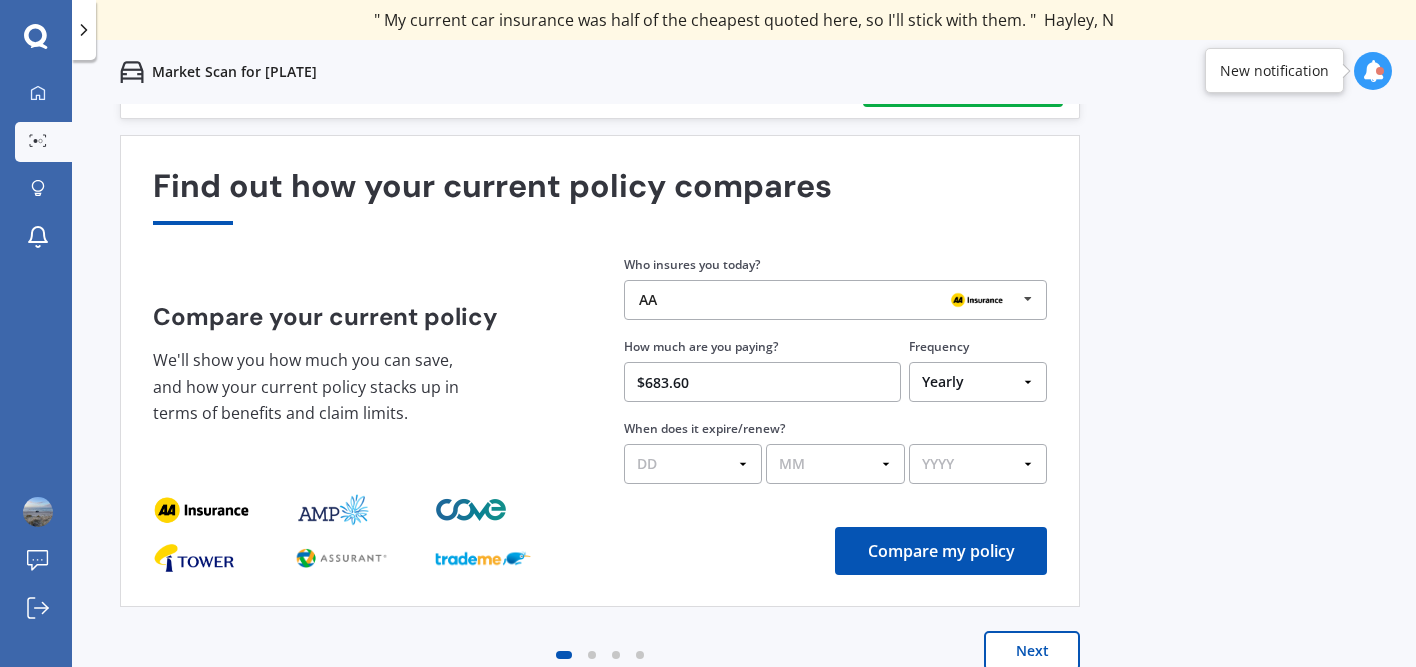 select on "01" 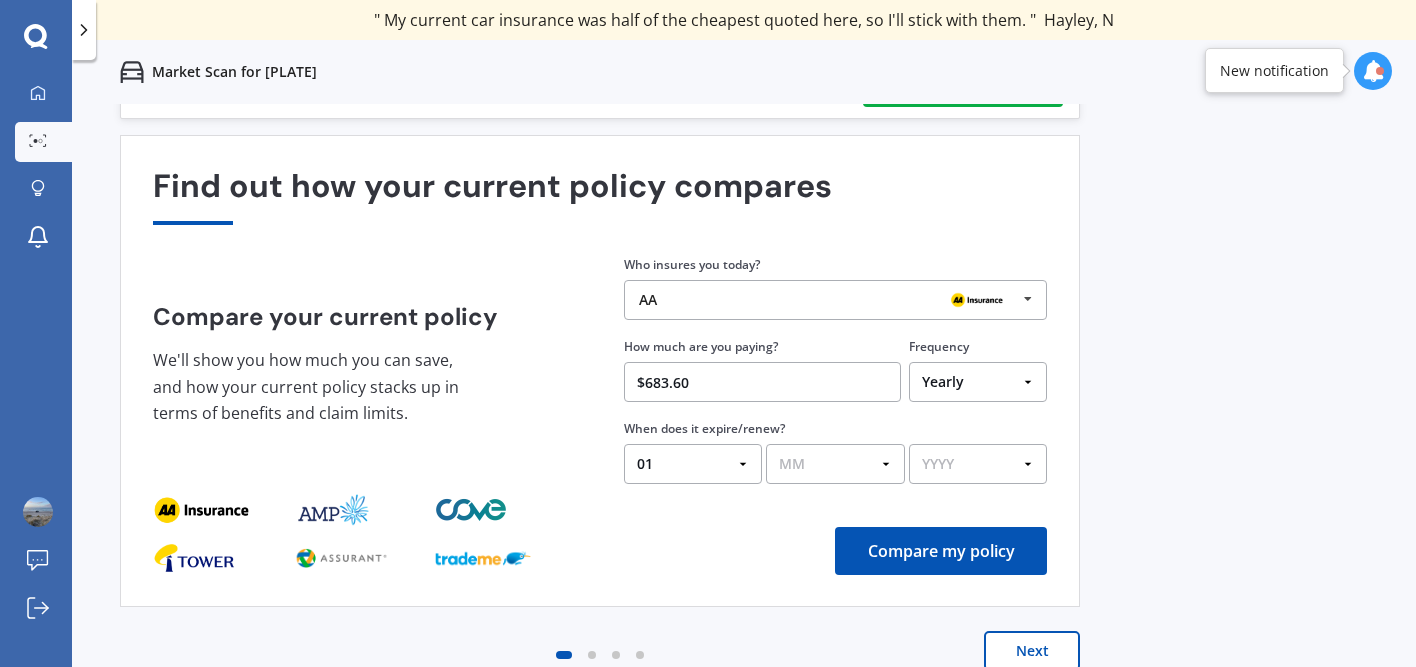 click on "MM 01 02 03 04 05 06 07 08 09 10 11 12" at bounding box center [835, 464] 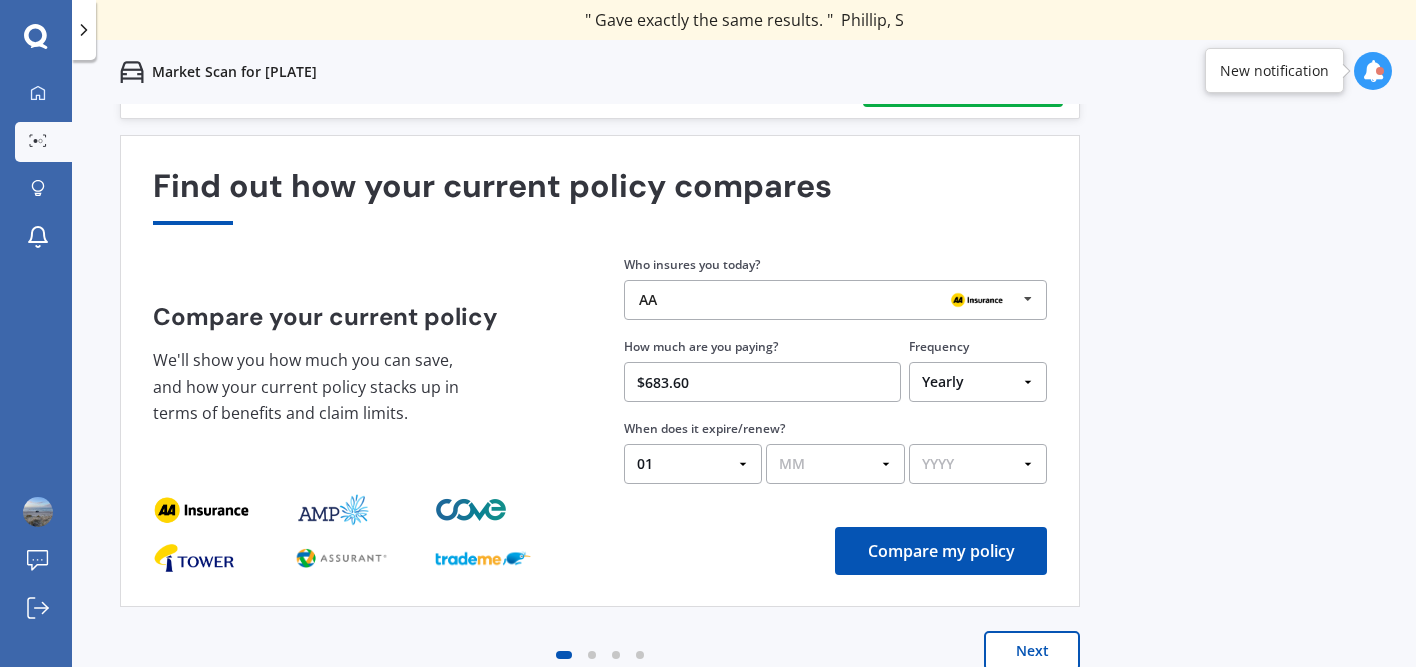 select on "04" 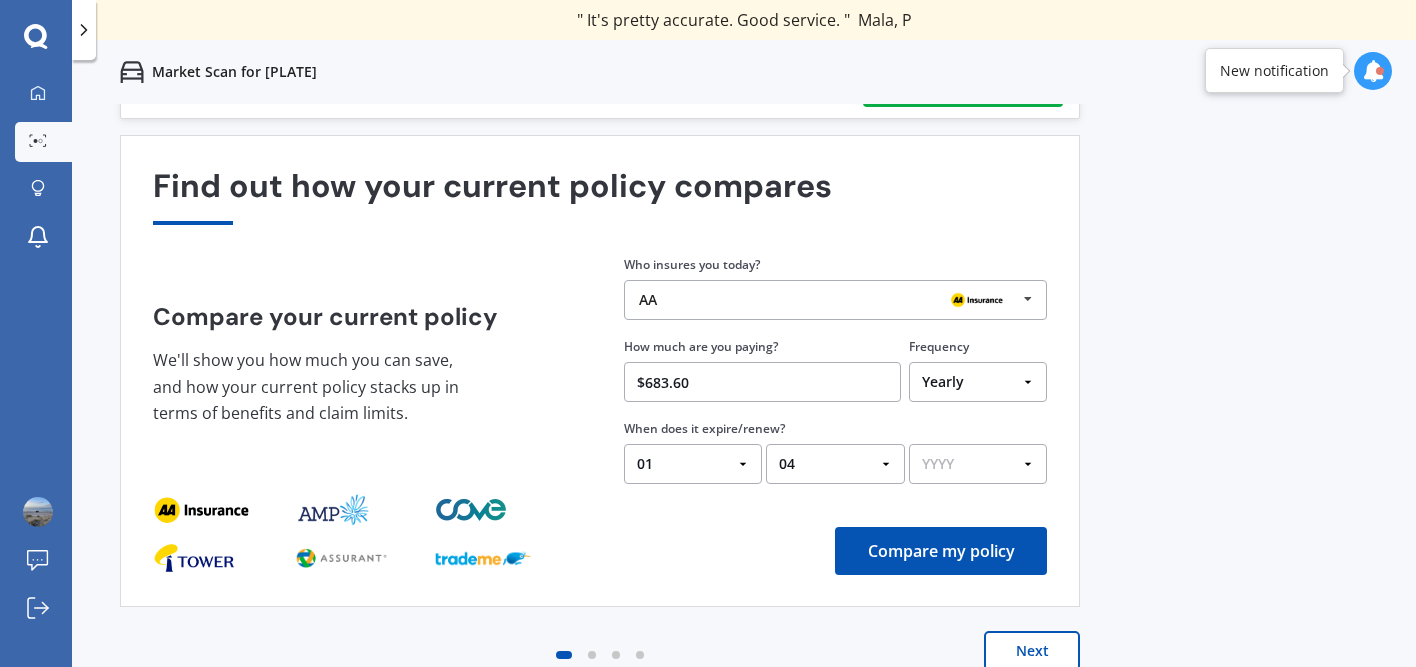 click on "YYYY 2026 2025 2024" at bounding box center (978, 464) 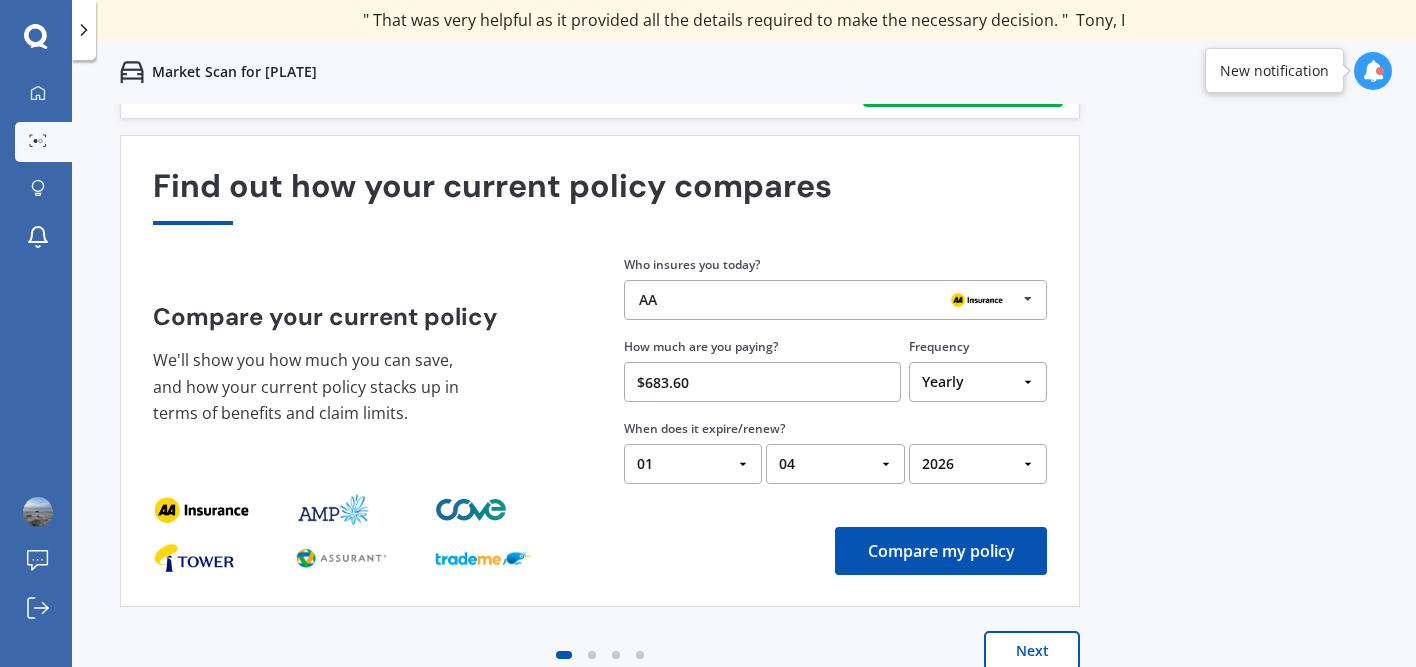 click on "Compare my policy" at bounding box center [941, 551] 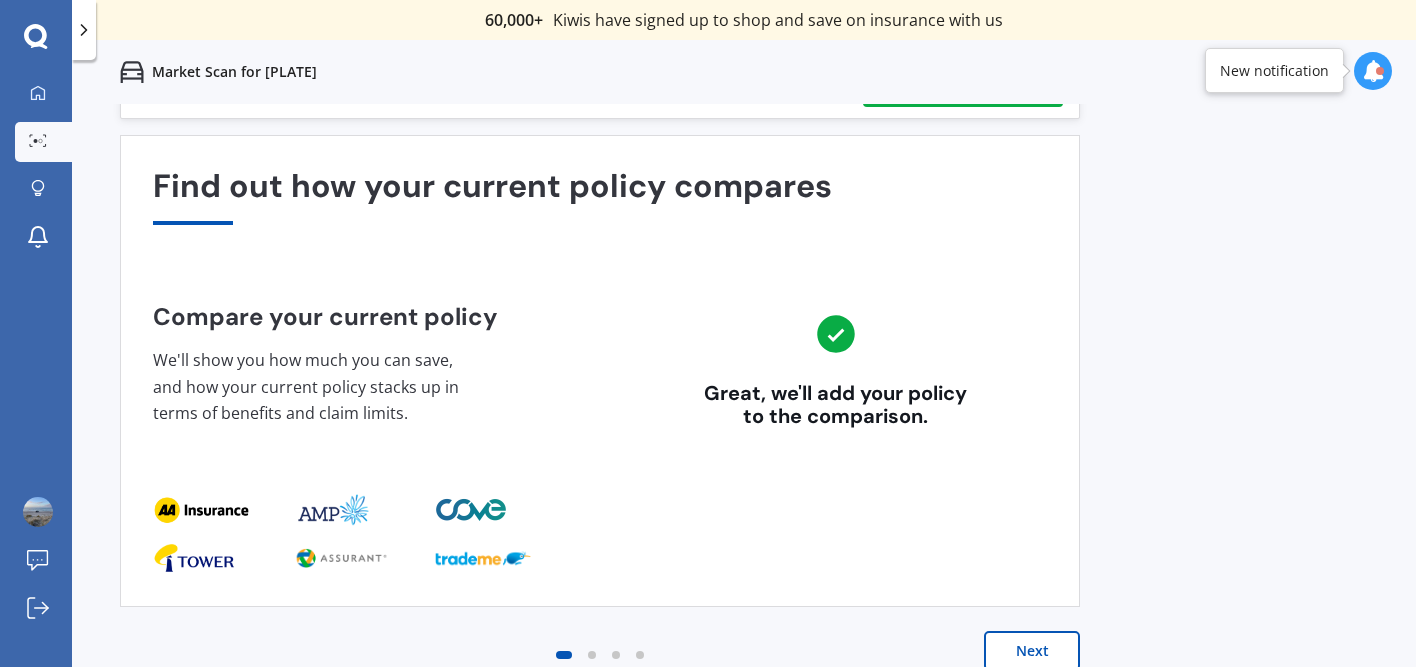 click on "Next" at bounding box center (1032, 651) 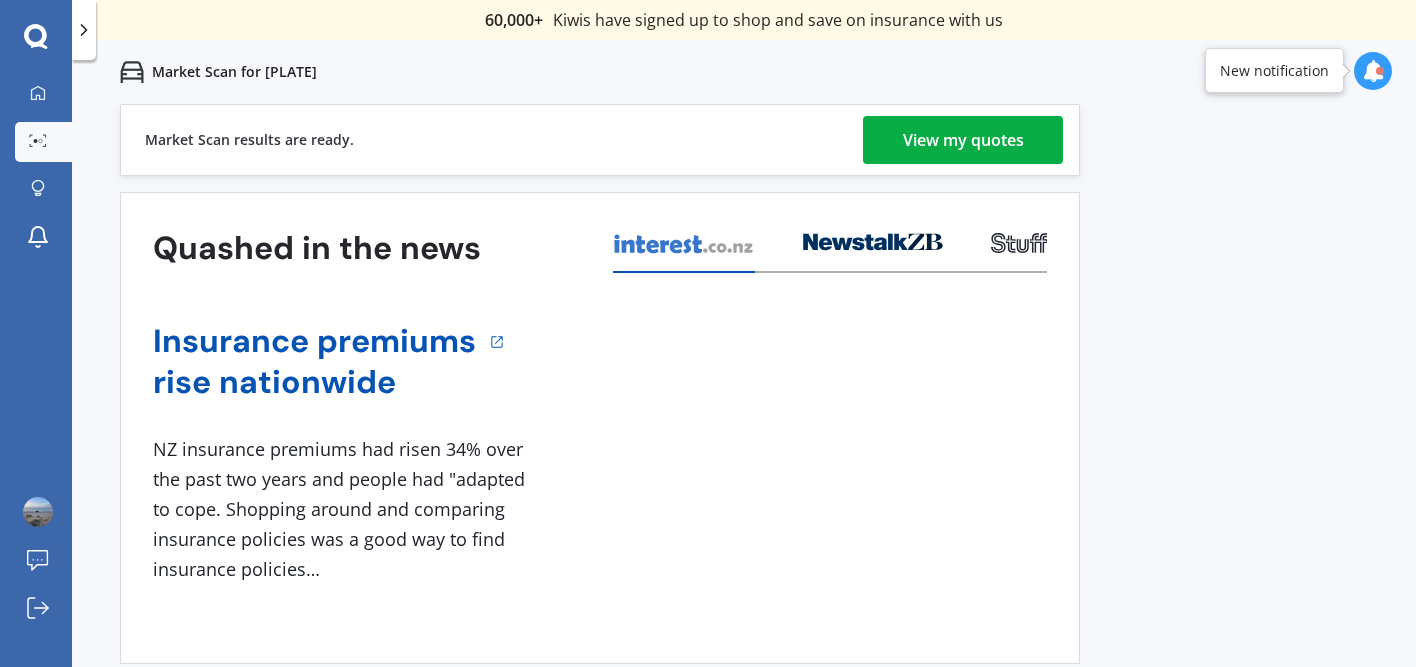 scroll, scrollTop: 57, scrollLeft: 0, axis: vertical 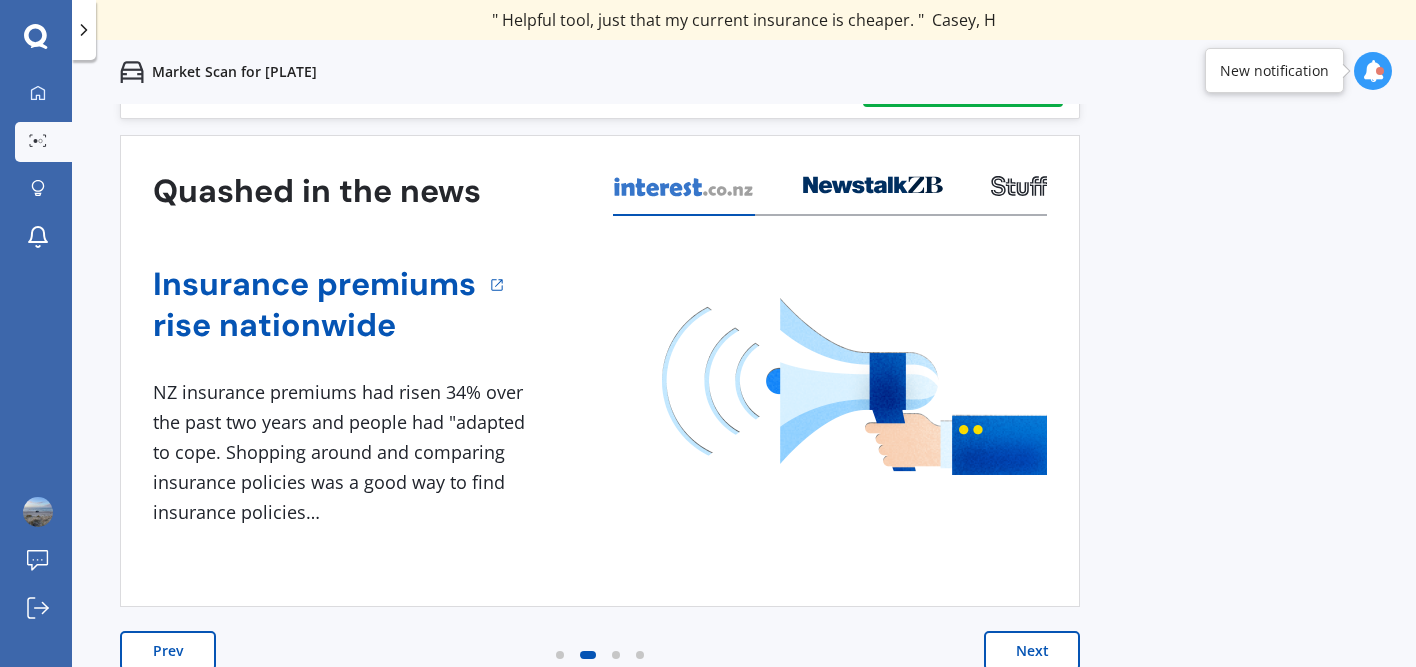 click on "Next" at bounding box center [1032, 651] 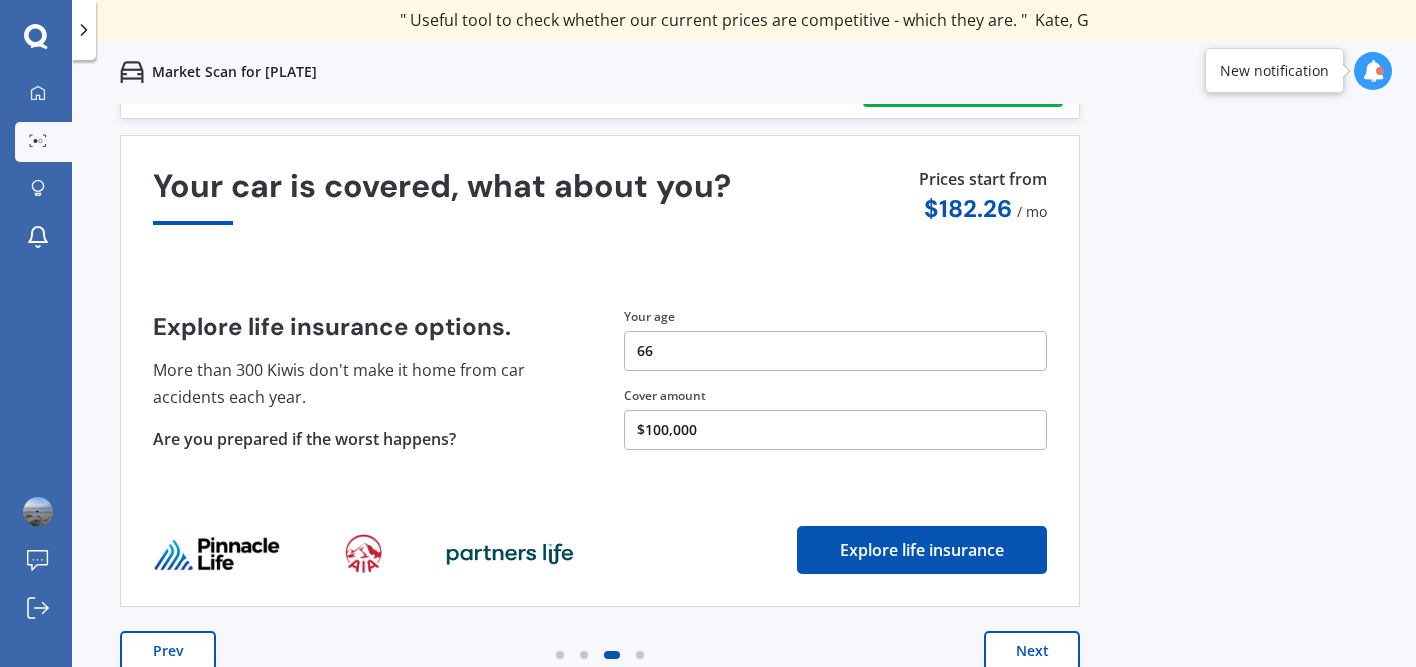 scroll, scrollTop: 0, scrollLeft: 0, axis: both 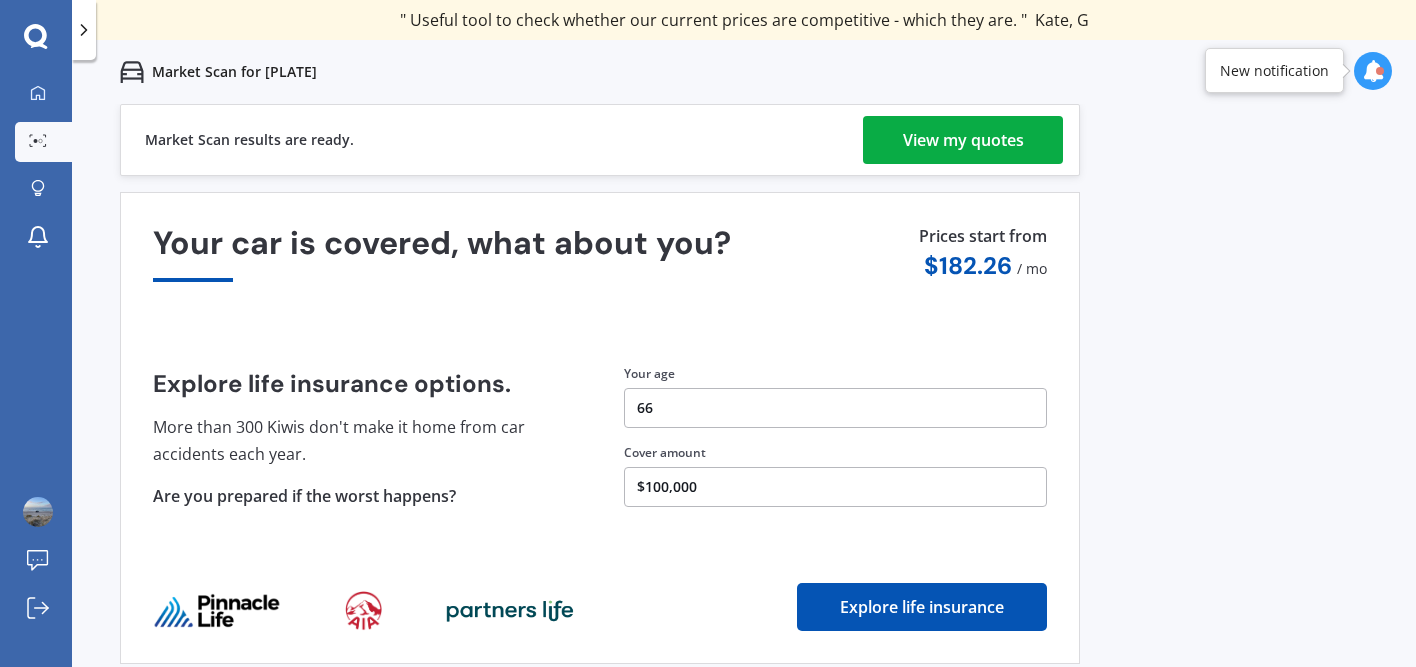 click on "View my quotes" at bounding box center [963, 140] 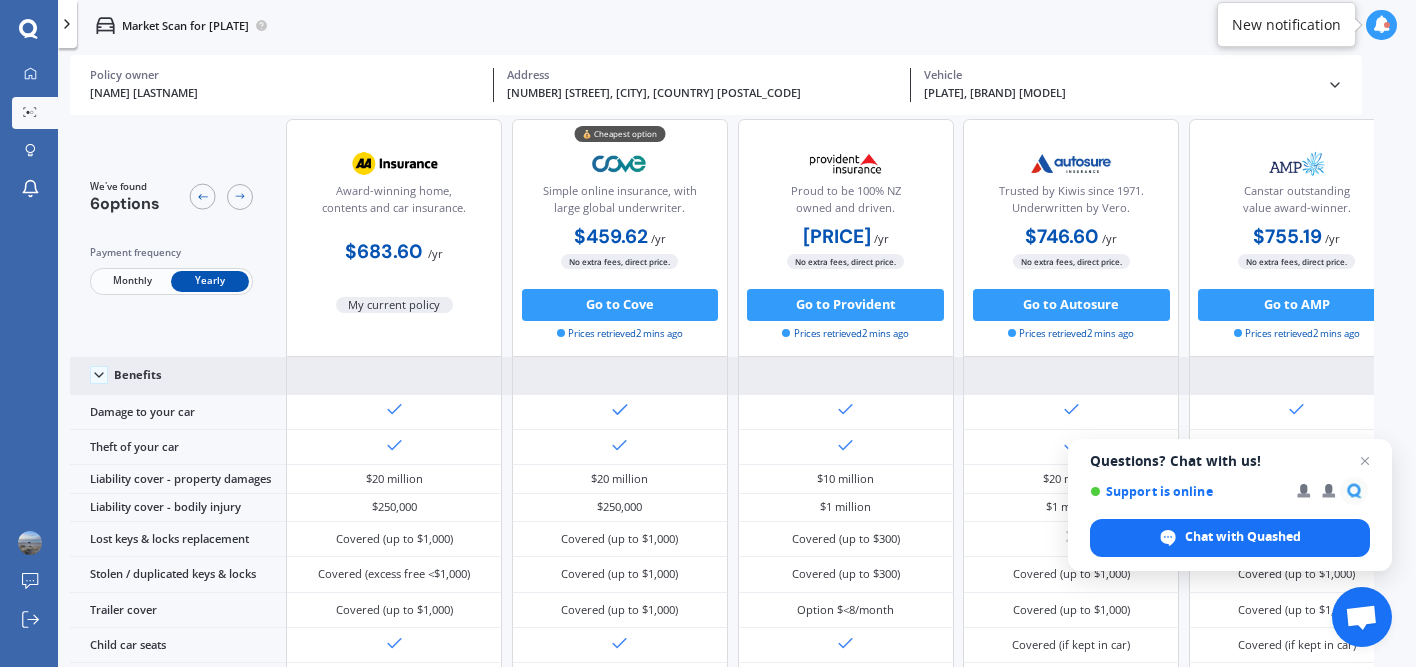 scroll, scrollTop: 0, scrollLeft: 0, axis: both 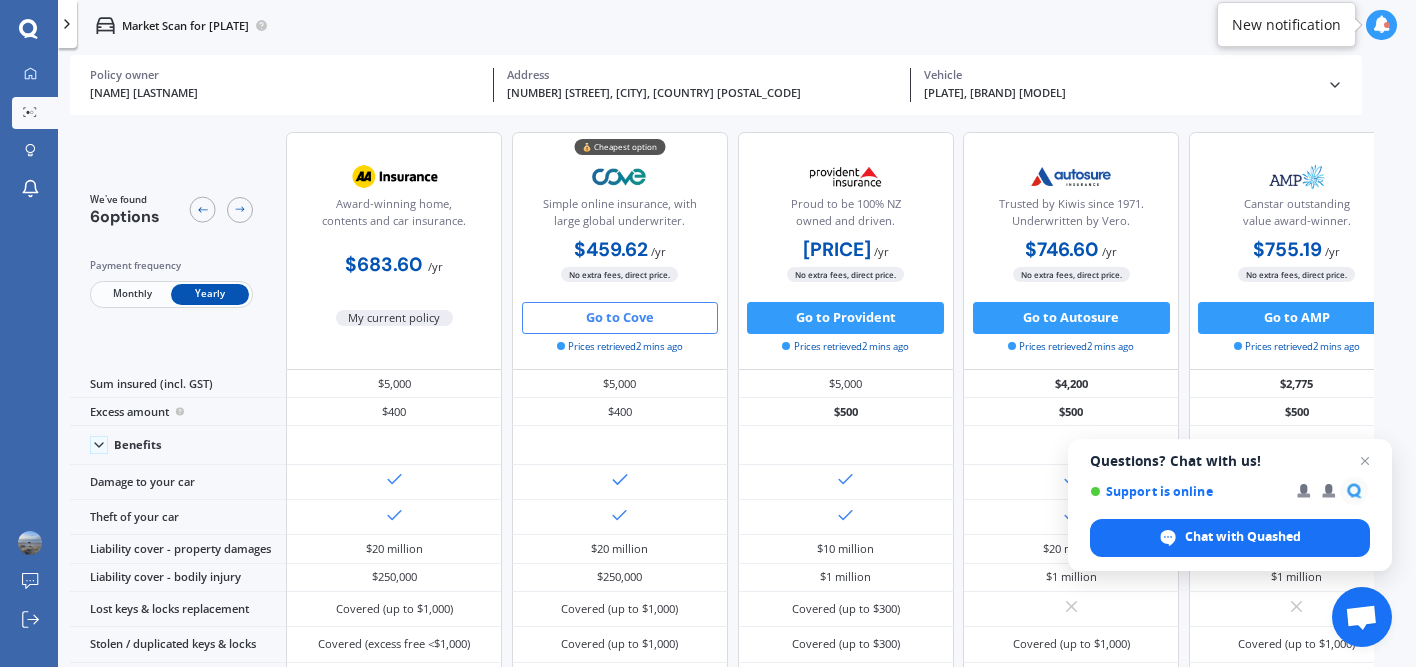 click on "Go to Cove" at bounding box center (620, 318) 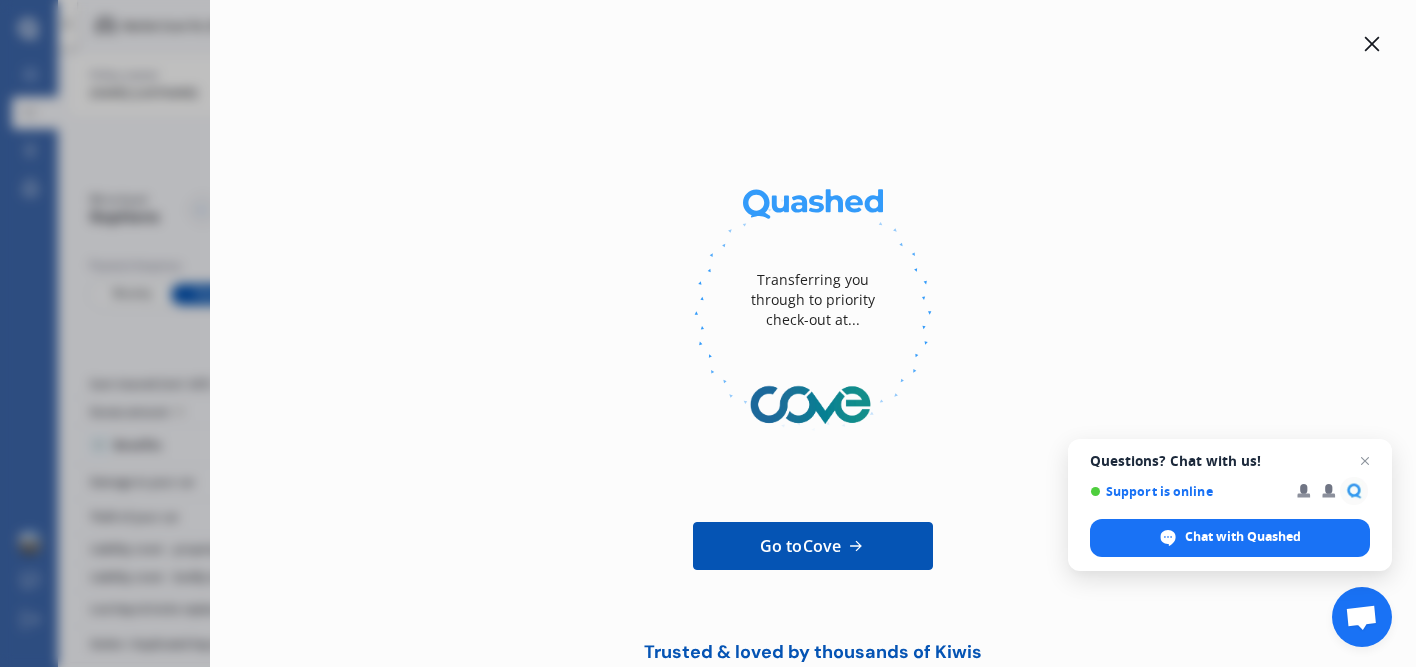 click on "Go to  Cove" at bounding box center (800, 546) 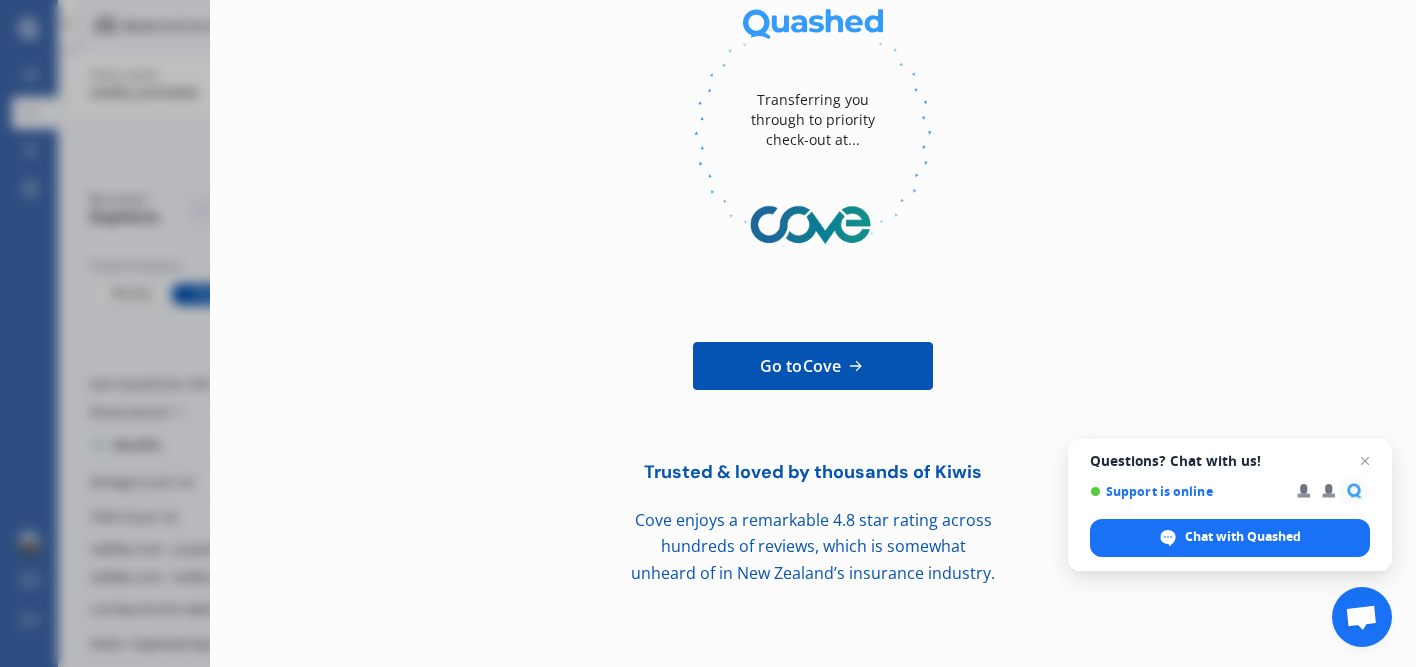 scroll, scrollTop: 0, scrollLeft: 0, axis: both 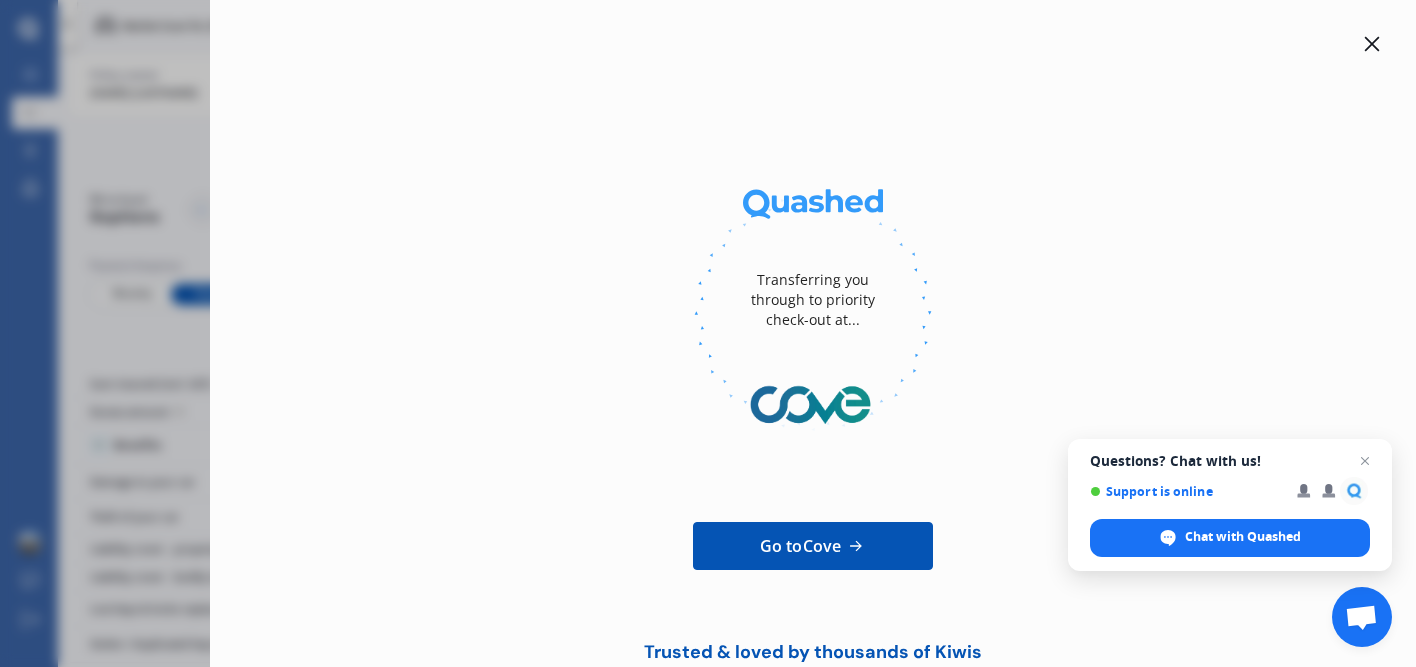 click at bounding box center (1372, 44) 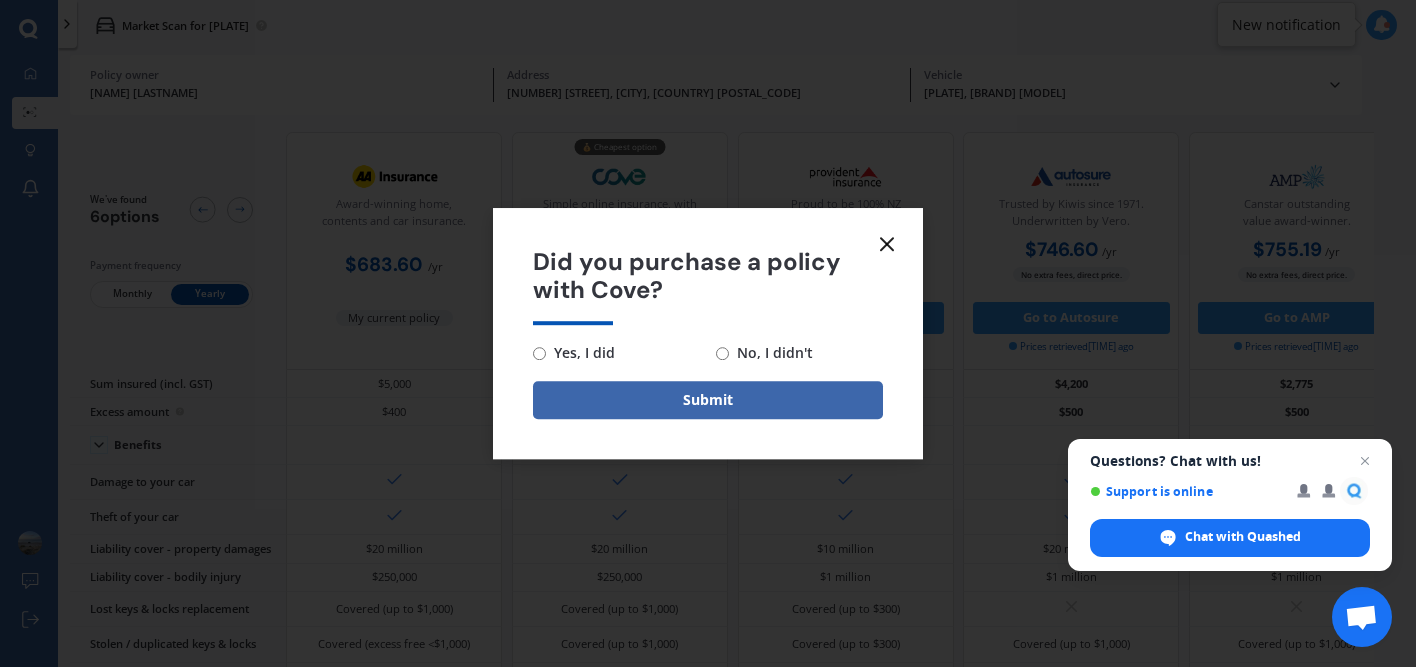 click at bounding box center [887, 244] 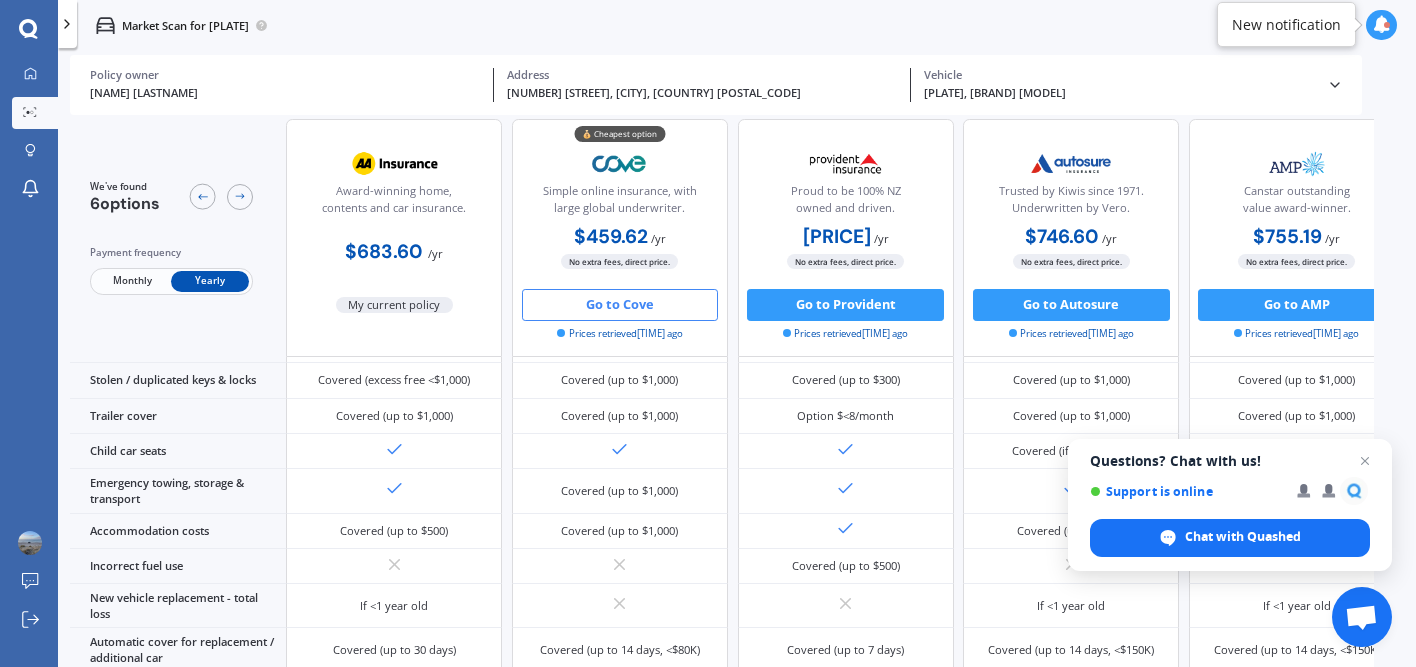 scroll, scrollTop: 0, scrollLeft: 0, axis: both 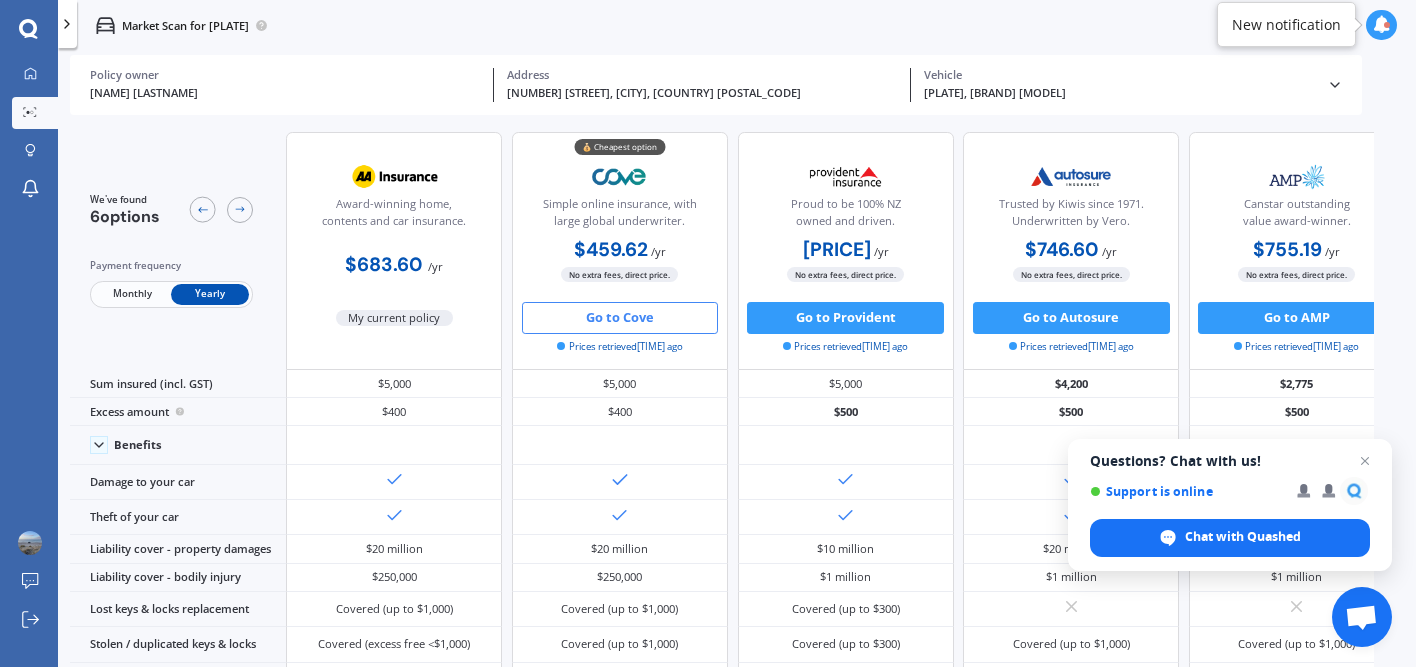 click at bounding box center (67, 24) 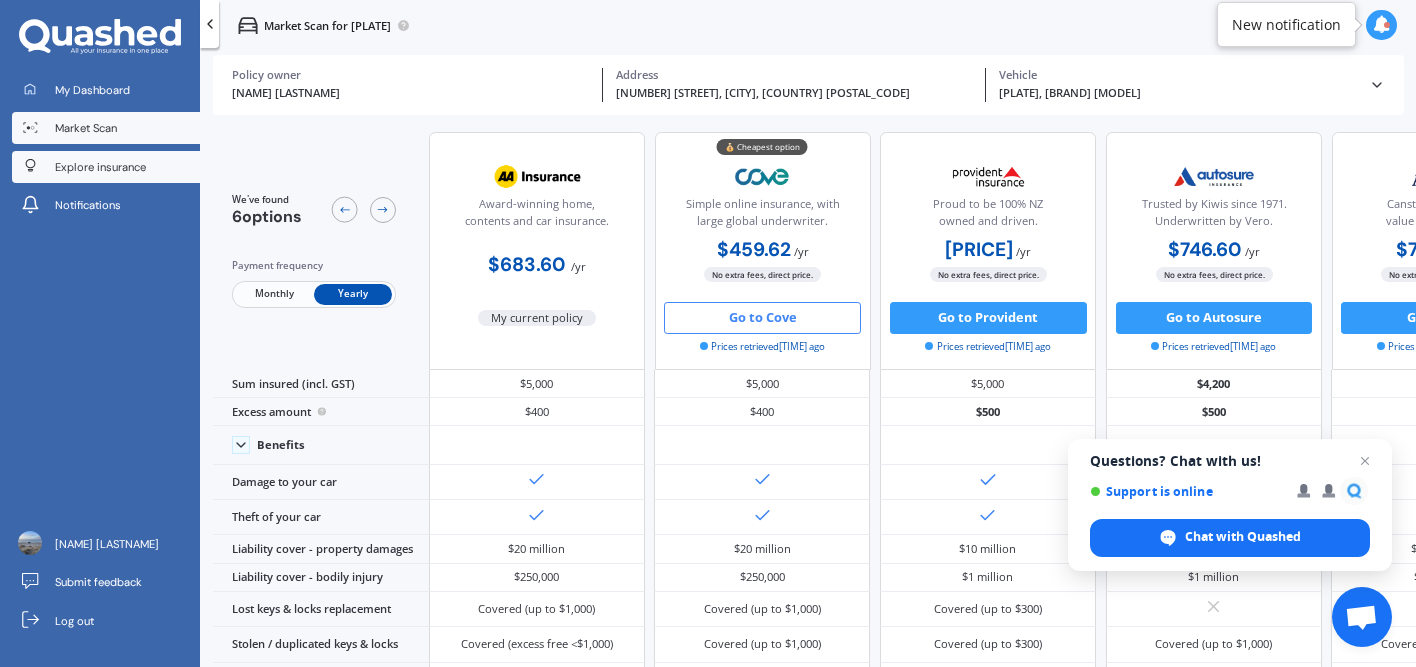 click on "Explore insurance" at bounding box center [100, 167] 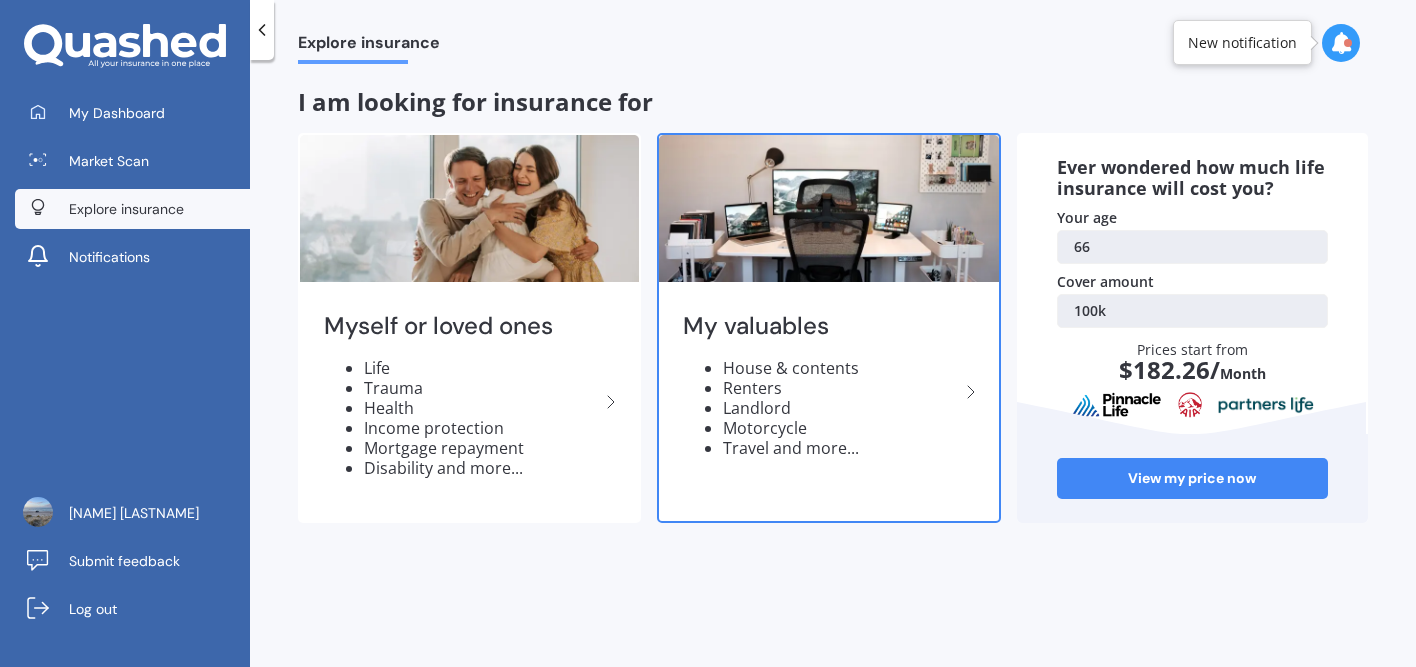 click on "House & contents" at bounding box center (481, 368) 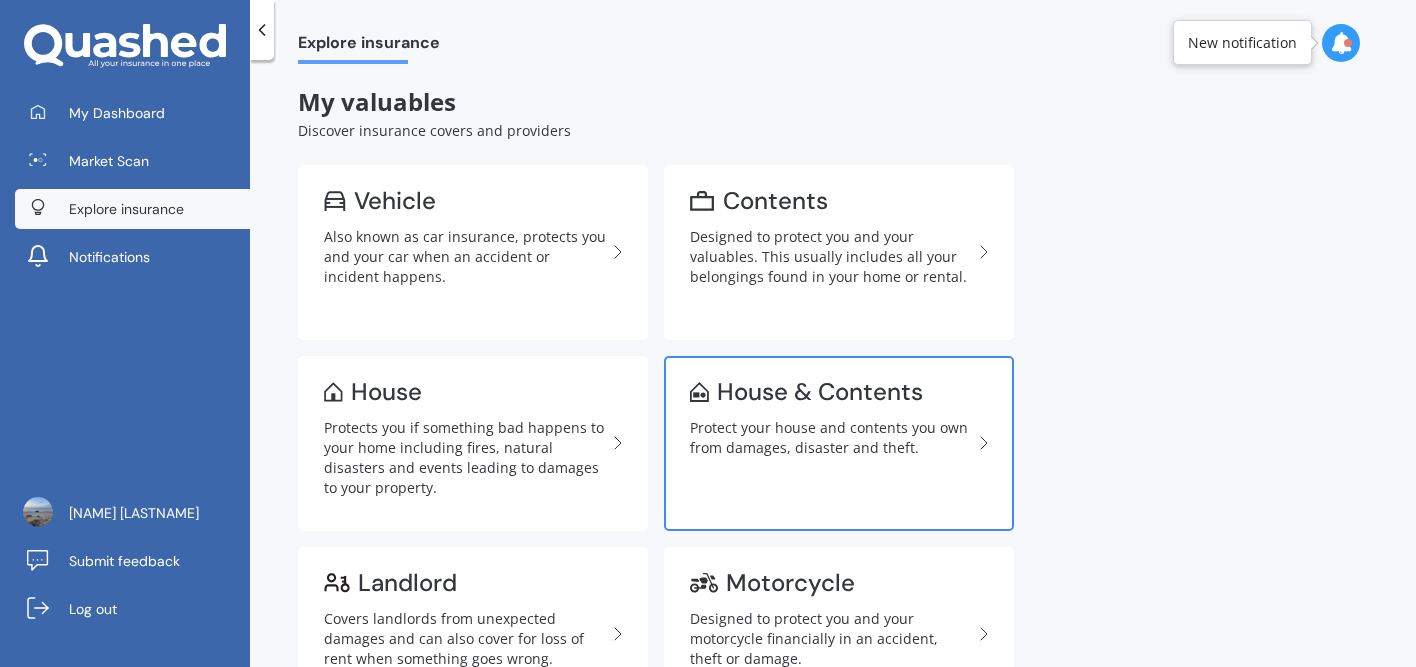 click on "House & Contents" at bounding box center [820, 392] 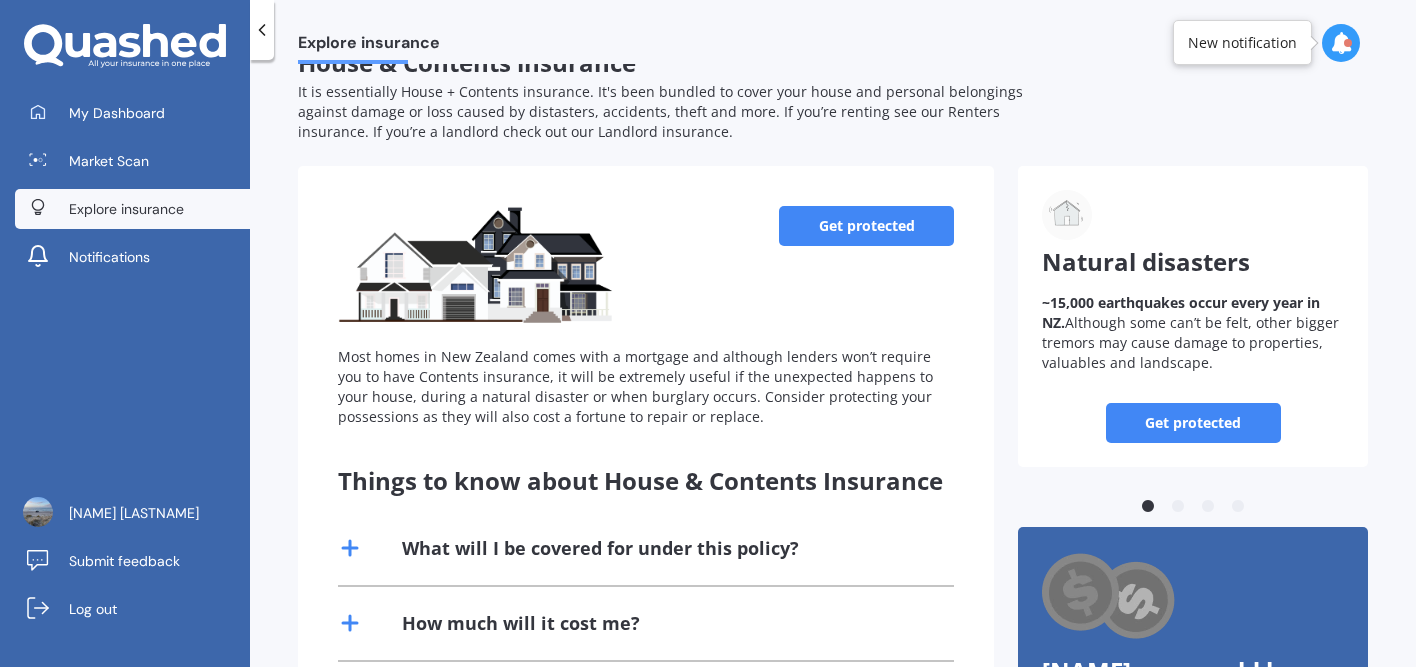 scroll, scrollTop: 0, scrollLeft: 0, axis: both 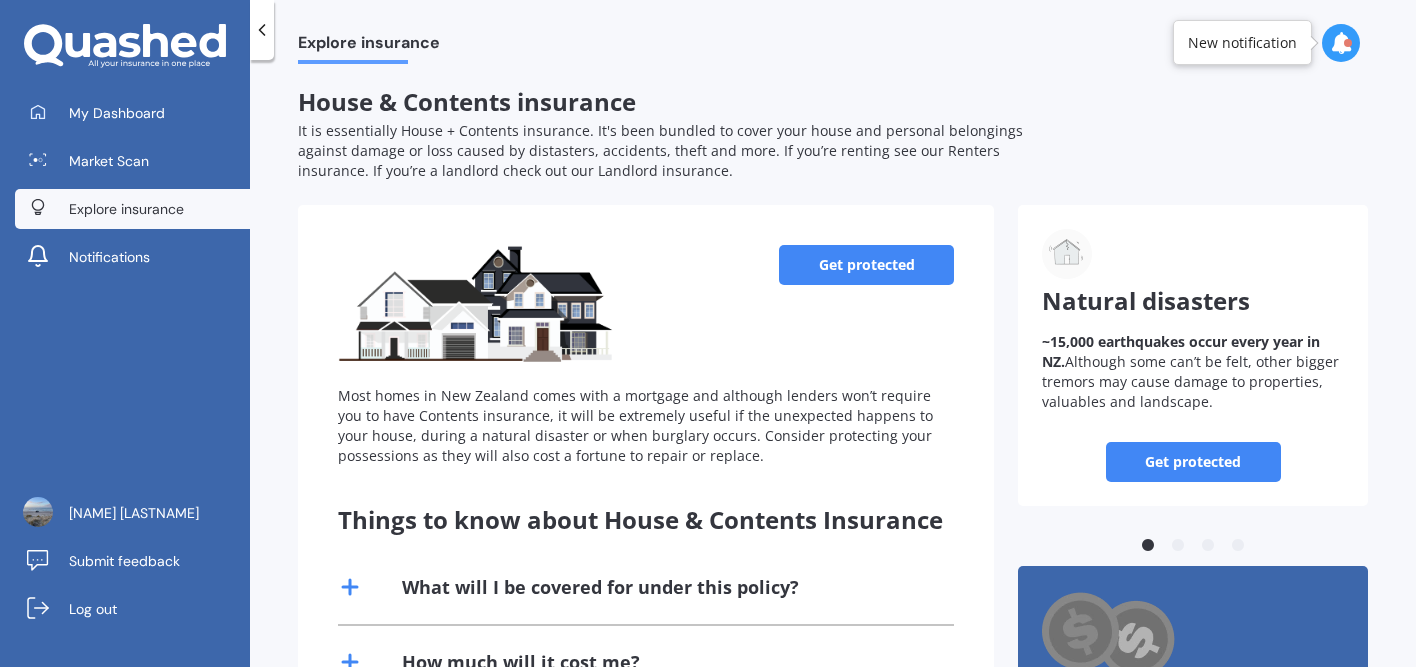click on "Get protected" at bounding box center [866, 265] 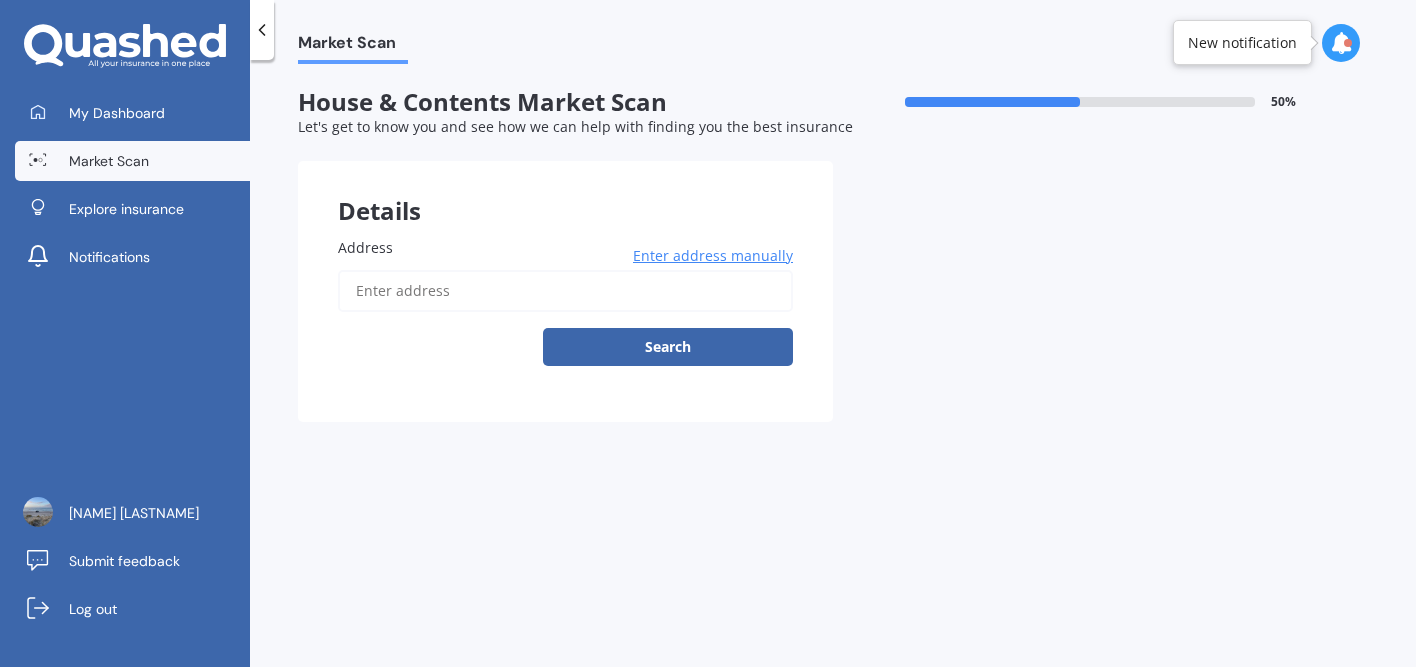 click on "Enter address manually" at bounding box center [713, 256] 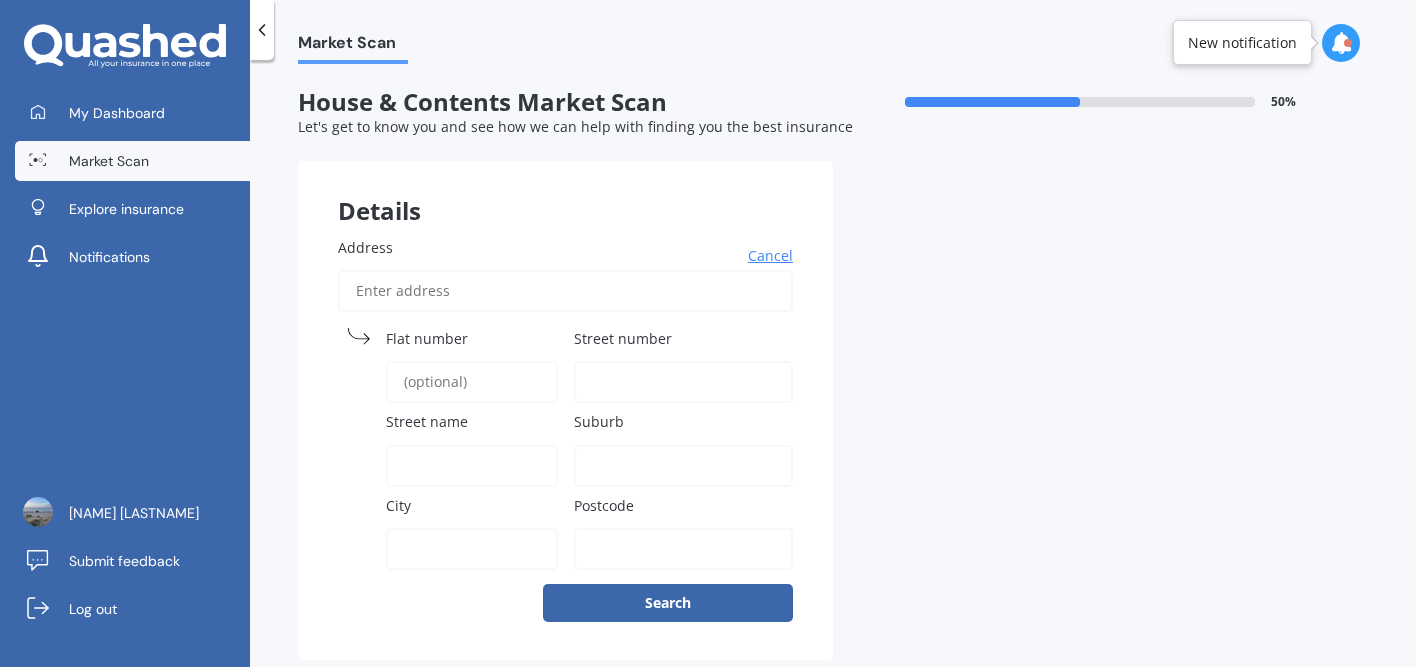 click on "Address" at bounding box center (565, 291) 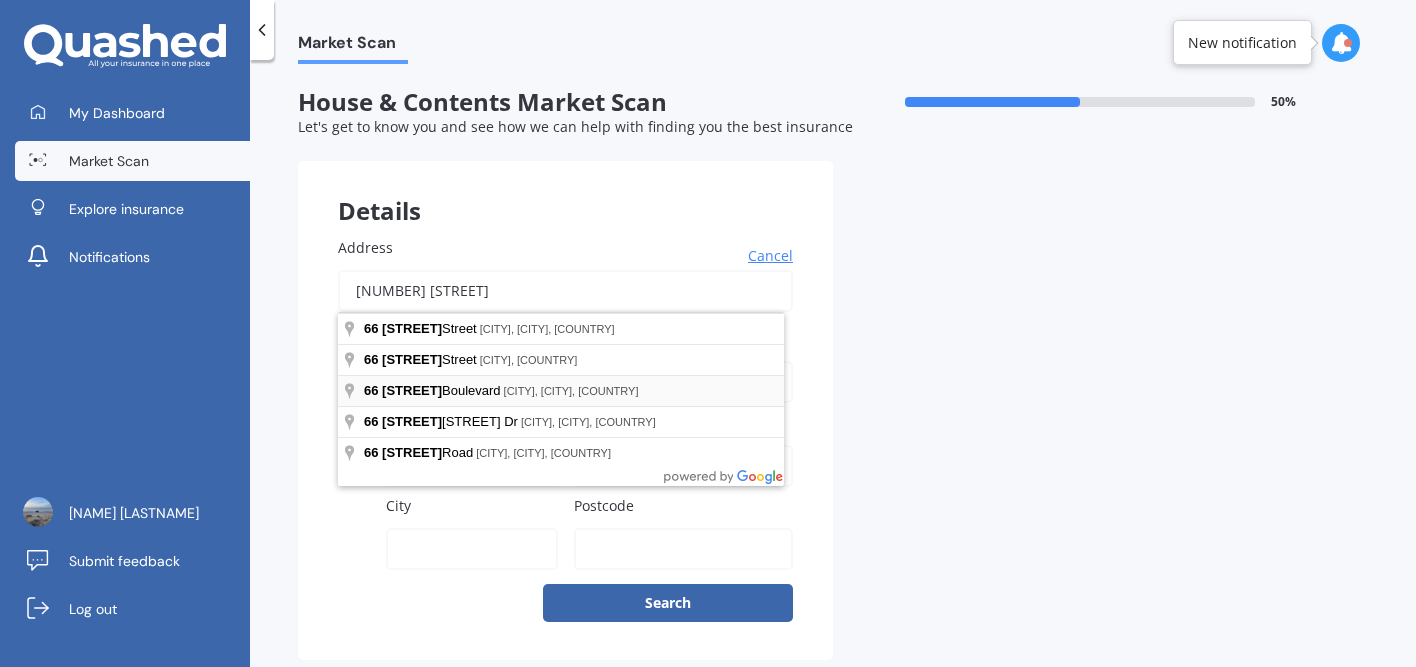 type on "[NUMBER] [STREET]" 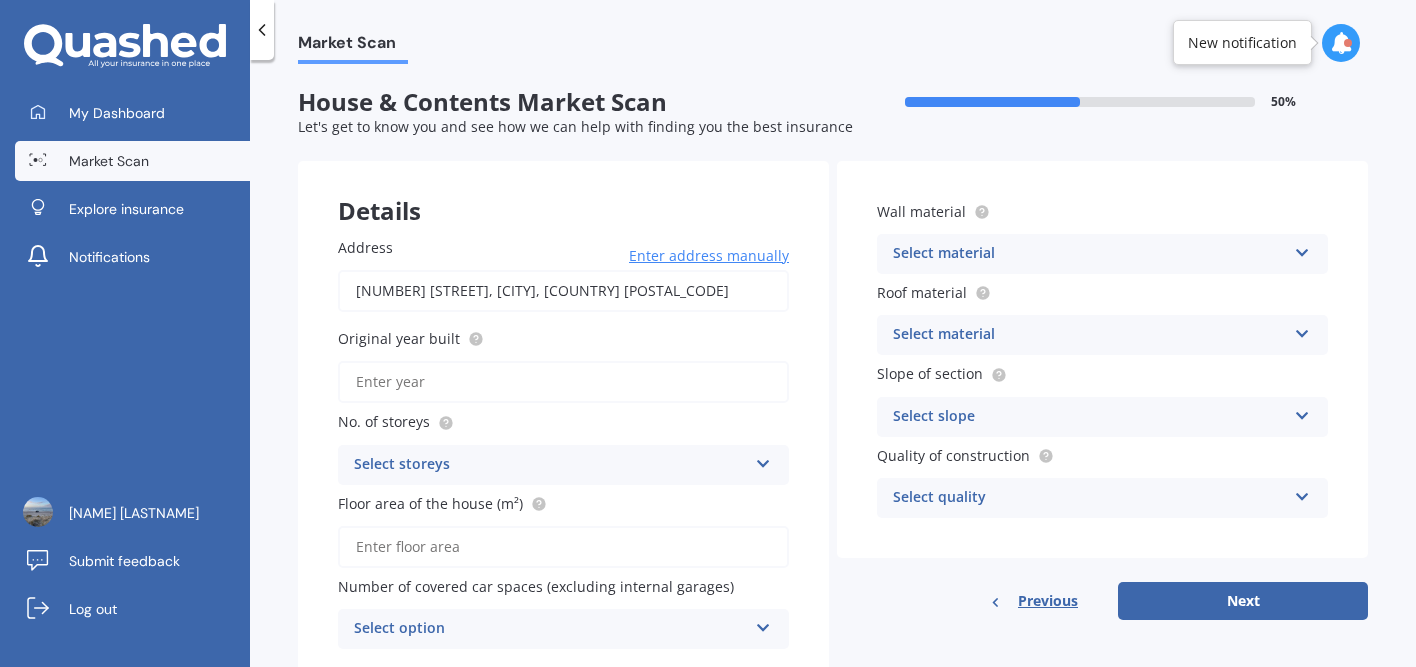 click on "Original year built" at bounding box center [563, 382] 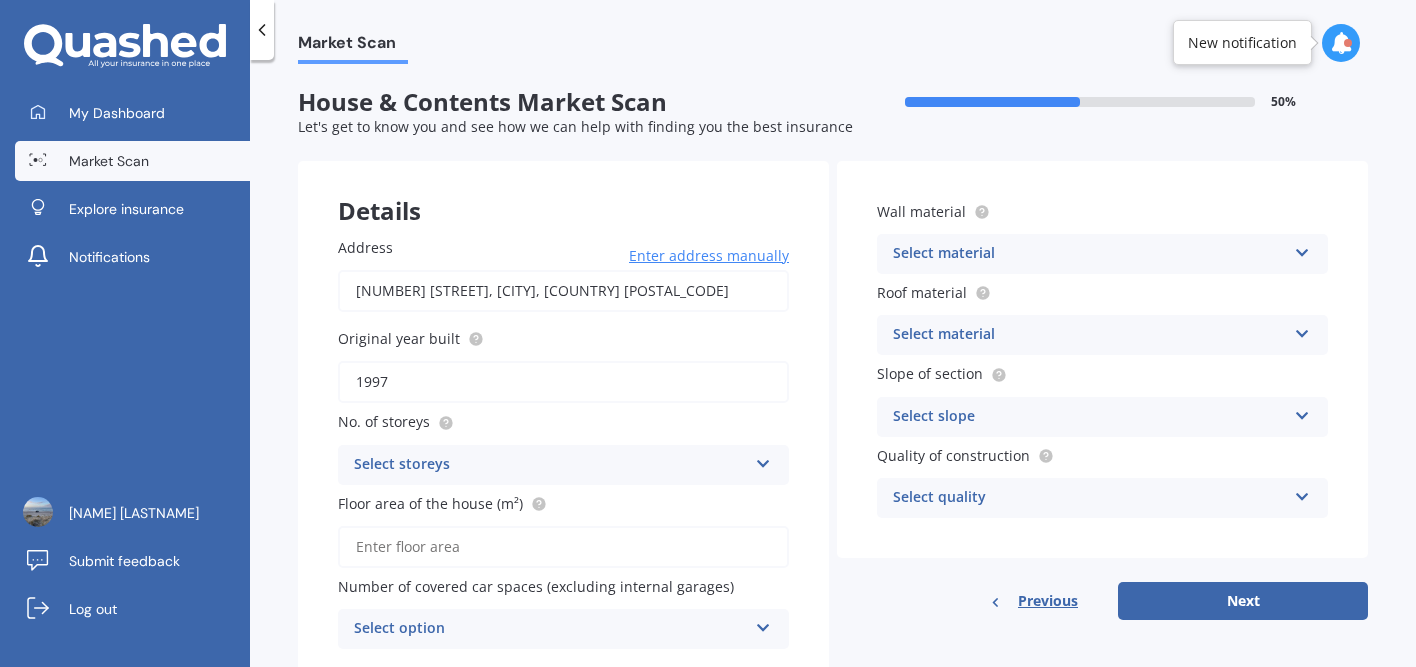 type on "1997" 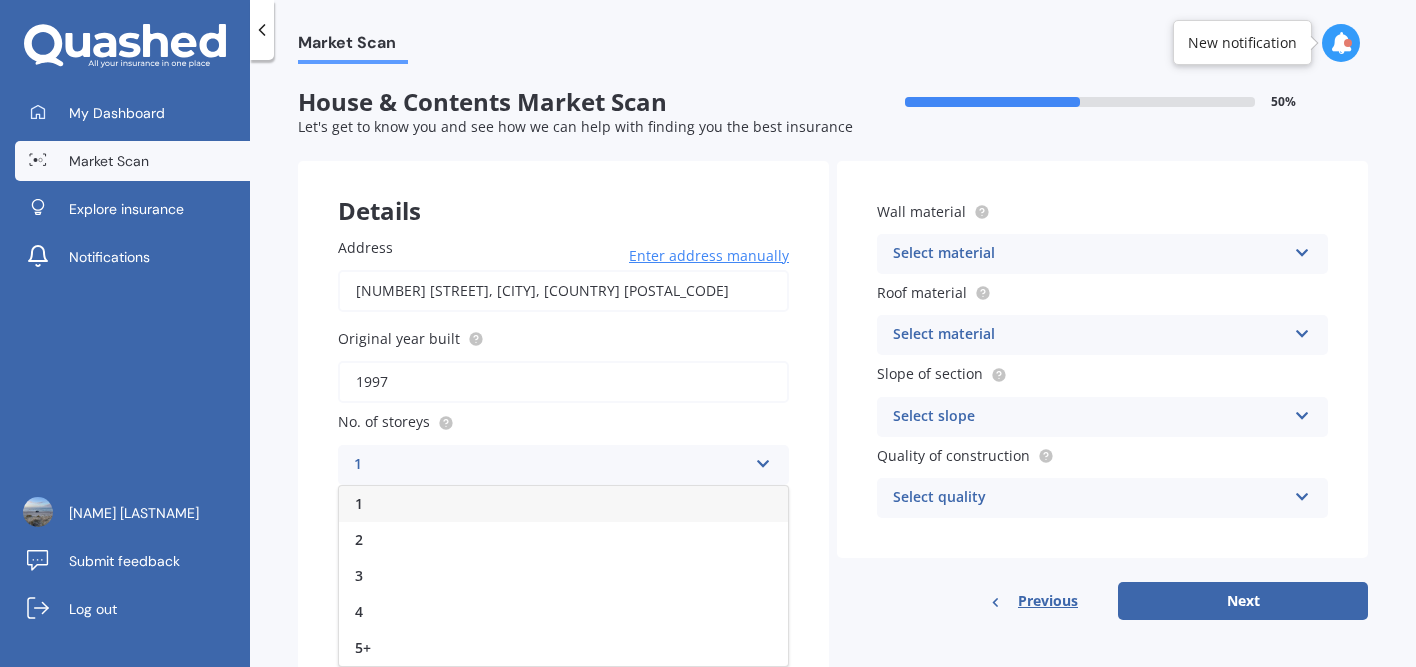 click on "1" at bounding box center (550, 465) 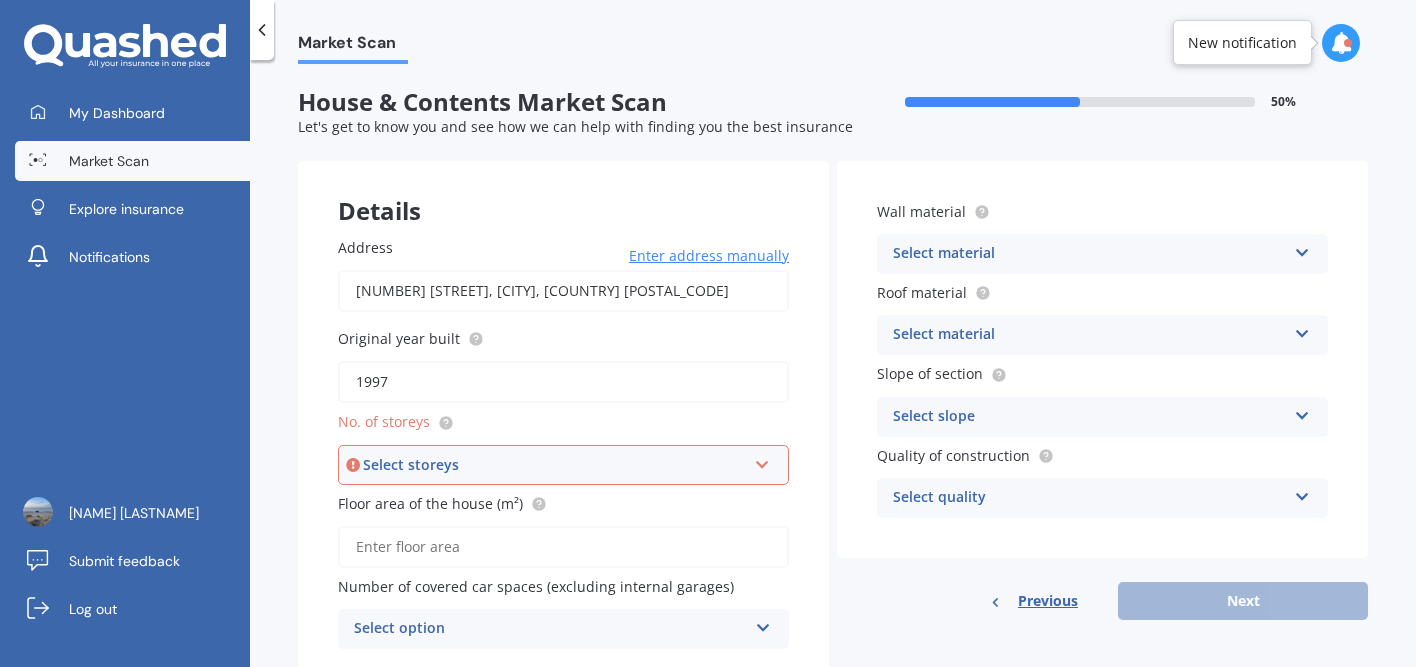 click at bounding box center [762, 461] 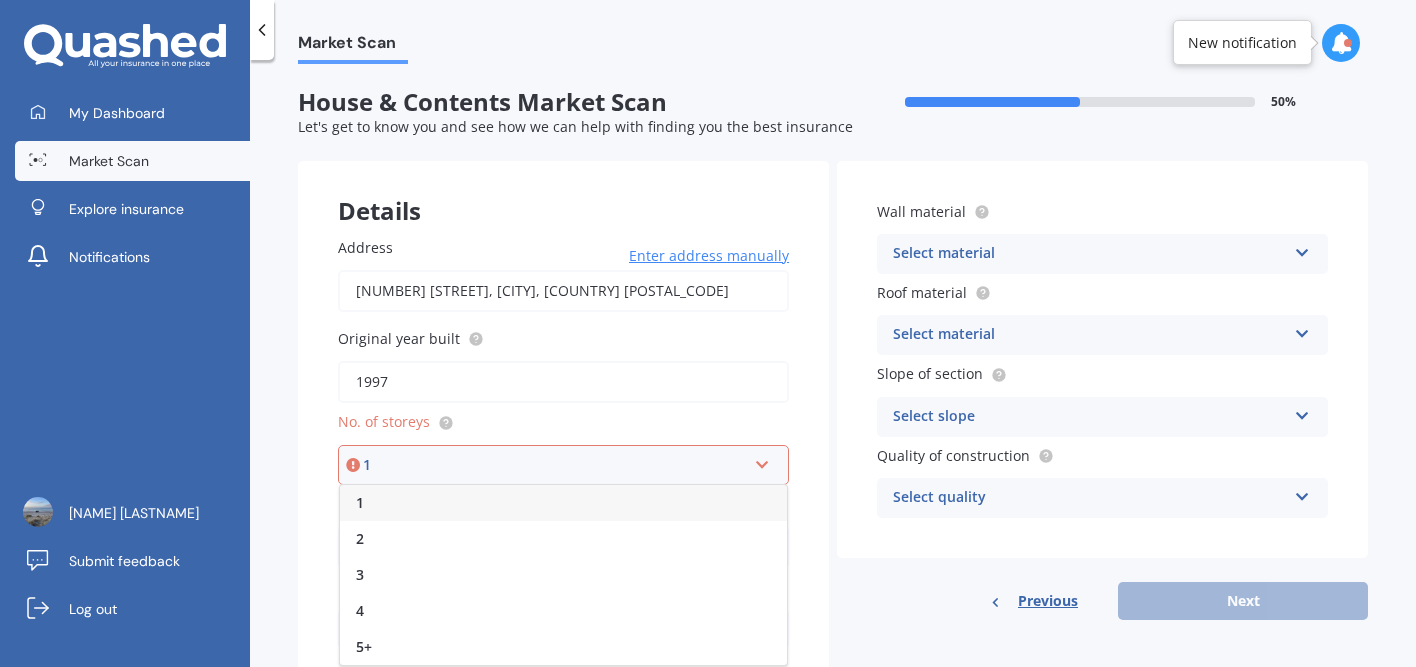 click on "1" at bounding box center [563, 503] 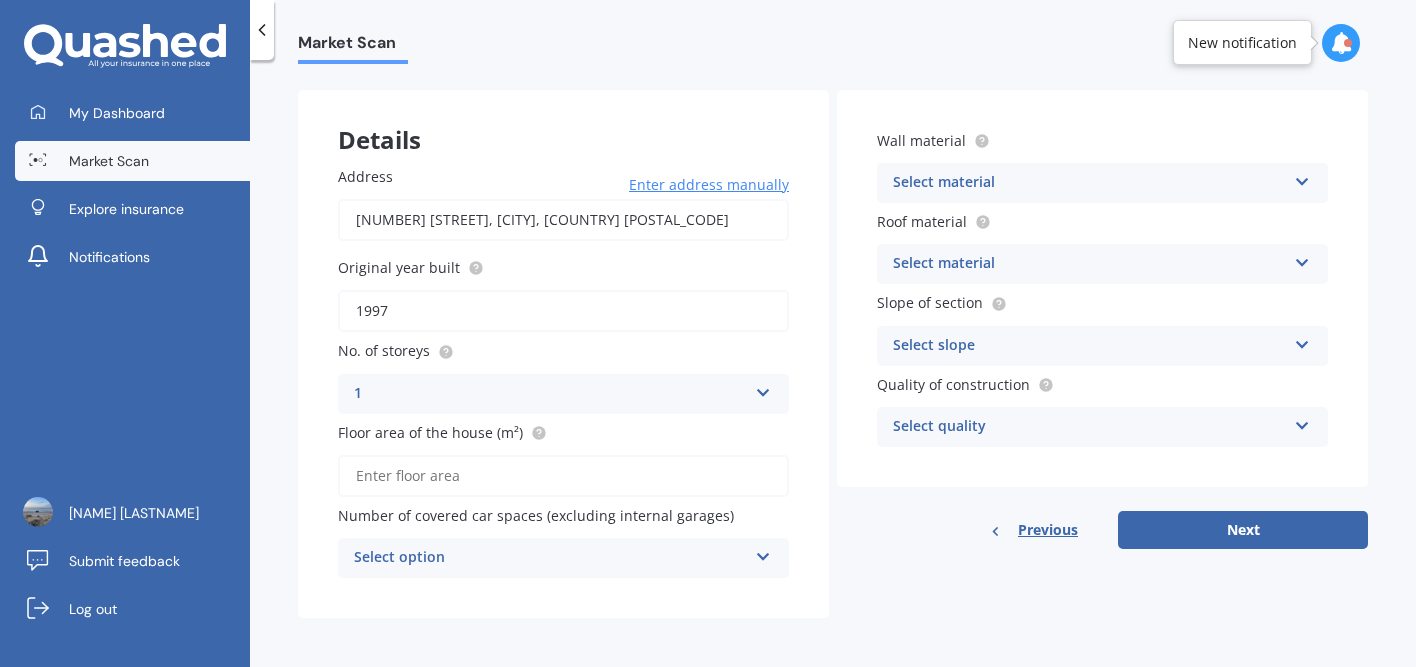 scroll, scrollTop: 74, scrollLeft: 0, axis: vertical 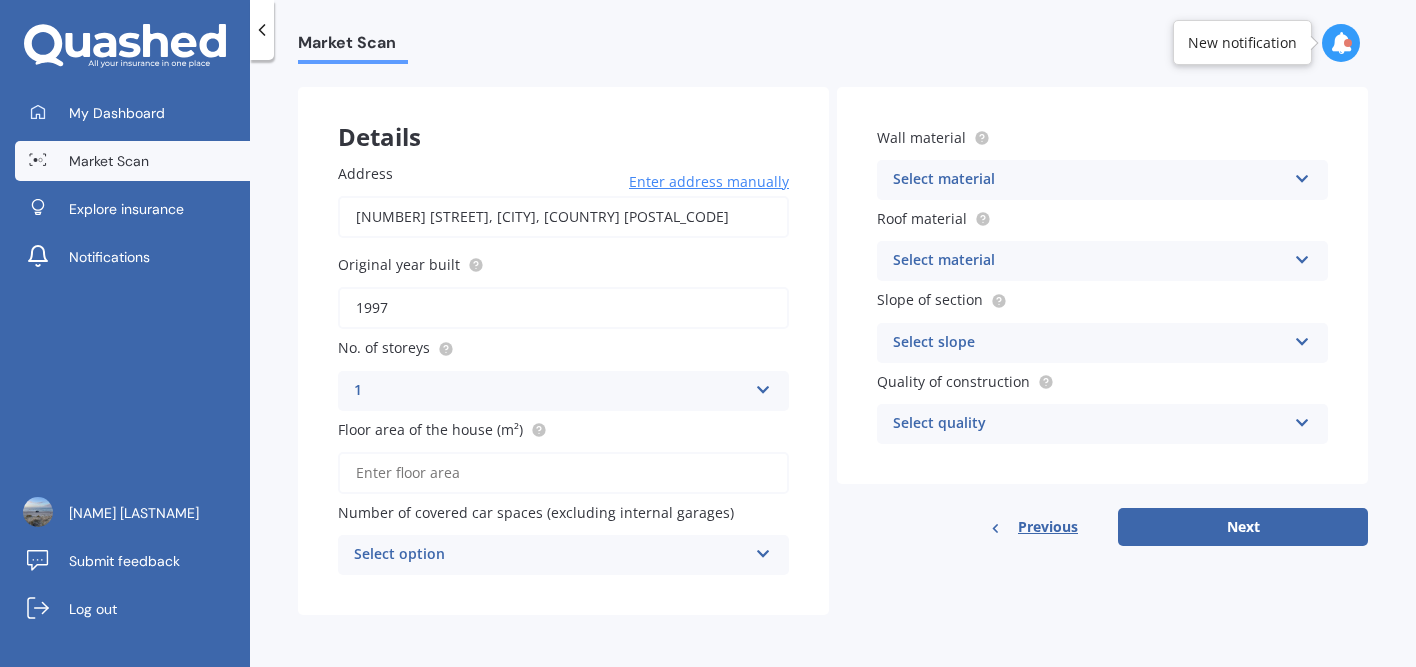 click on "Floor area of the house (m²)" at bounding box center [563, 473] 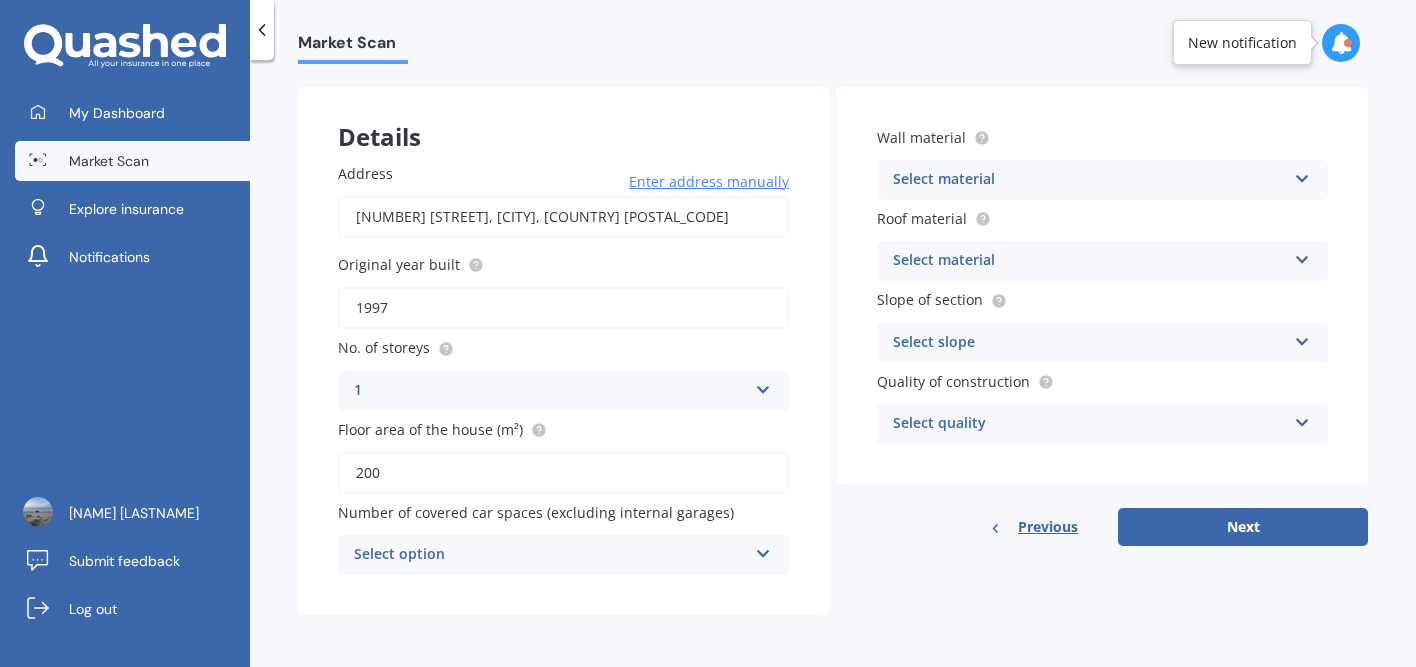 type on "200" 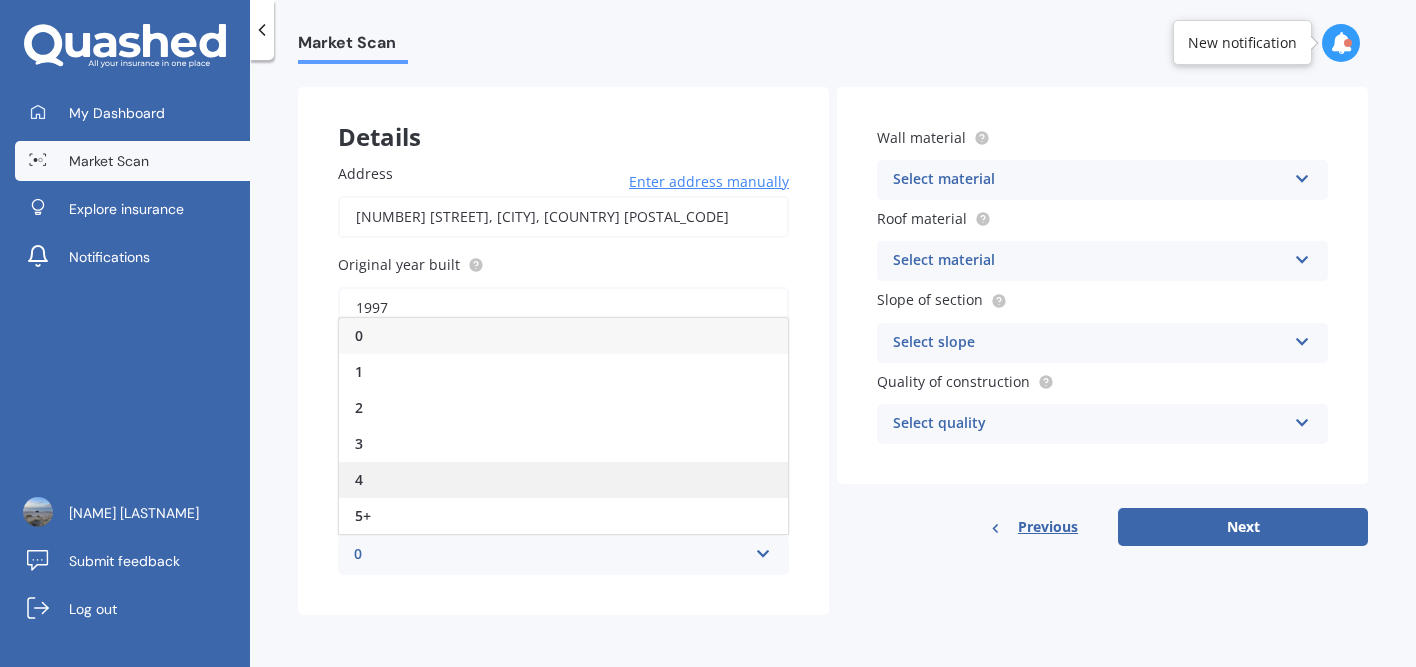 click on "4" at bounding box center (563, 480) 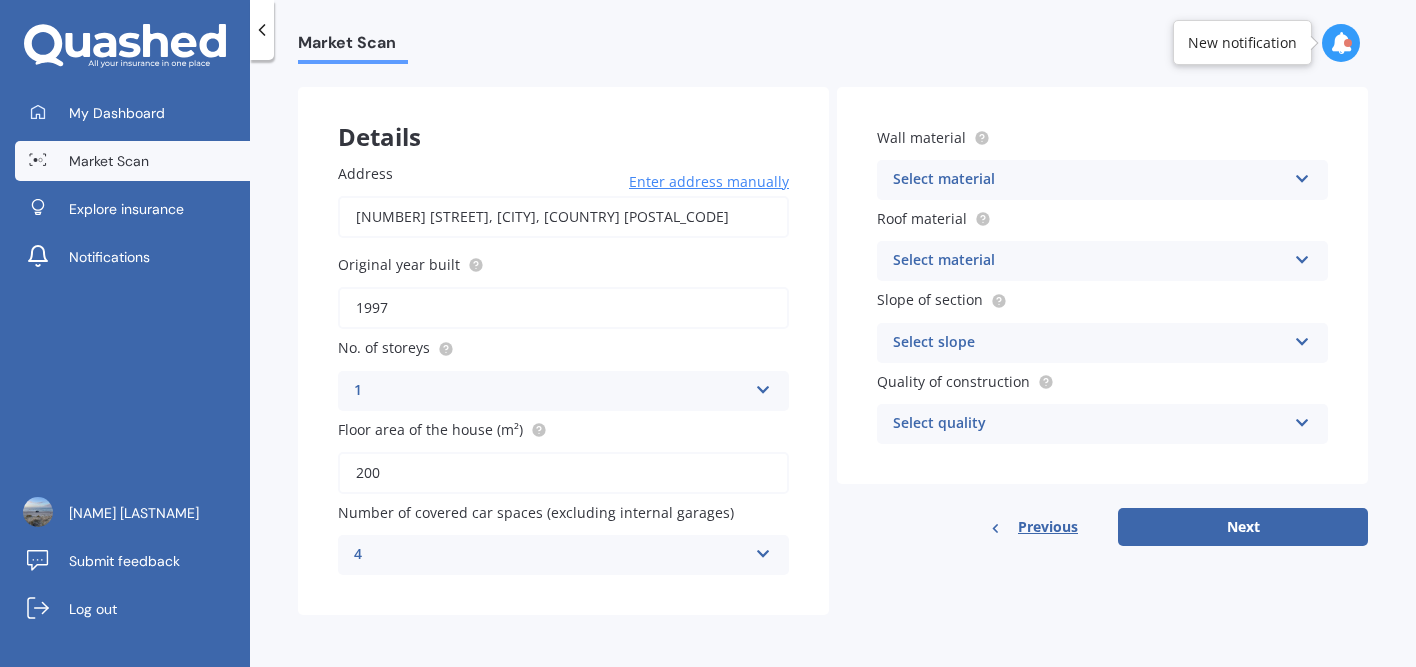 click at bounding box center [763, 386] 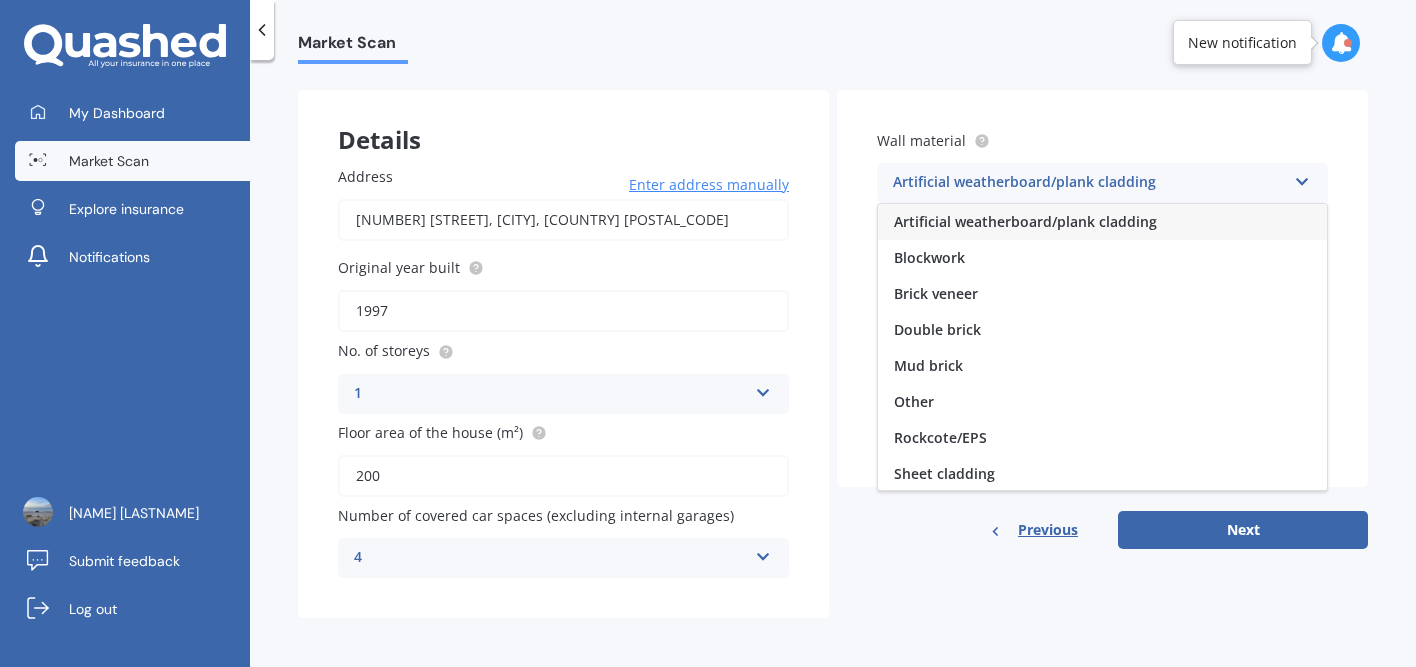 scroll, scrollTop: 74, scrollLeft: 0, axis: vertical 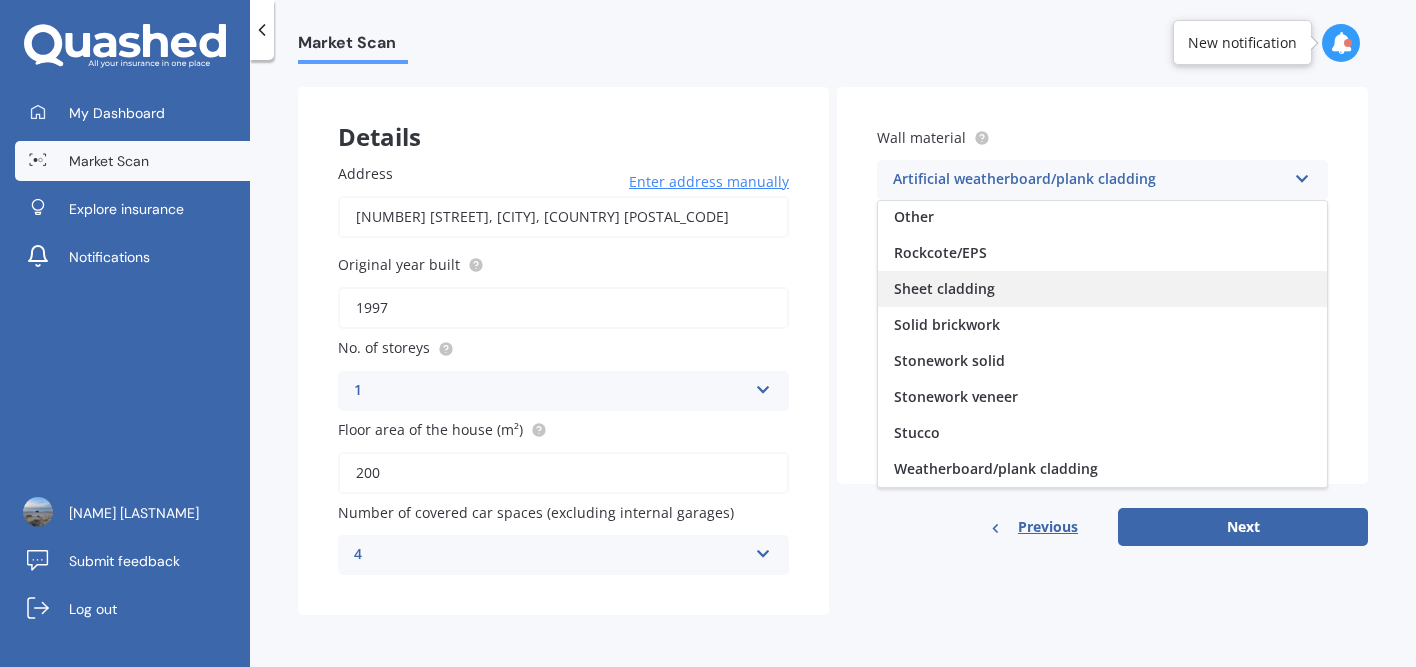 click on "Sheet cladding" at bounding box center (1102, 289) 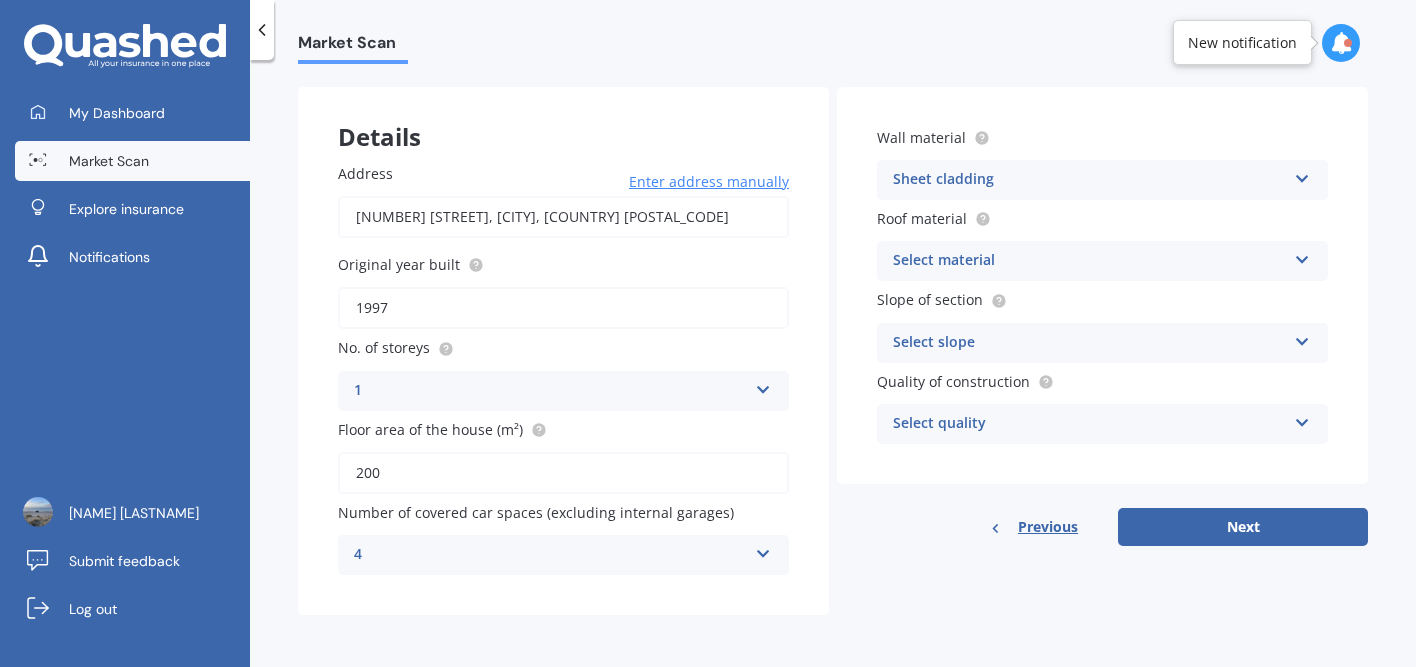 click at bounding box center [763, 386] 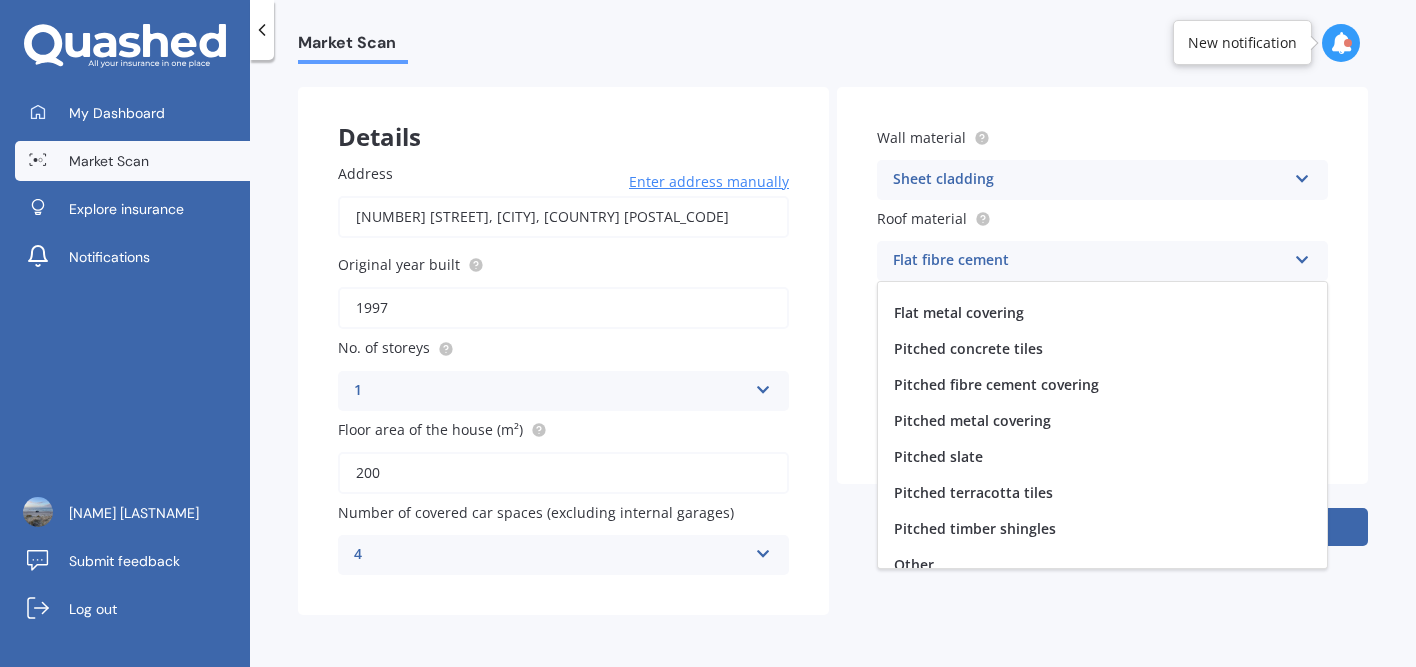 scroll, scrollTop: 74, scrollLeft: 0, axis: vertical 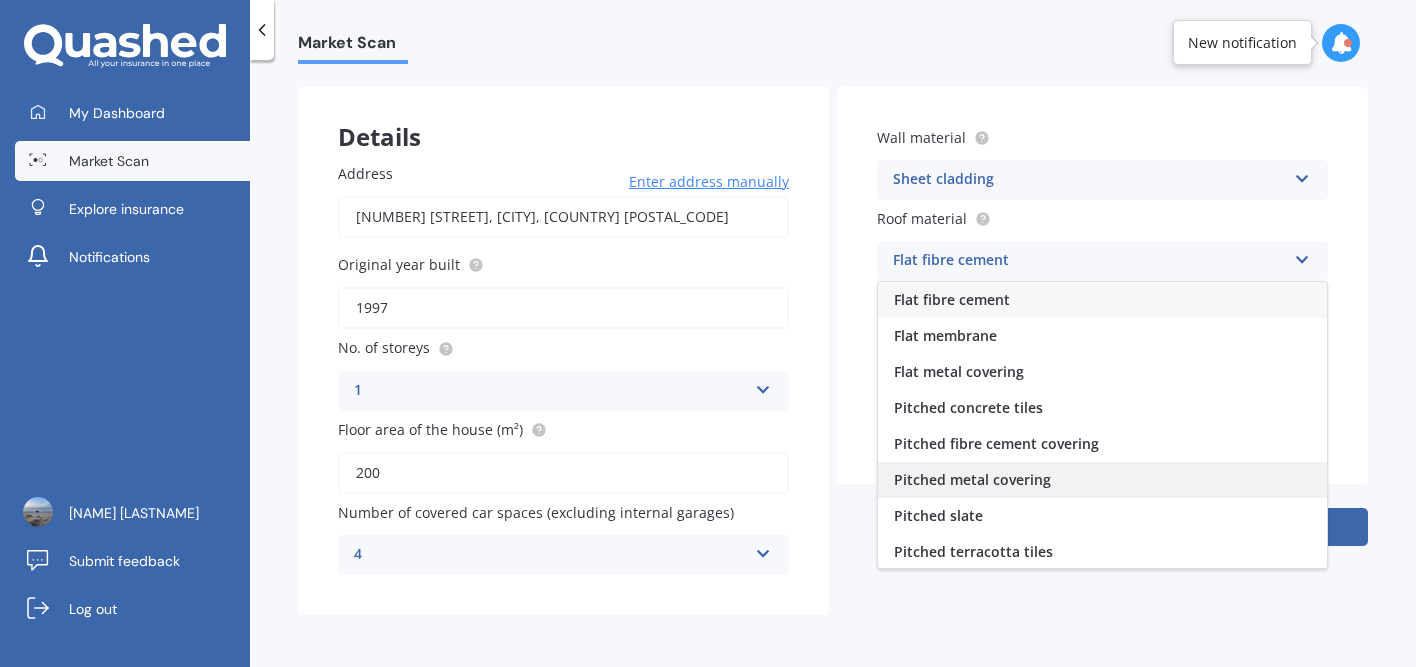 click on "Pitched metal covering" at bounding box center [952, 299] 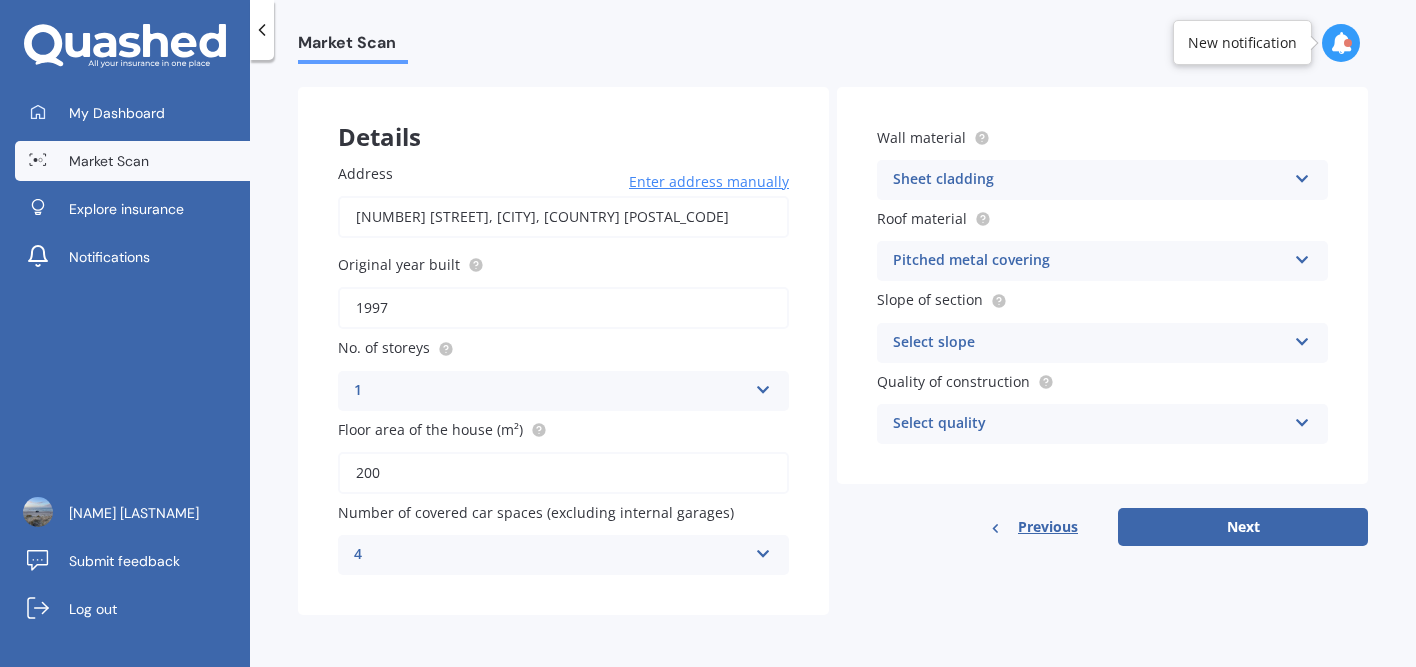 click at bounding box center [763, 386] 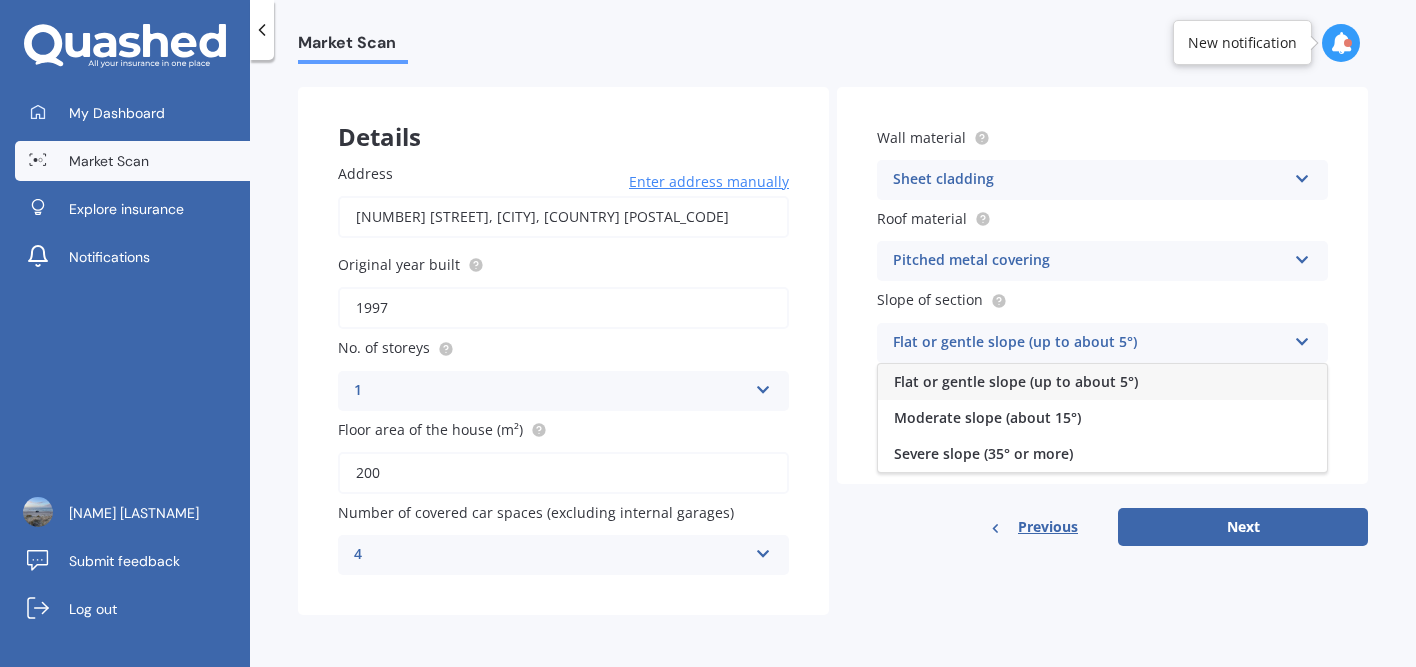 click on "Flat or gentle slope (up to about 5°)" at bounding box center (1016, 381) 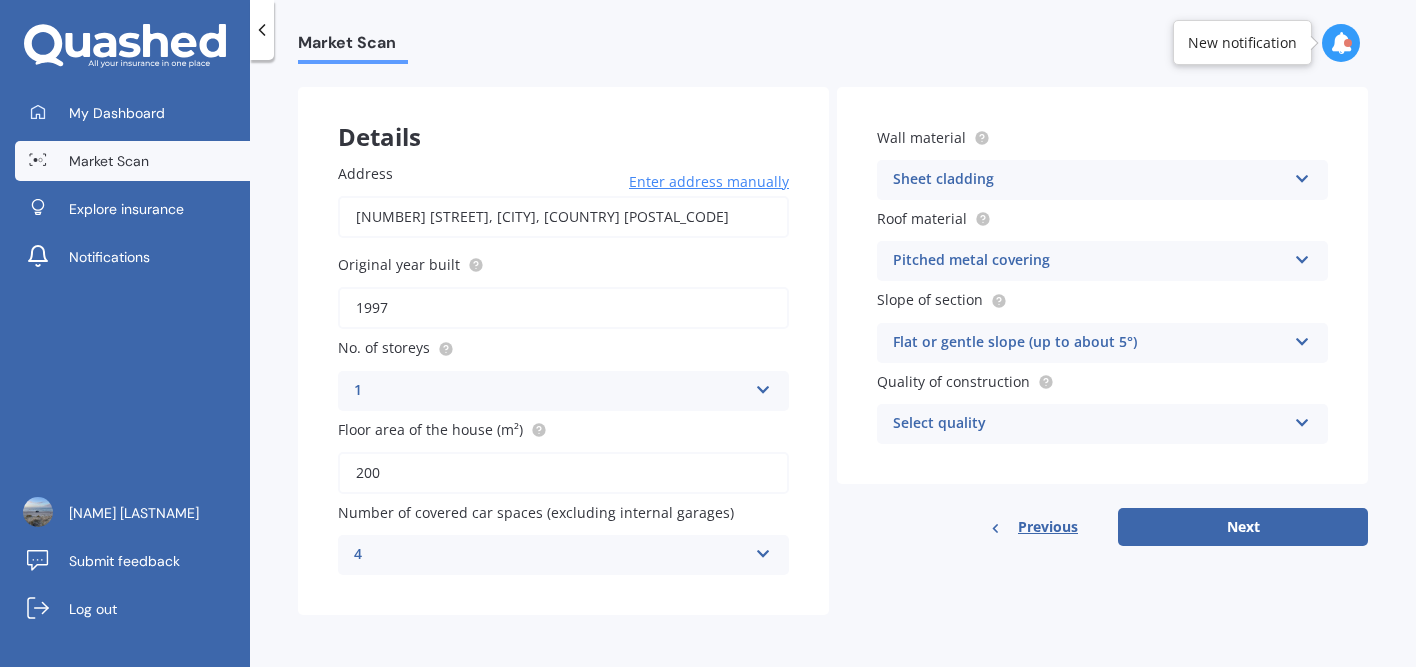 click at bounding box center [763, 386] 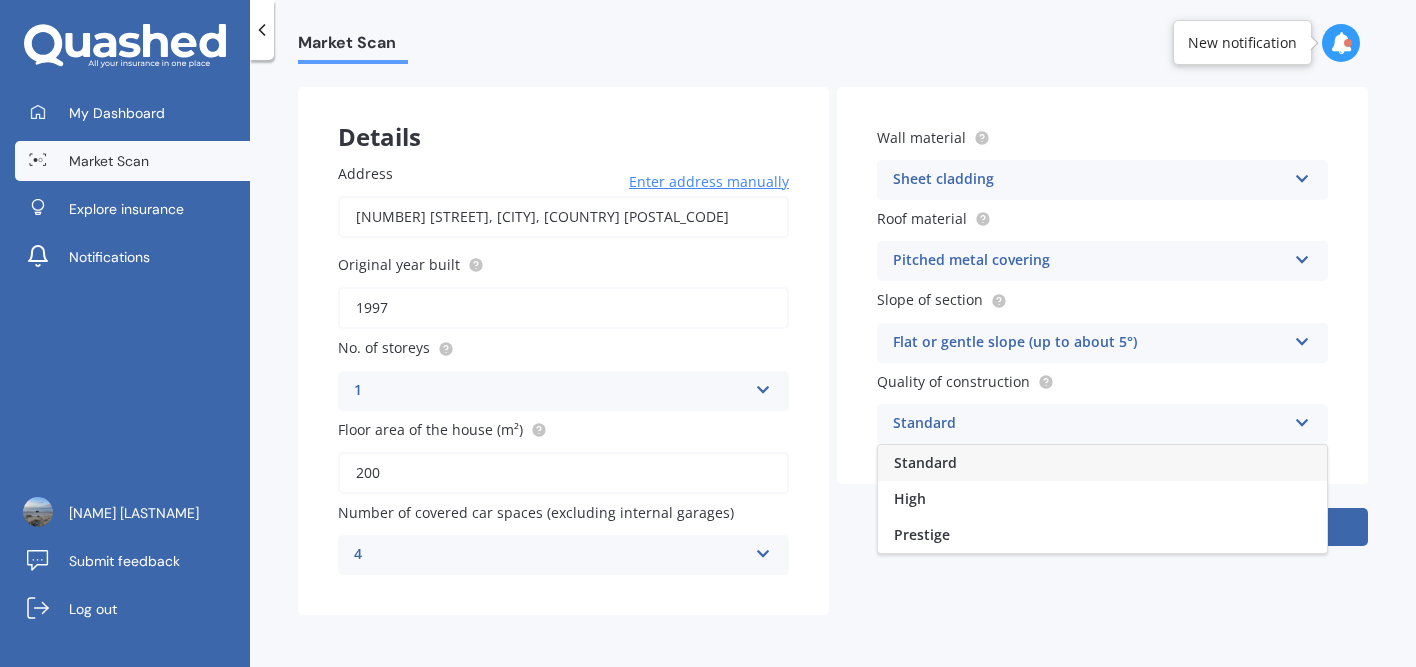 click on "Standard" at bounding box center (1102, 463) 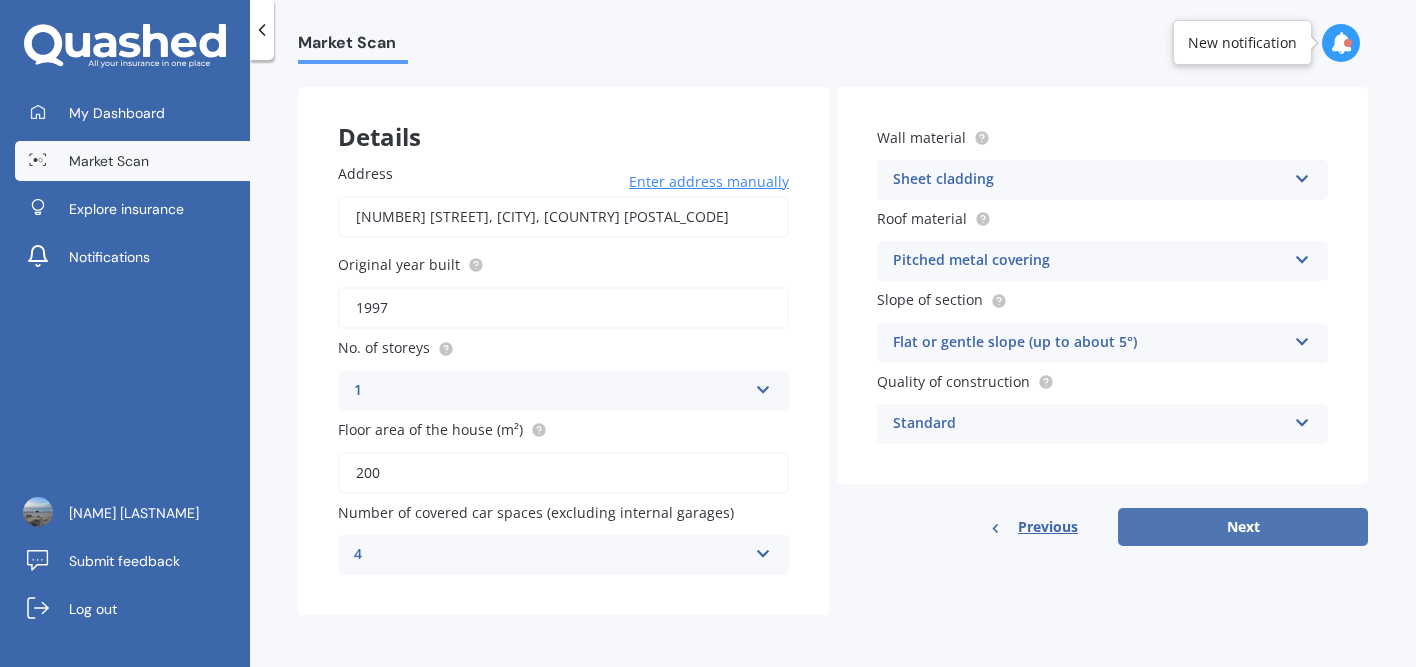 click on "Next" at bounding box center (1243, 527) 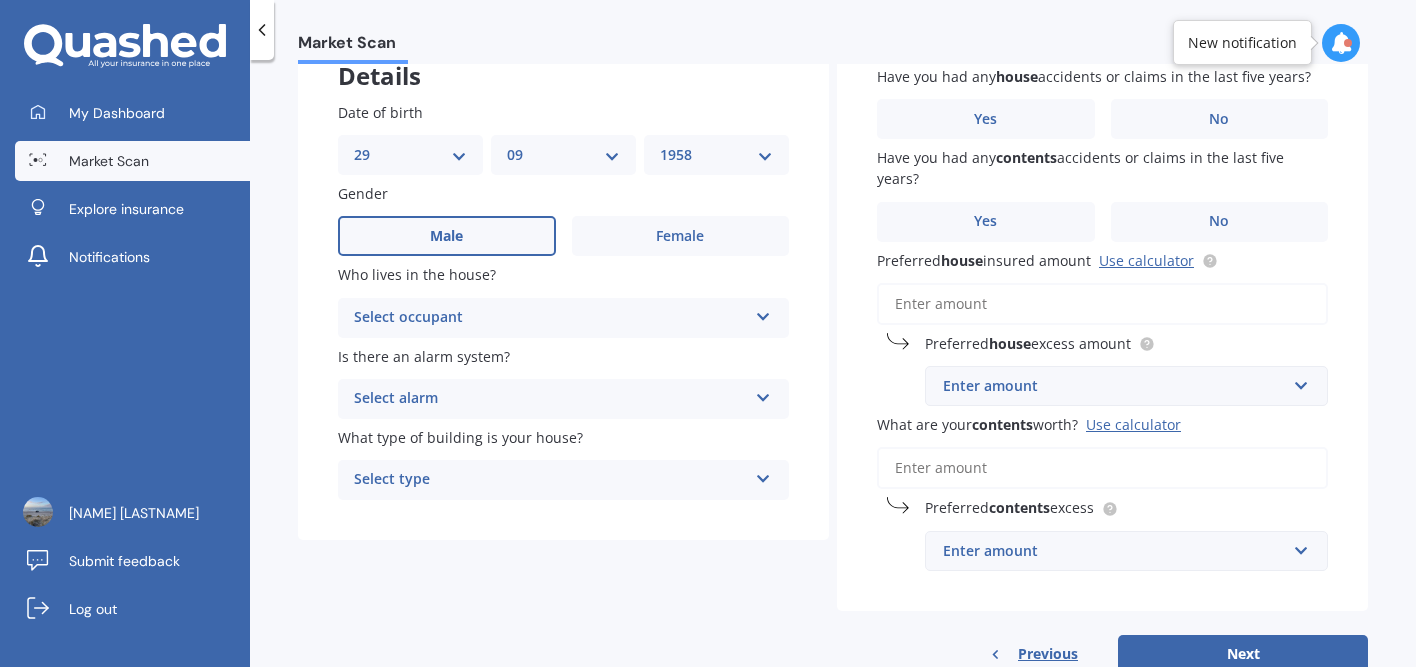 scroll, scrollTop: 153, scrollLeft: 0, axis: vertical 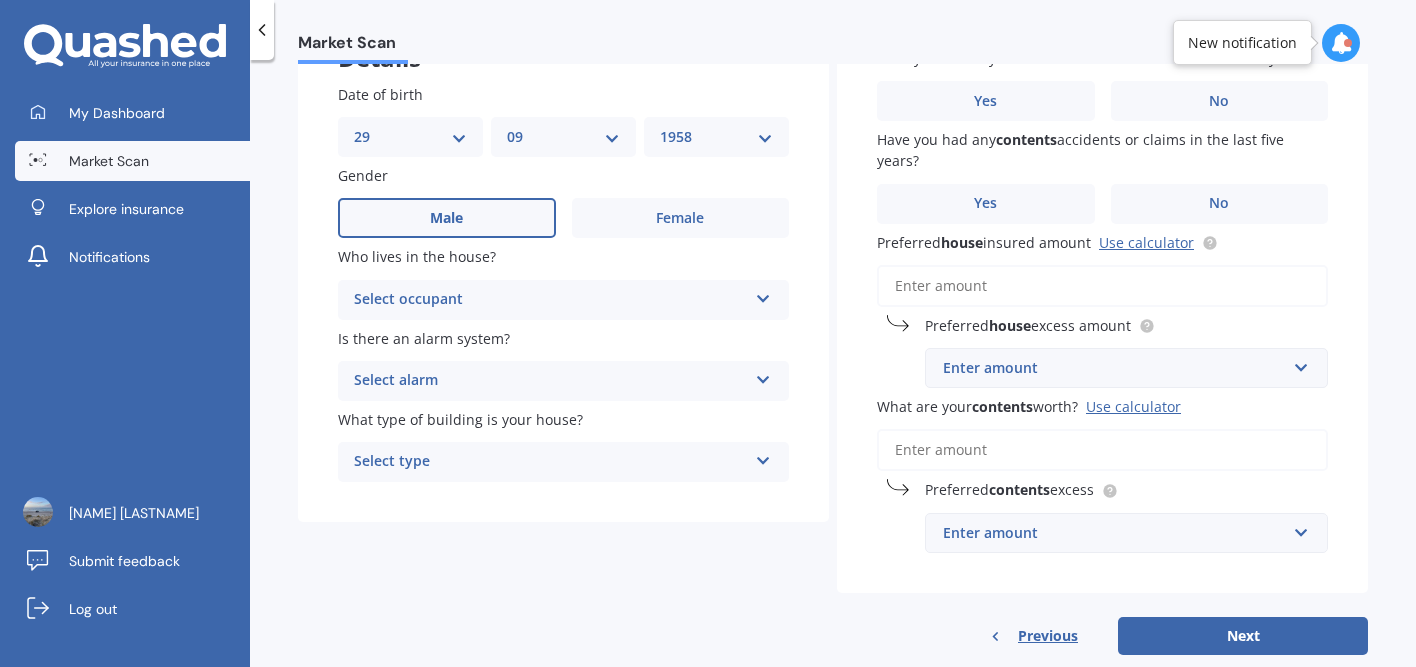 click at bounding box center (763, 295) 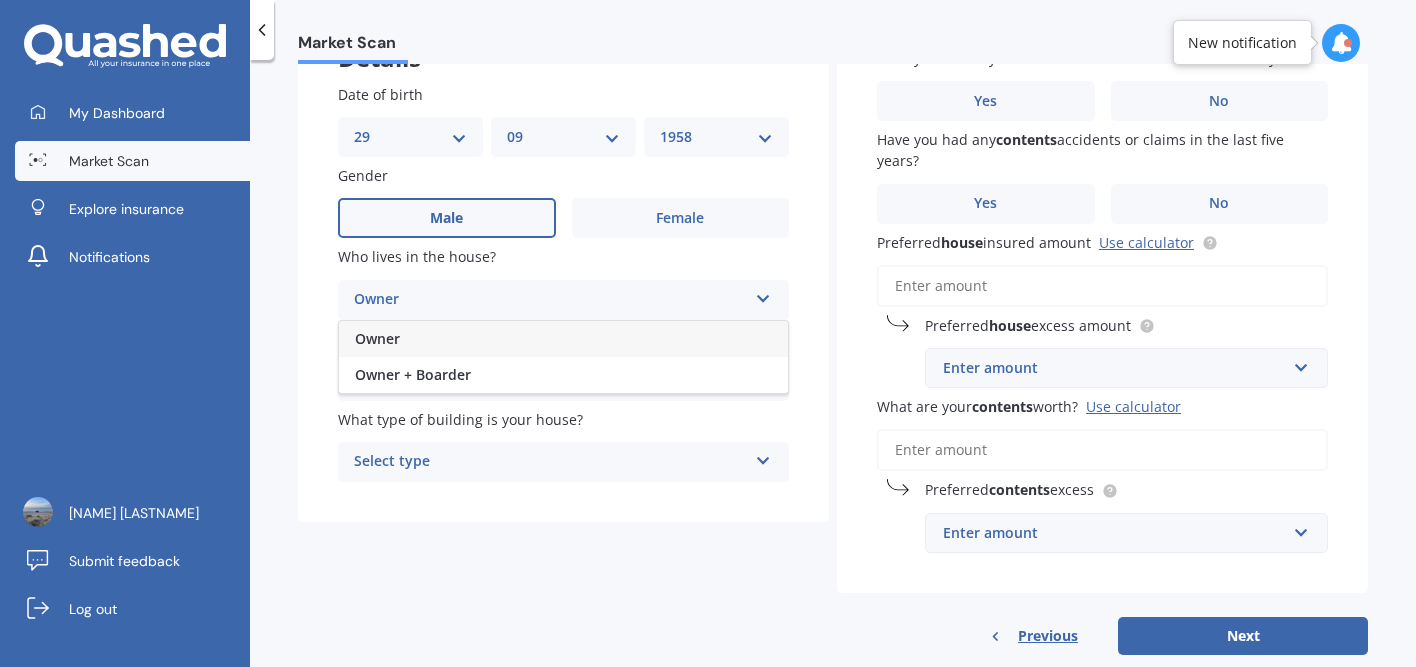 click on "Owner" at bounding box center (563, 339) 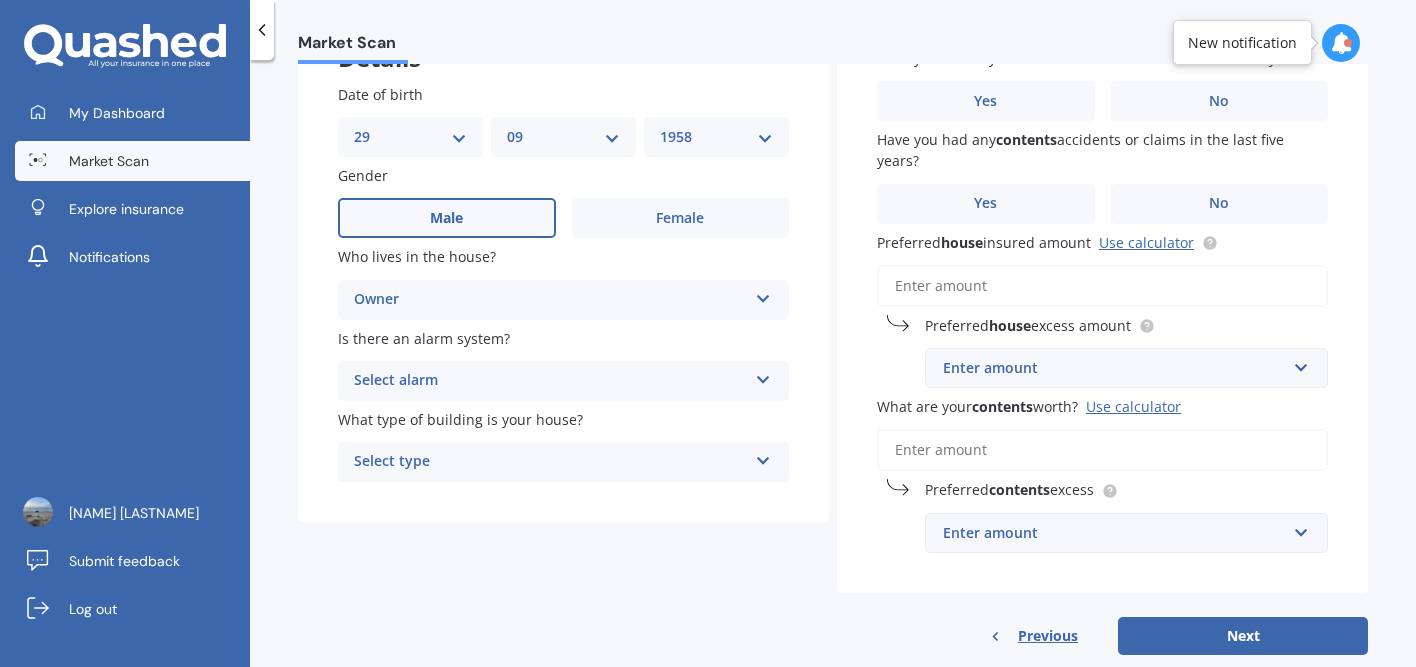 click at bounding box center (763, 295) 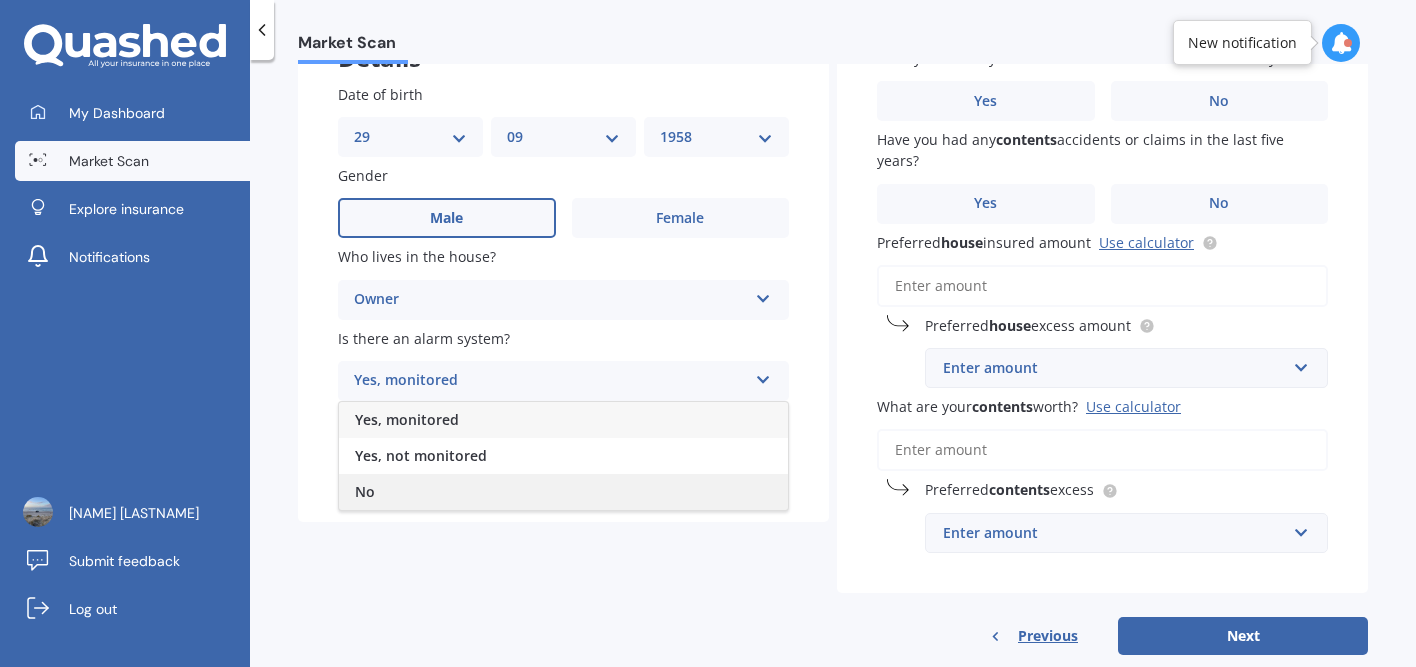 click on "No" at bounding box center [563, 492] 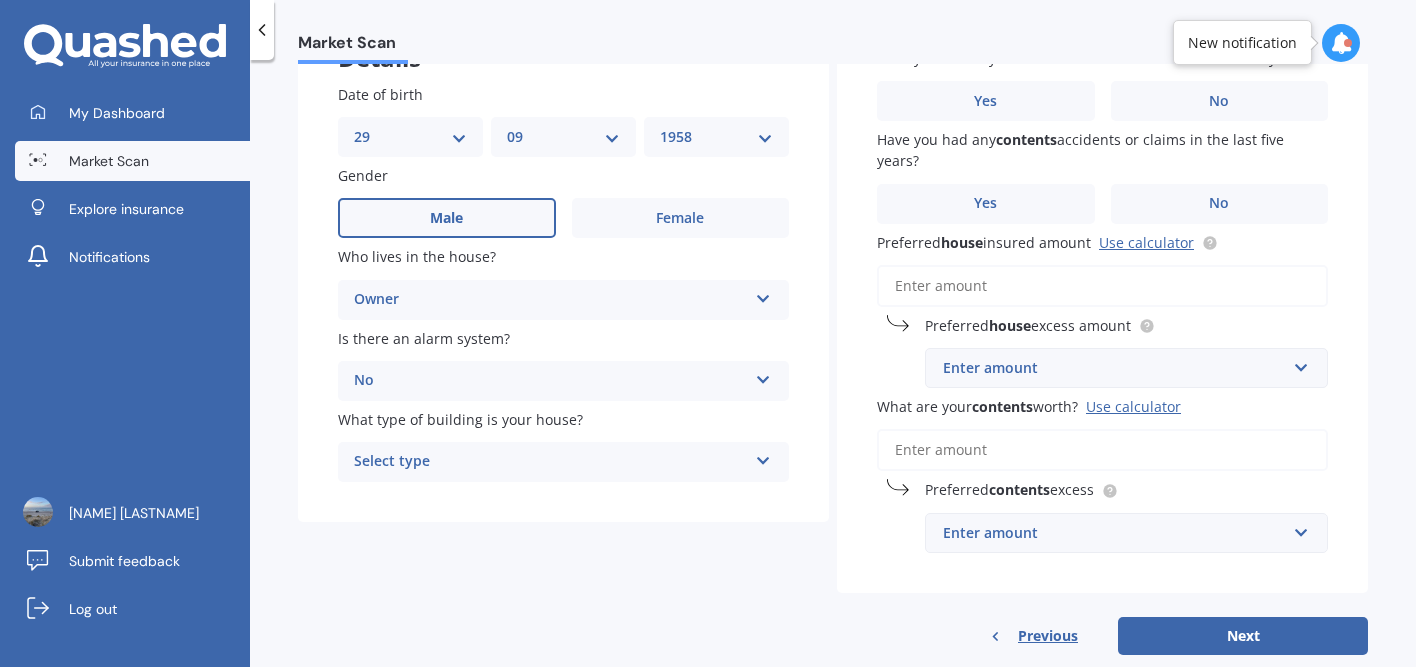click at bounding box center [763, 295] 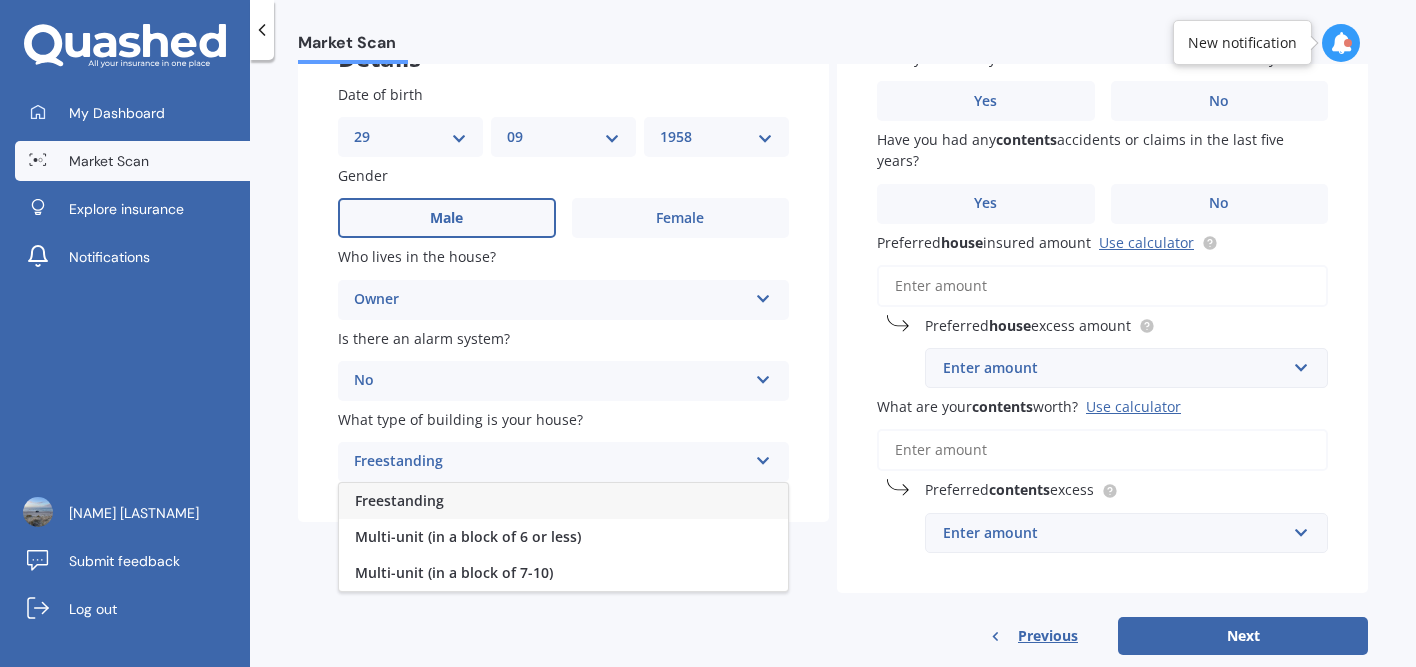click on "Freestanding" at bounding box center (563, 501) 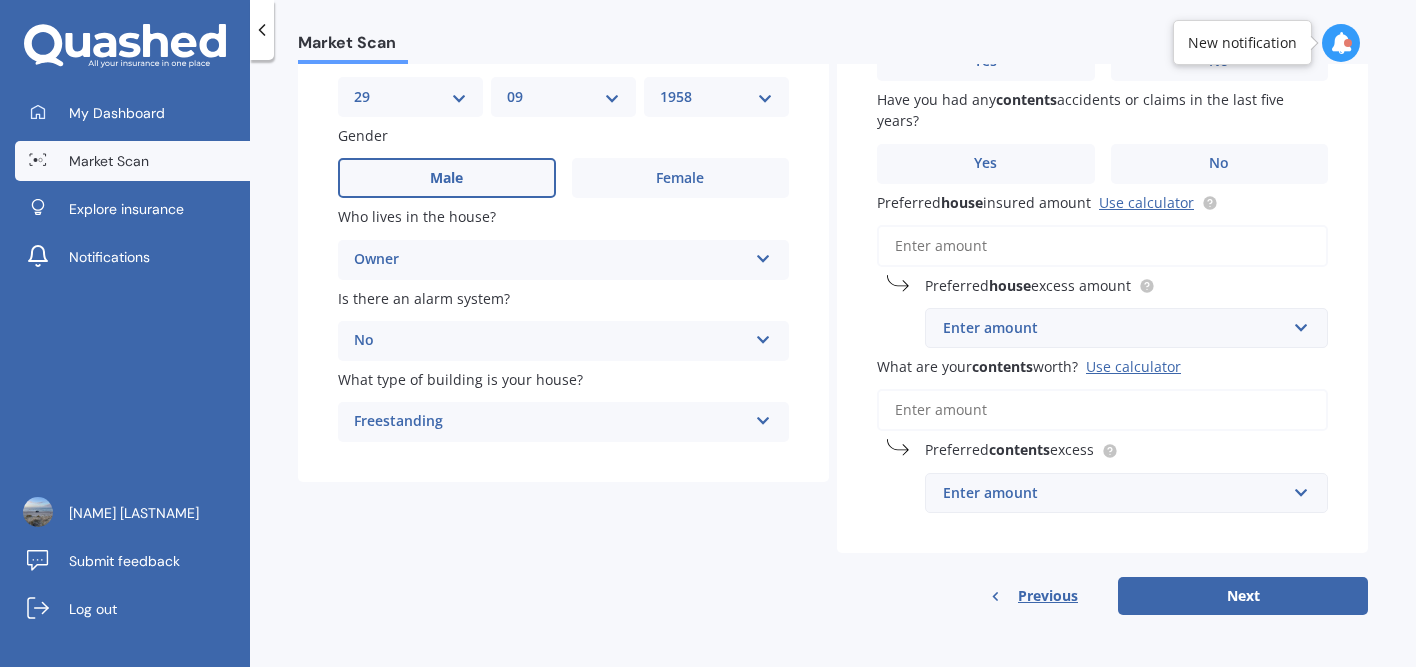 scroll, scrollTop: 0, scrollLeft: 0, axis: both 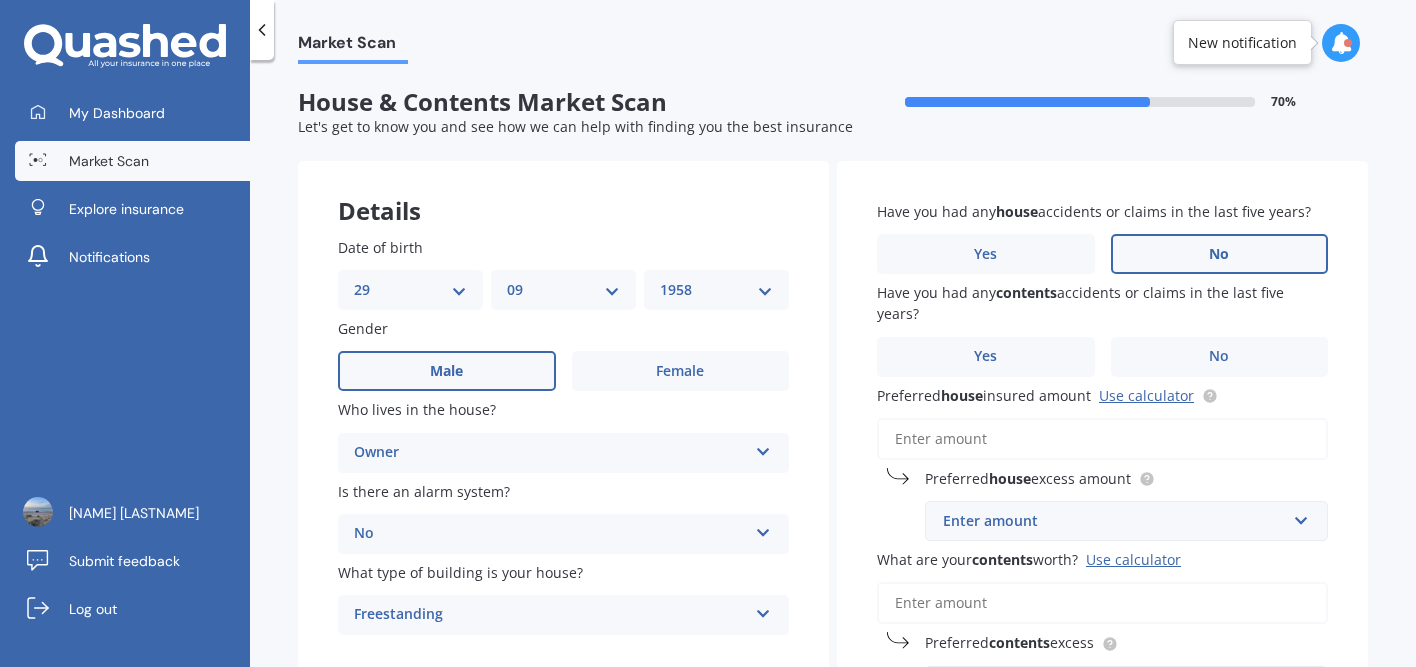 click on "No" at bounding box center [446, 371] 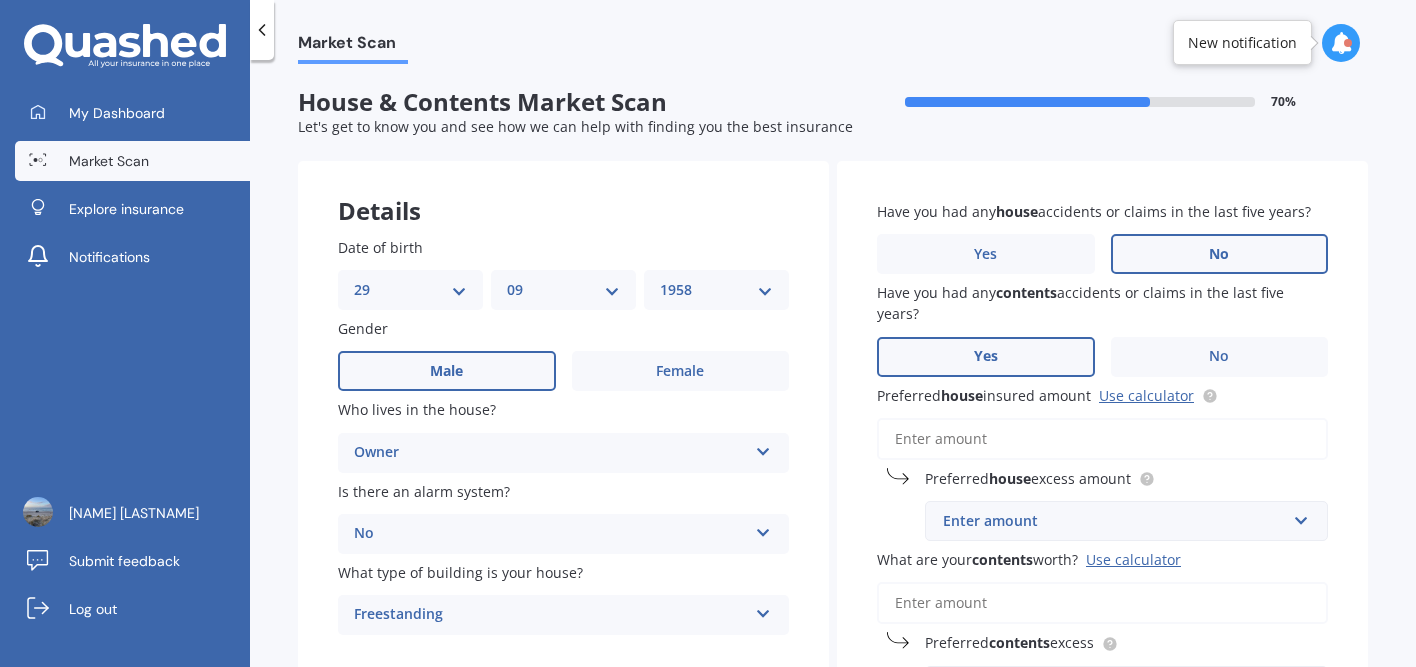 click on "Yes" at bounding box center [446, 371] 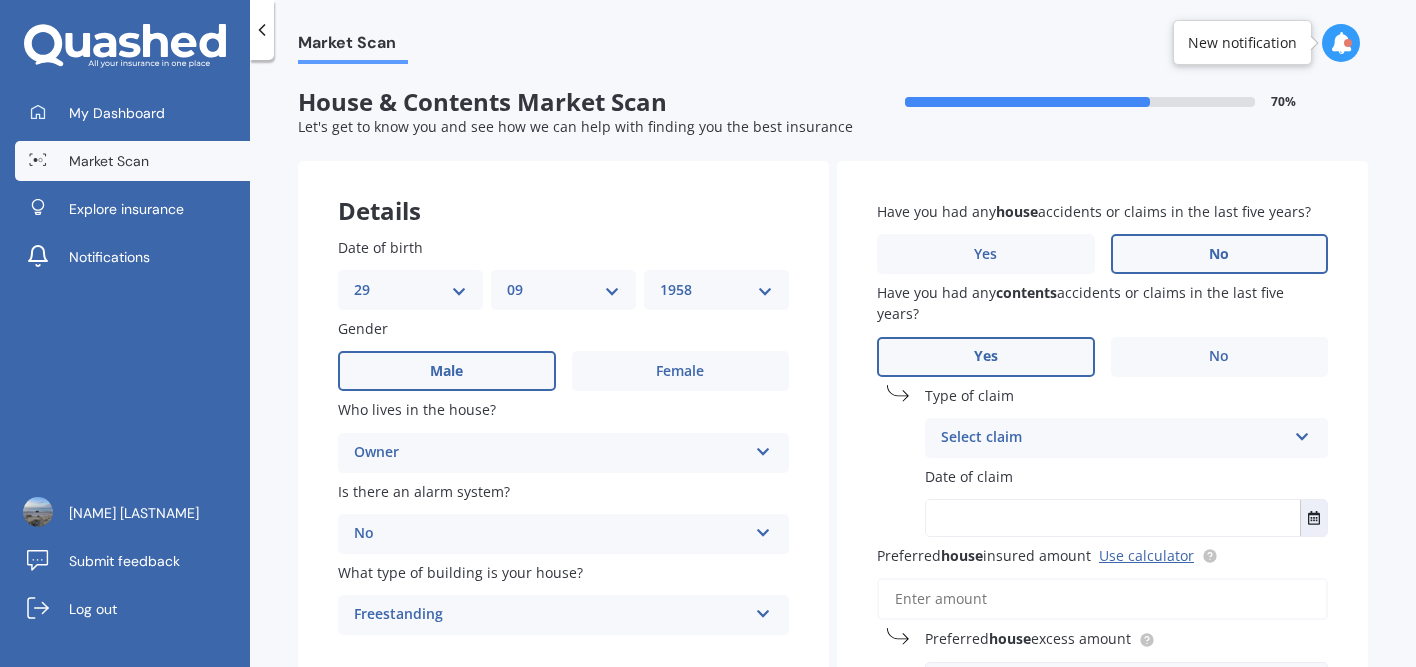 click at bounding box center [1302, 433] 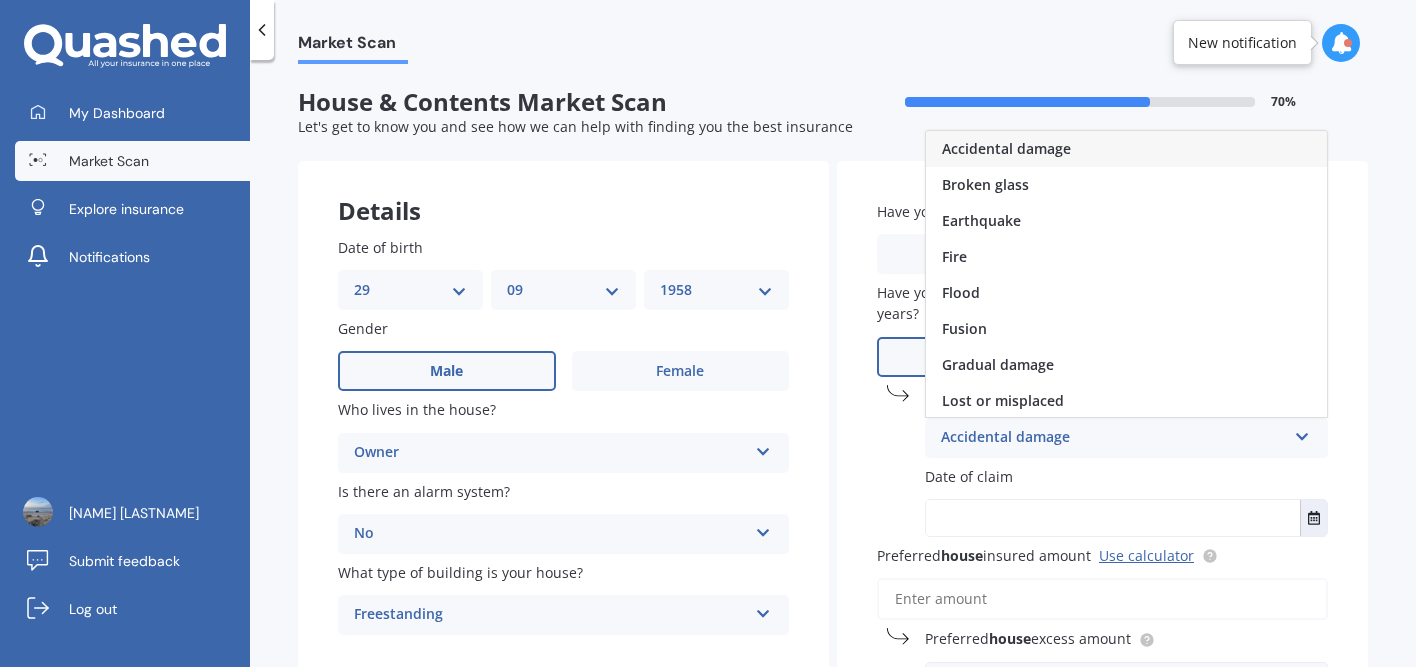 click on "Accidental damage" at bounding box center (1006, 148) 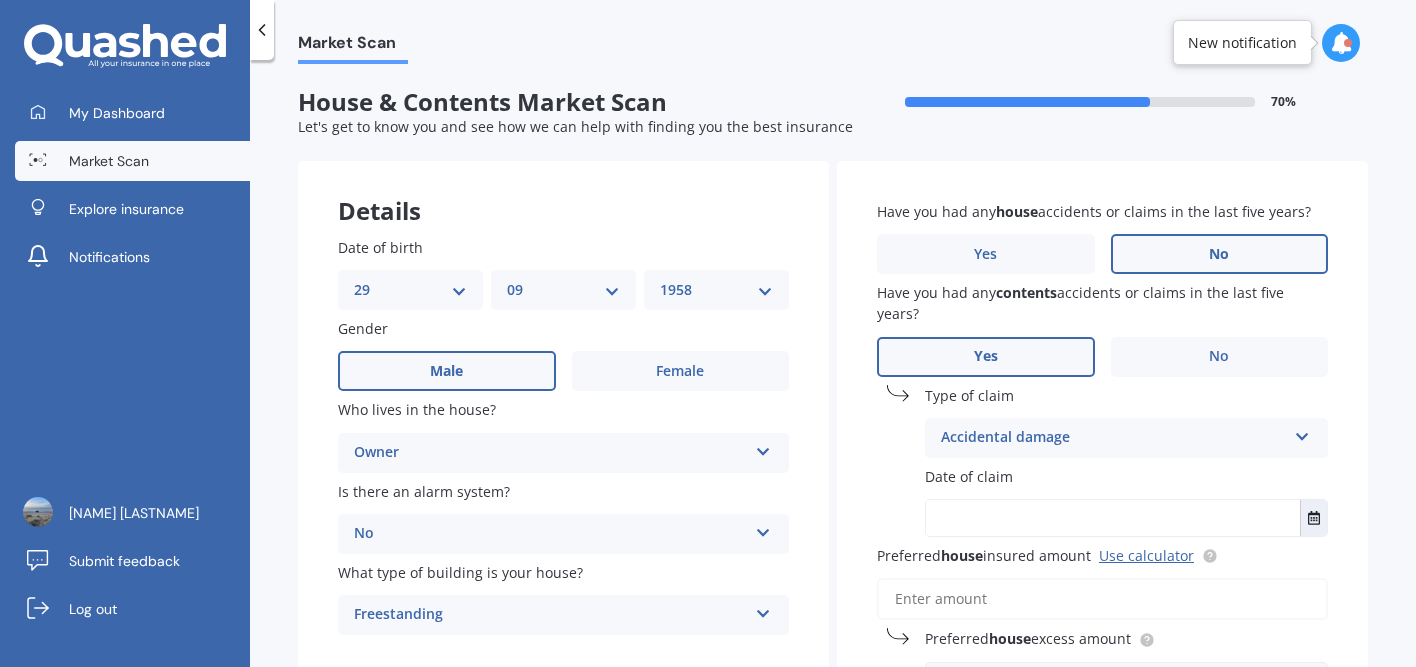 click at bounding box center [1302, 433] 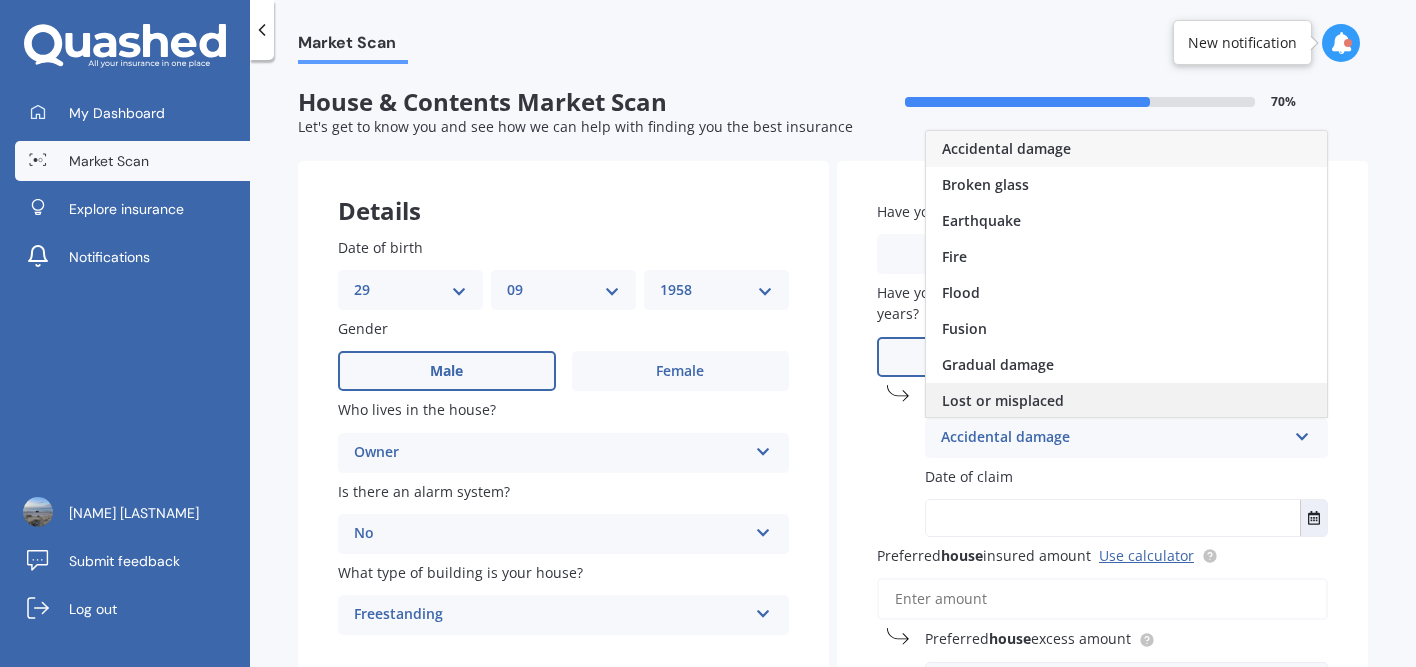 click on "Lost or misplaced" at bounding box center [1006, 148] 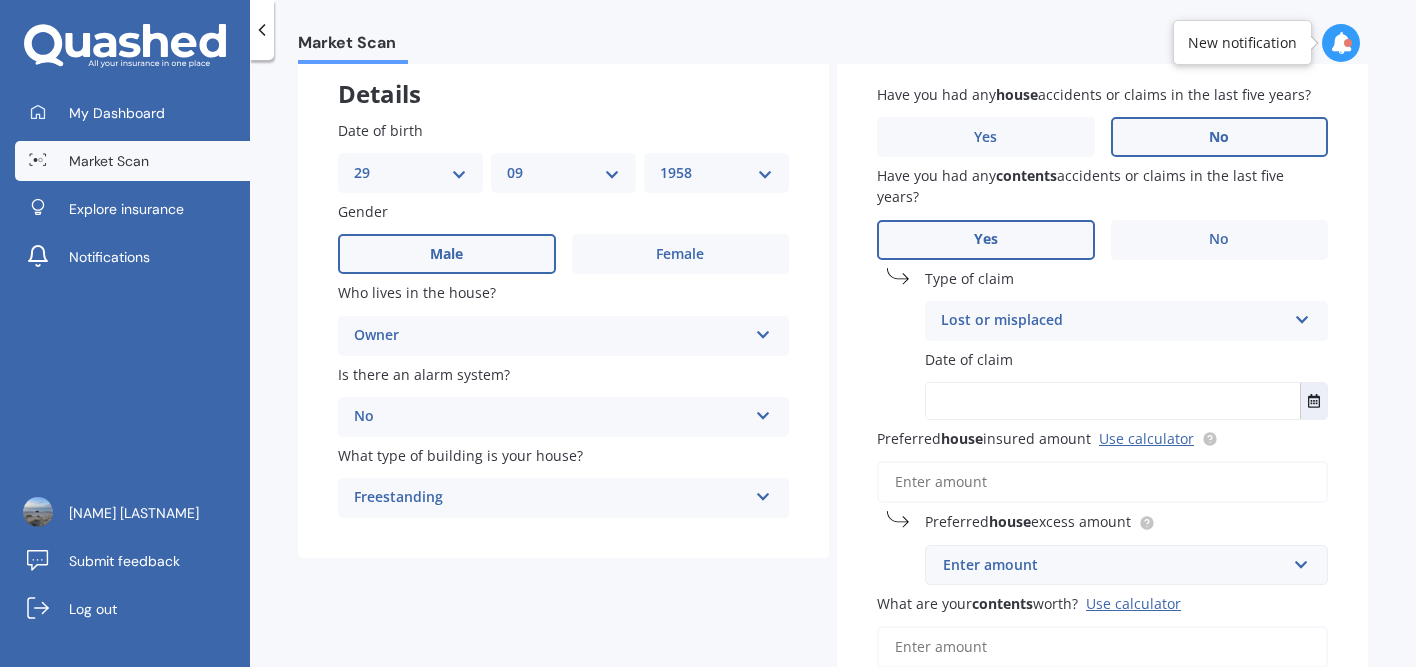 scroll, scrollTop: 121, scrollLeft: 0, axis: vertical 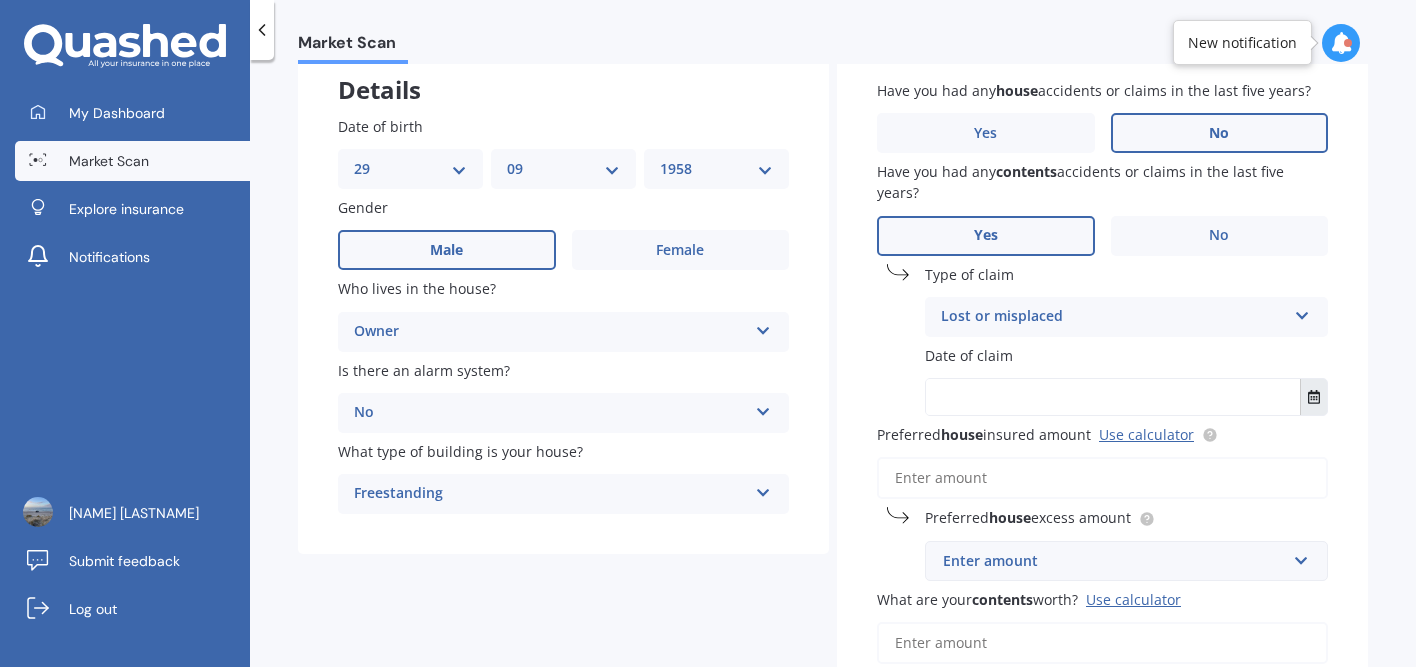 click at bounding box center (1314, 397) 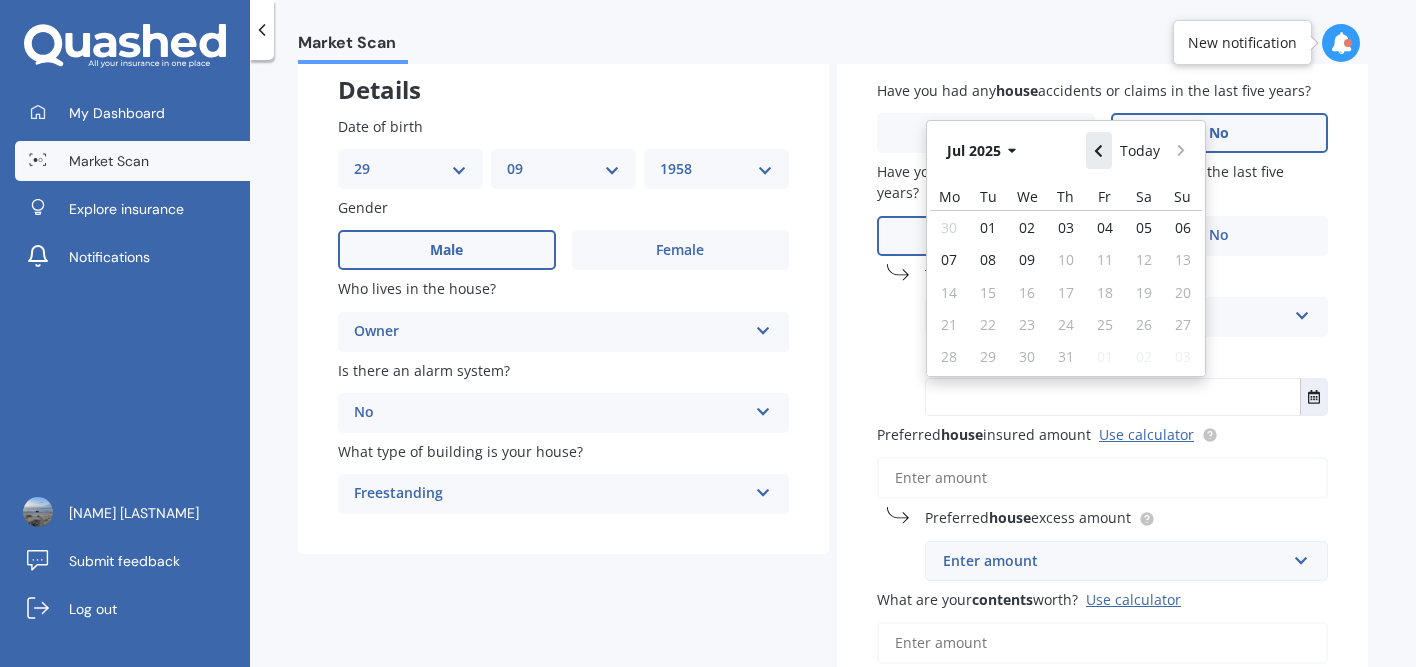 click at bounding box center [1099, 150] 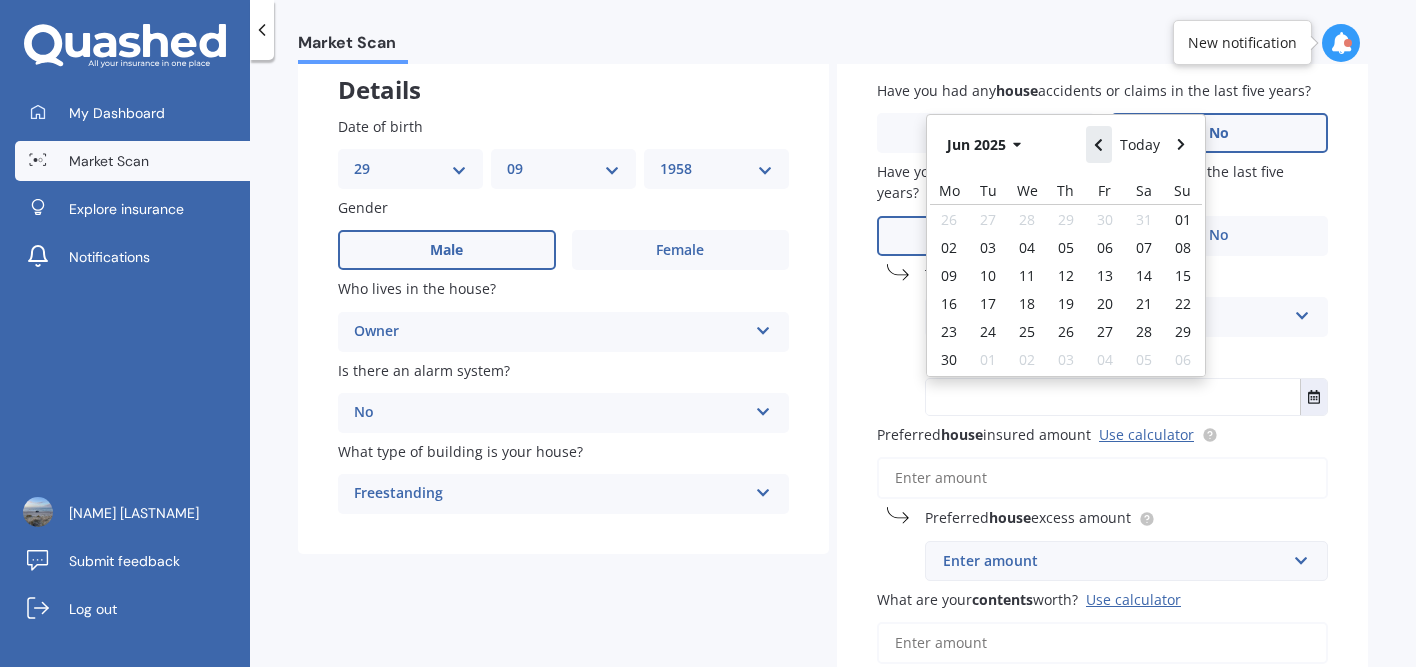 click at bounding box center [1099, 144] 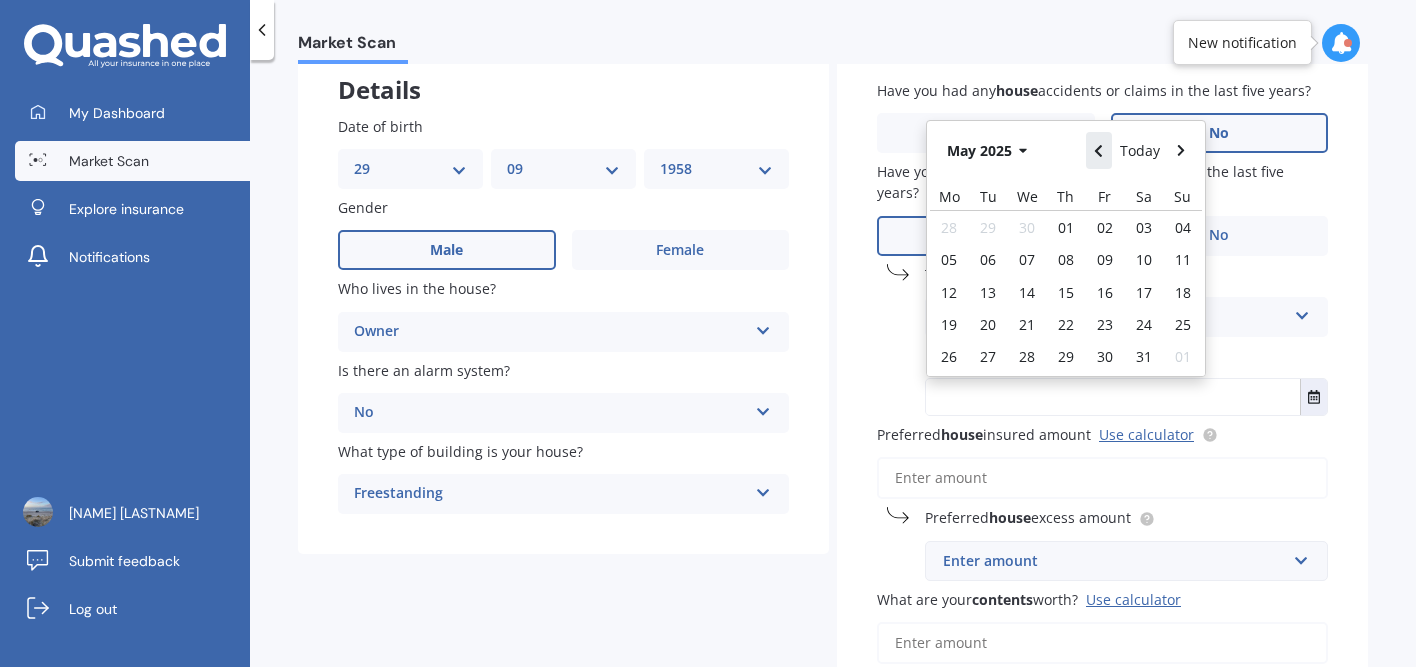 click at bounding box center (1099, 150) 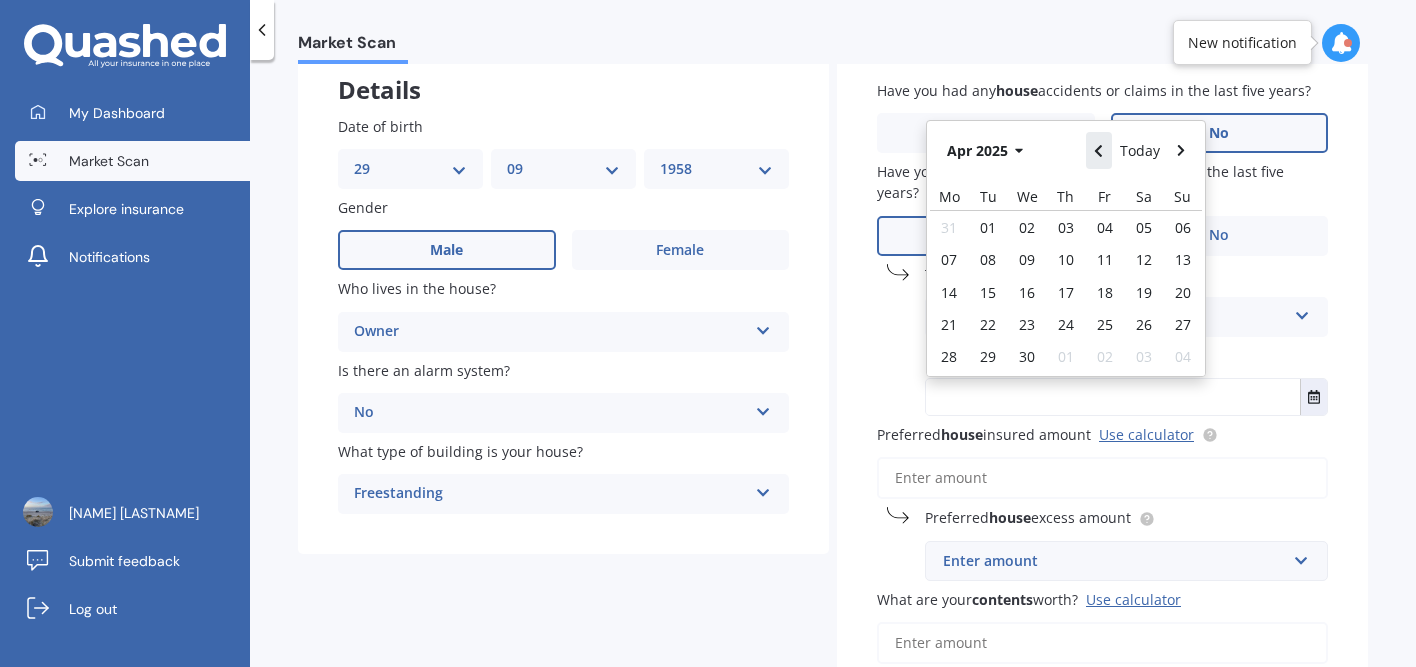 click at bounding box center (1099, 150) 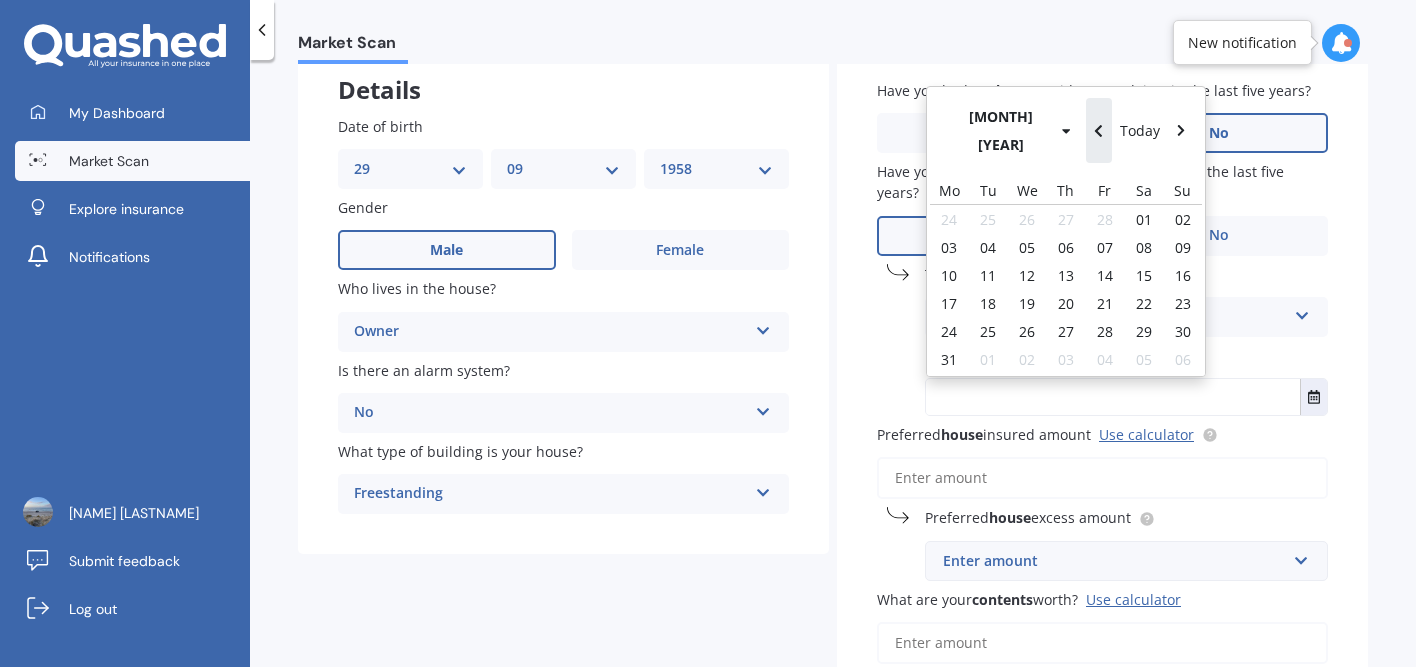 click at bounding box center [1099, 130] 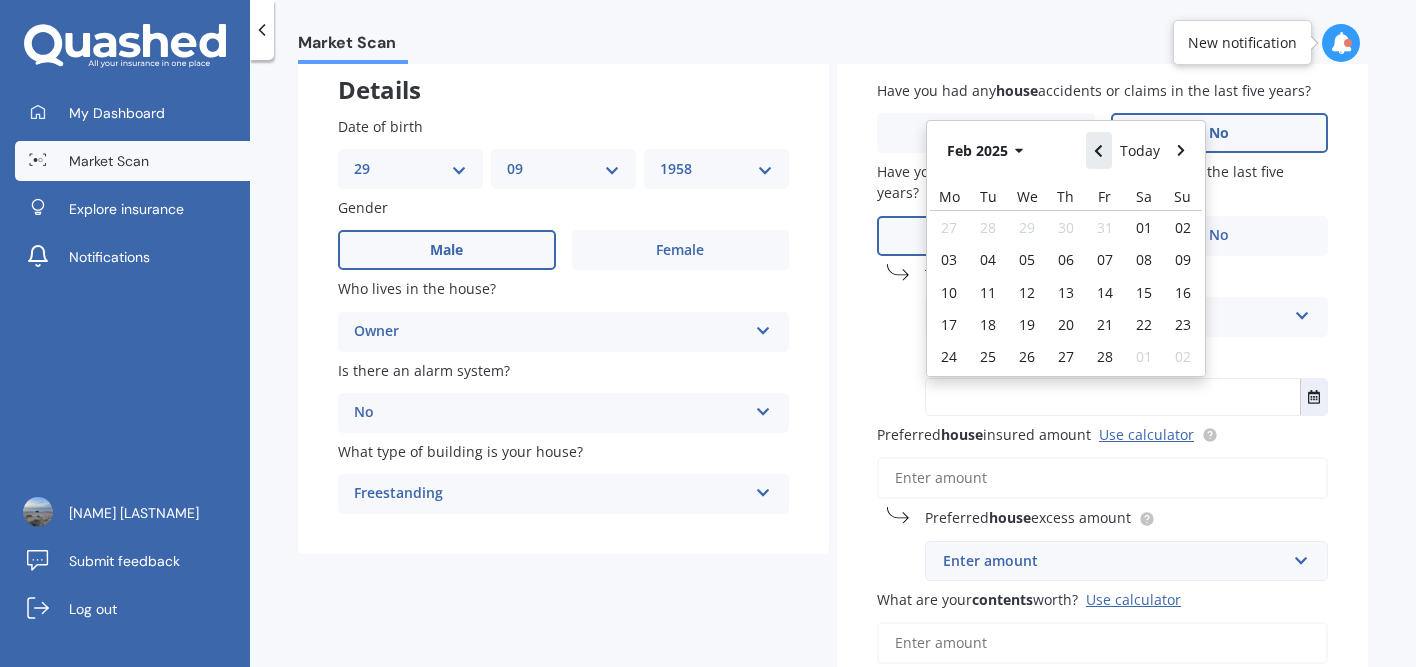 click at bounding box center [1099, 150] 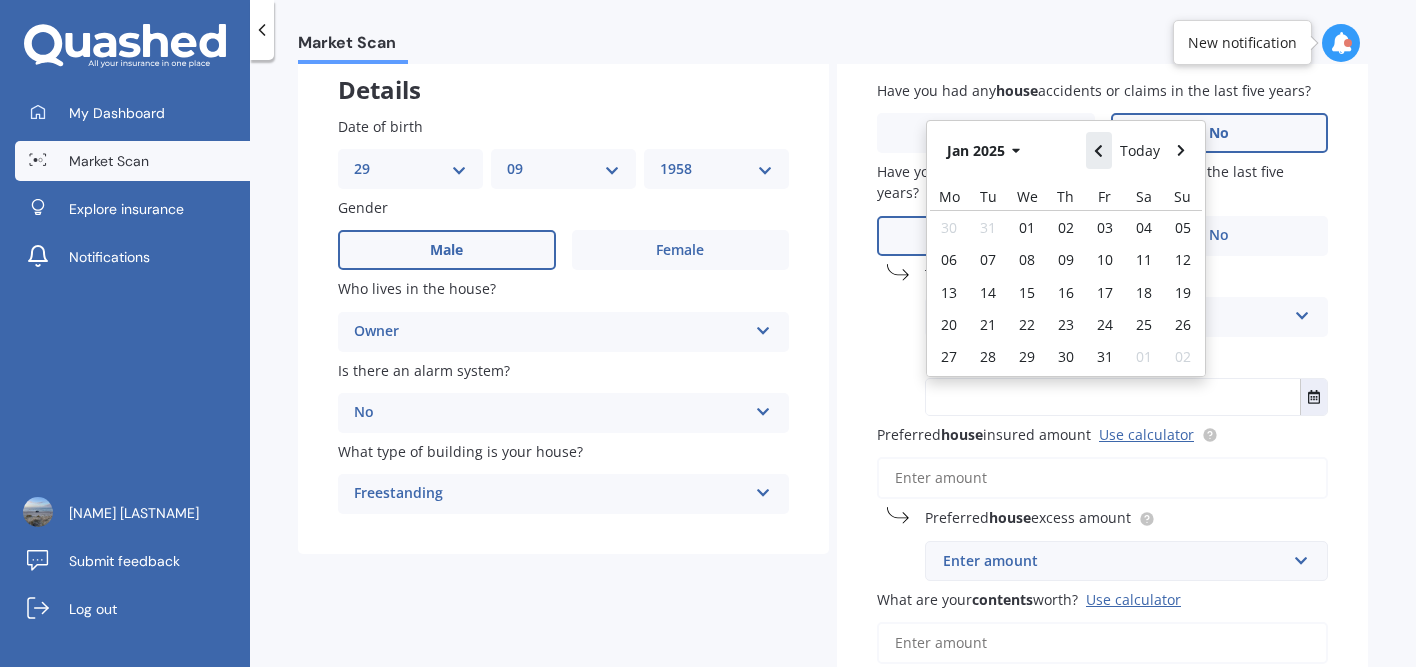 click at bounding box center (1099, 150) 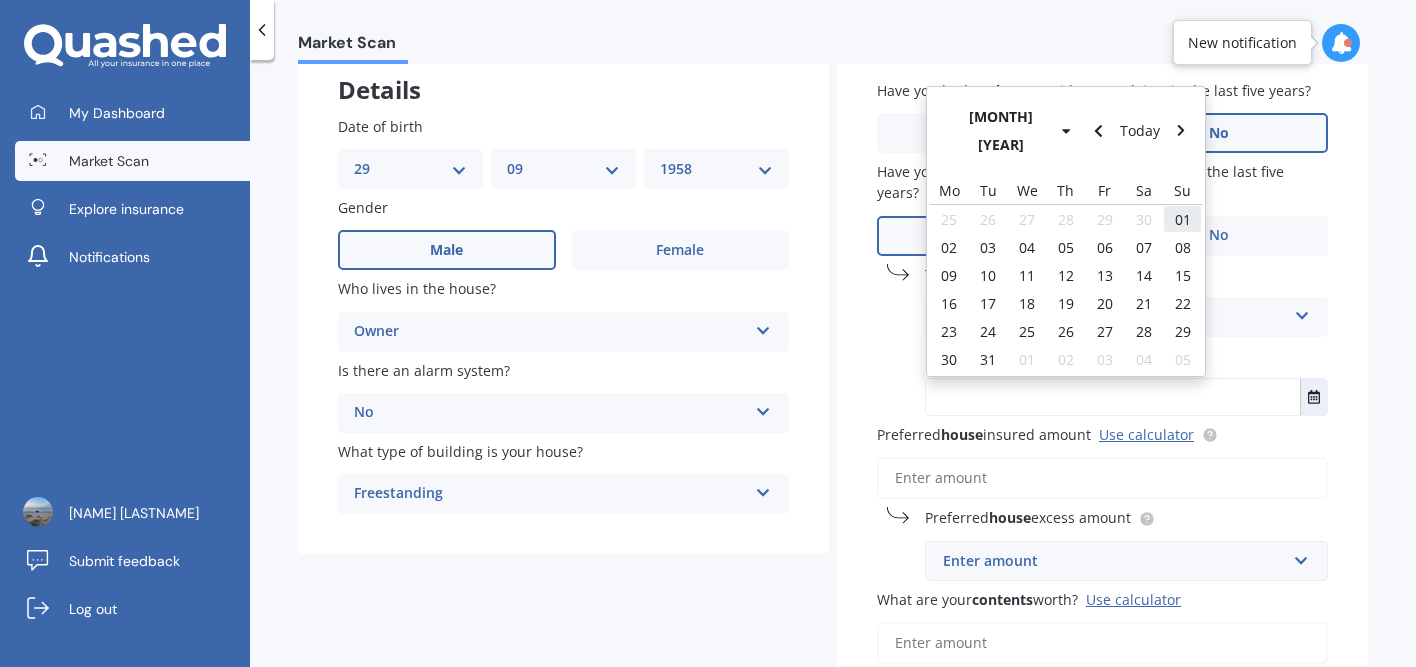 click on "01" at bounding box center (1183, 219) 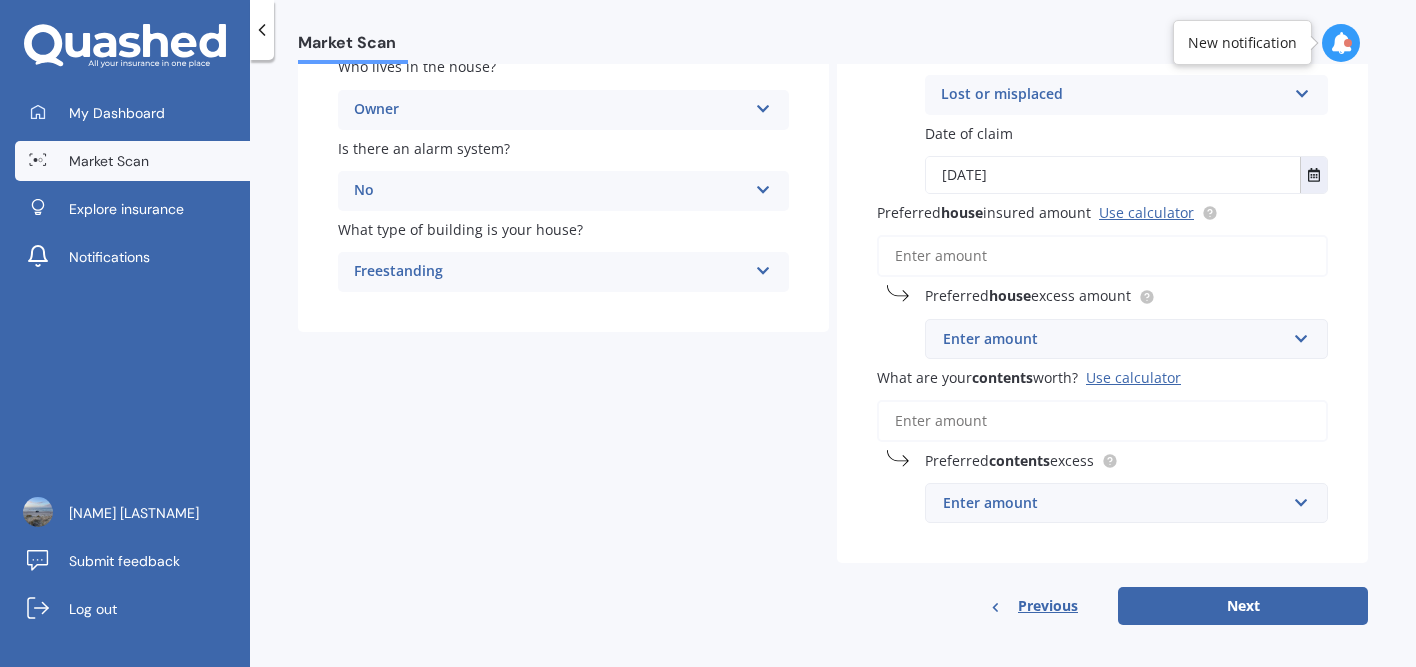 scroll, scrollTop: 348, scrollLeft: 0, axis: vertical 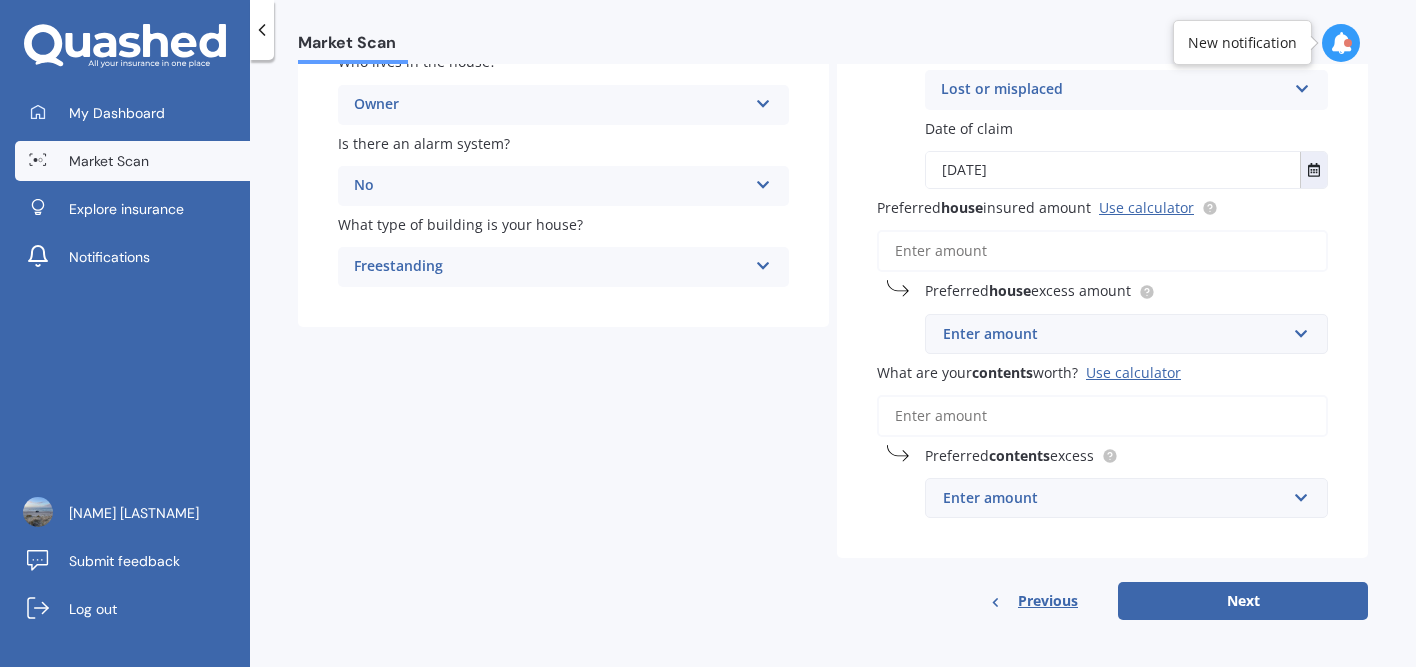 click on "Preferred  house  insured amount Use calculator" at bounding box center (1102, 251) 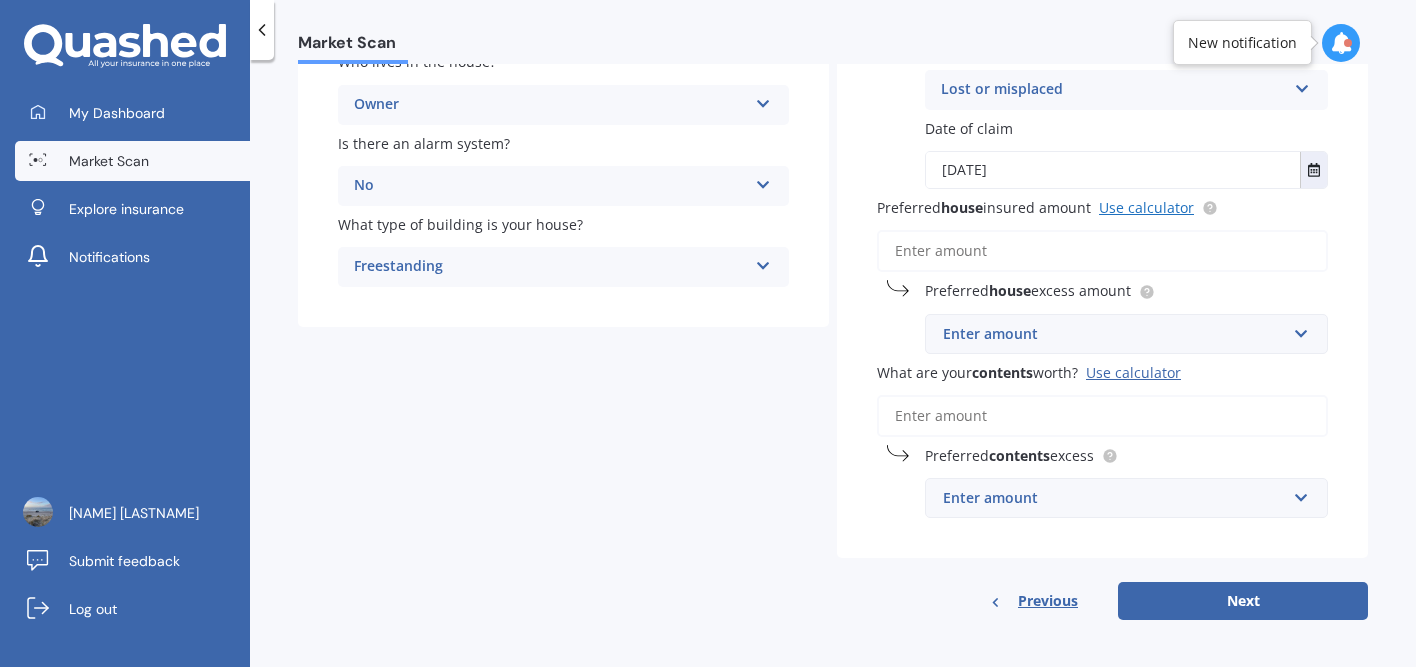 click on "Use calculator" at bounding box center [1146, 207] 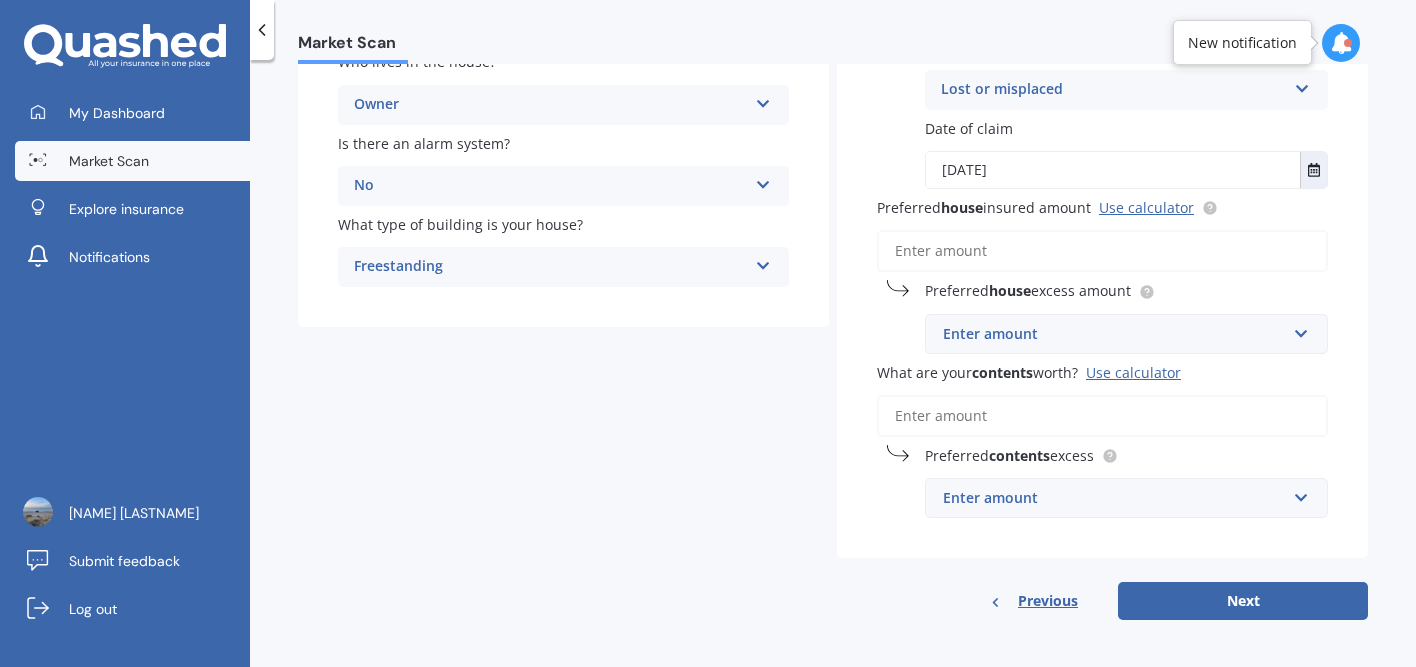 click on "Preferred  house  insured amount Use calculator" at bounding box center (1102, 251) 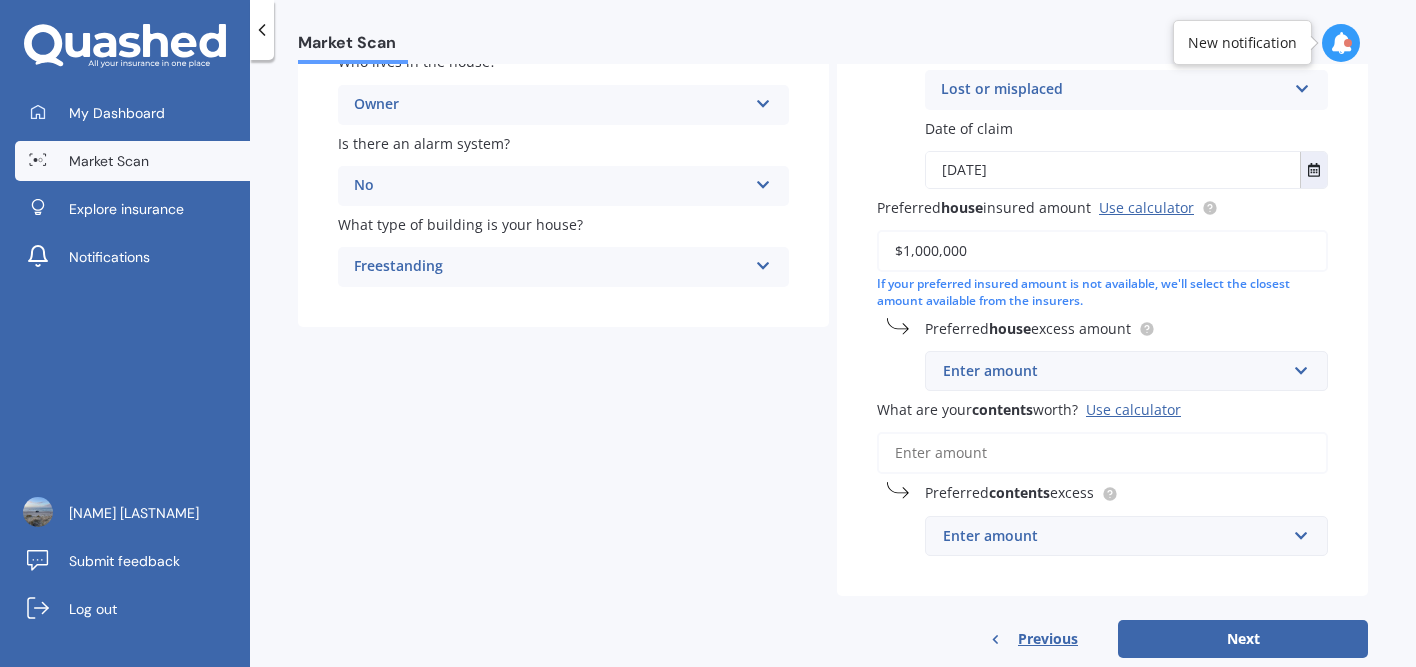 type on "$1,000,000" 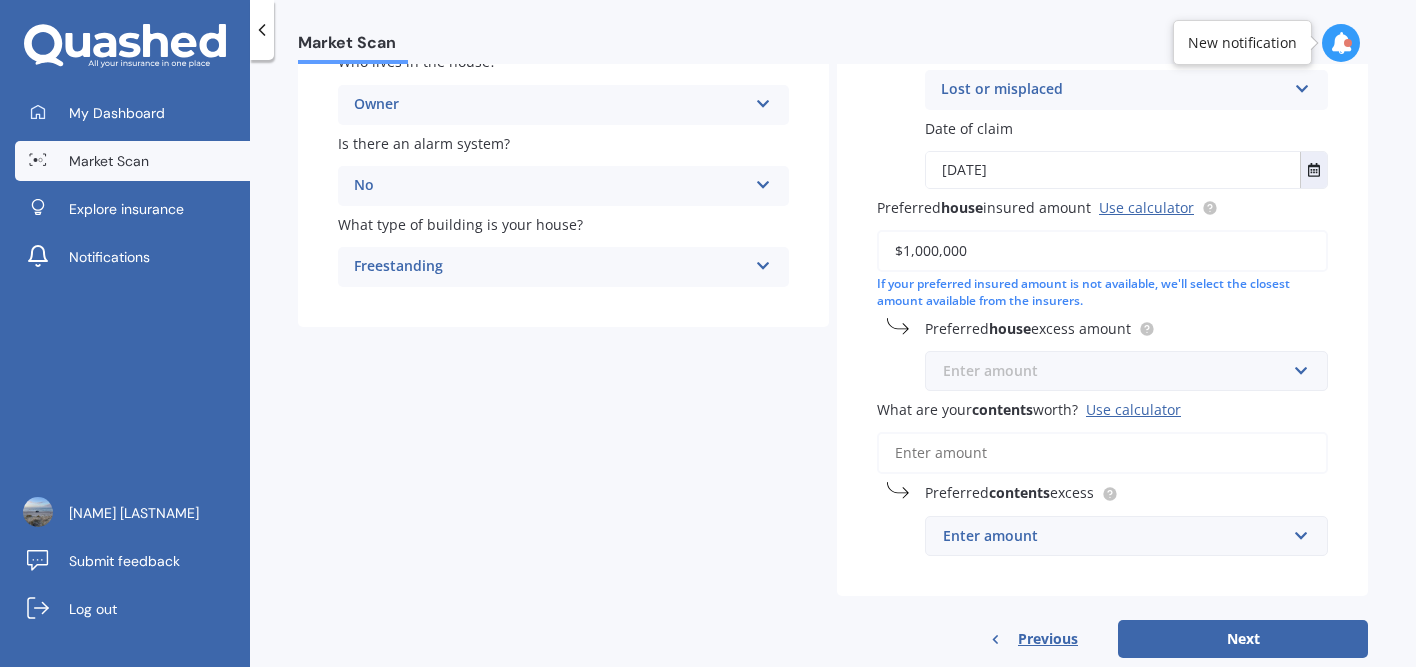 click at bounding box center [1119, 371] 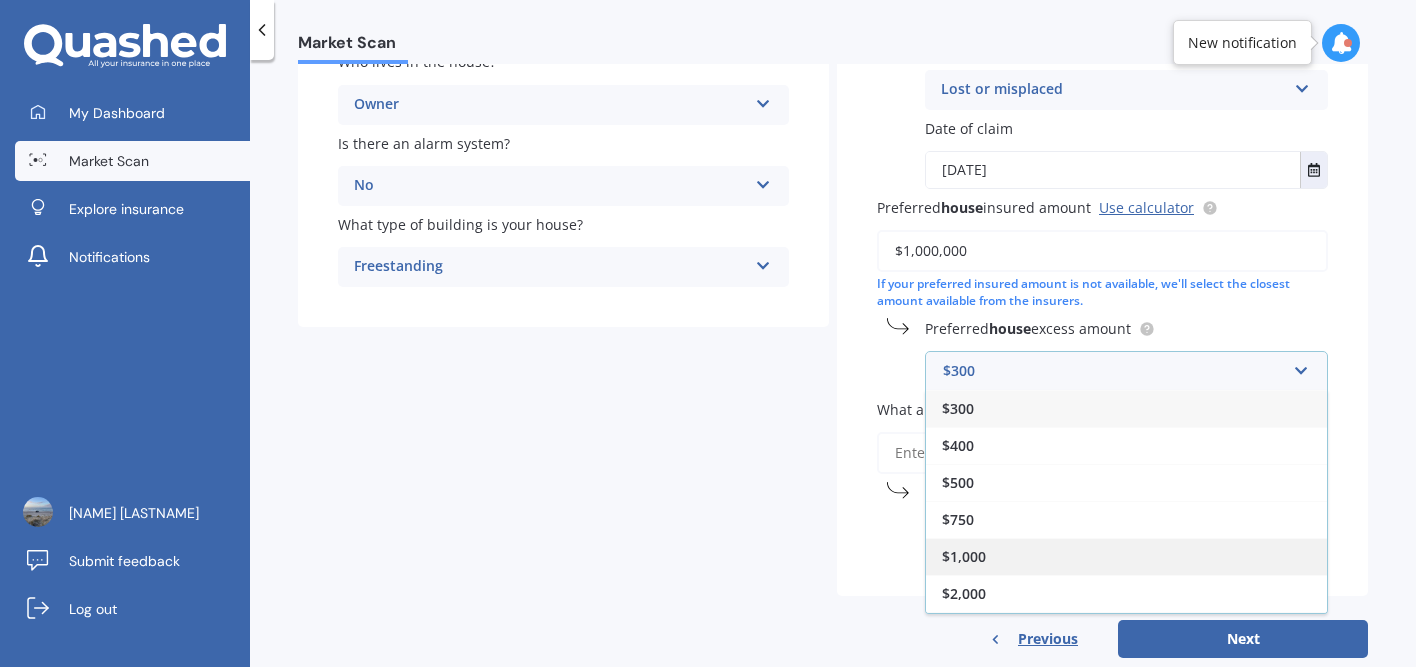 click on "$1,000" at bounding box center (958, 408) 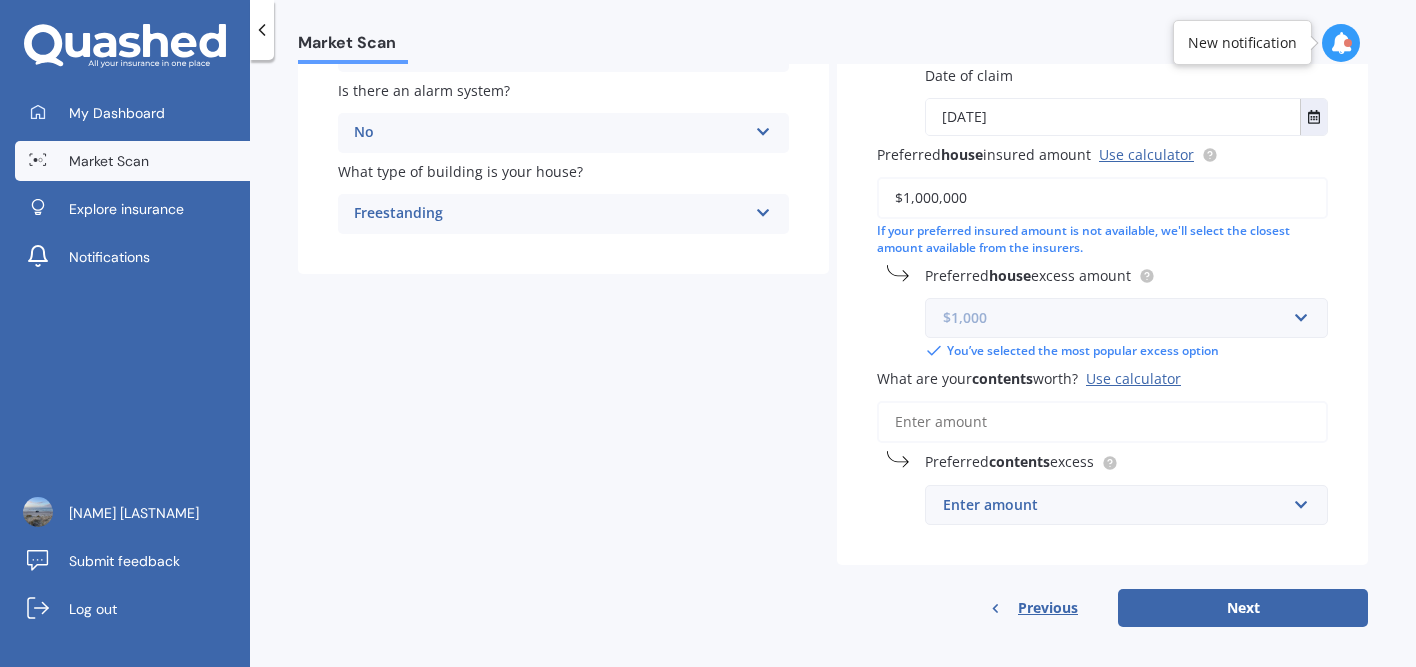 scroll, scrollTop: 413, scrollLeft: 0, axis: vertical 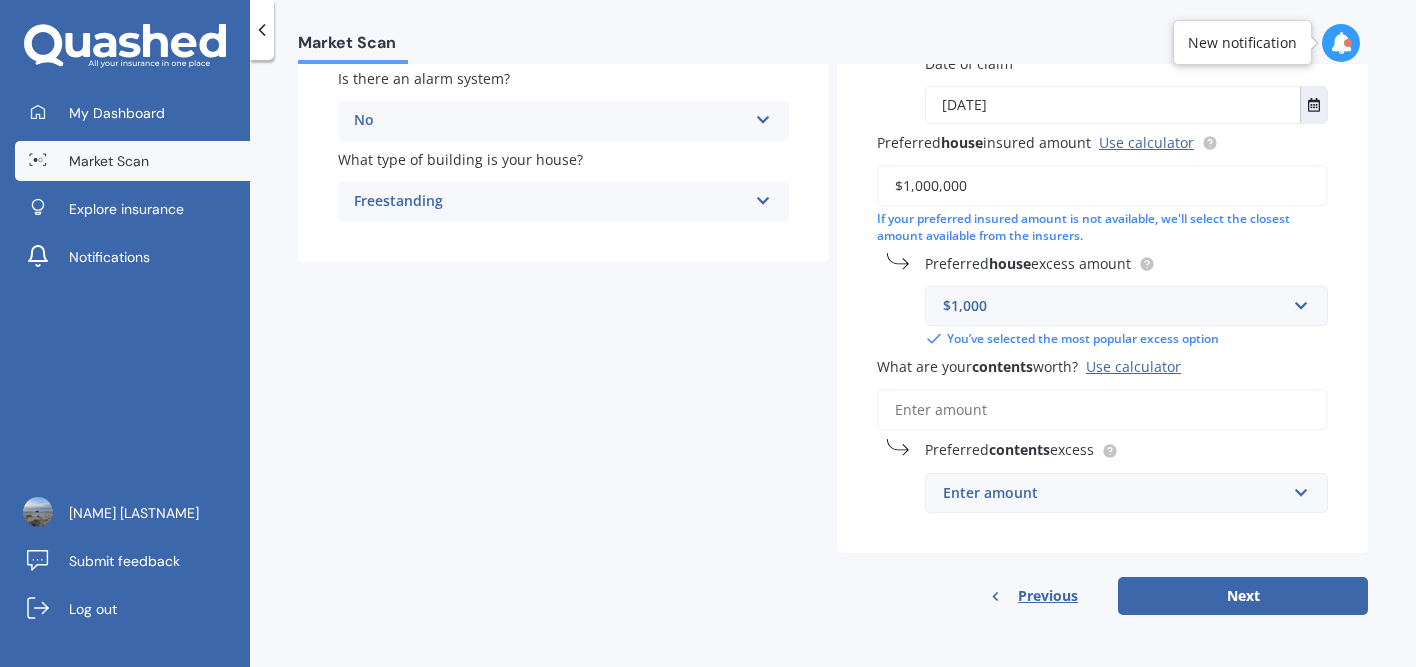 click on "Use calculator" at bounding box center [1133, 366] 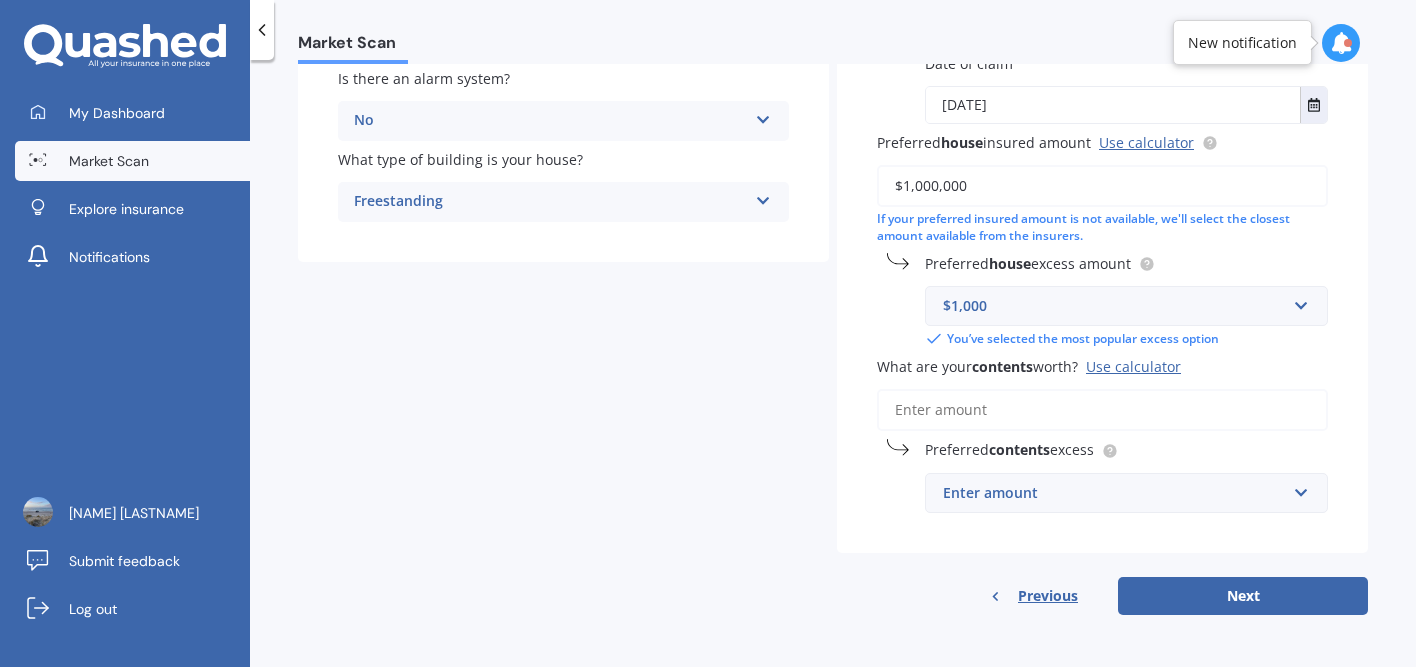 click on "What are your  contents  worth? Use calculator" at bounding box center (1102, 410) 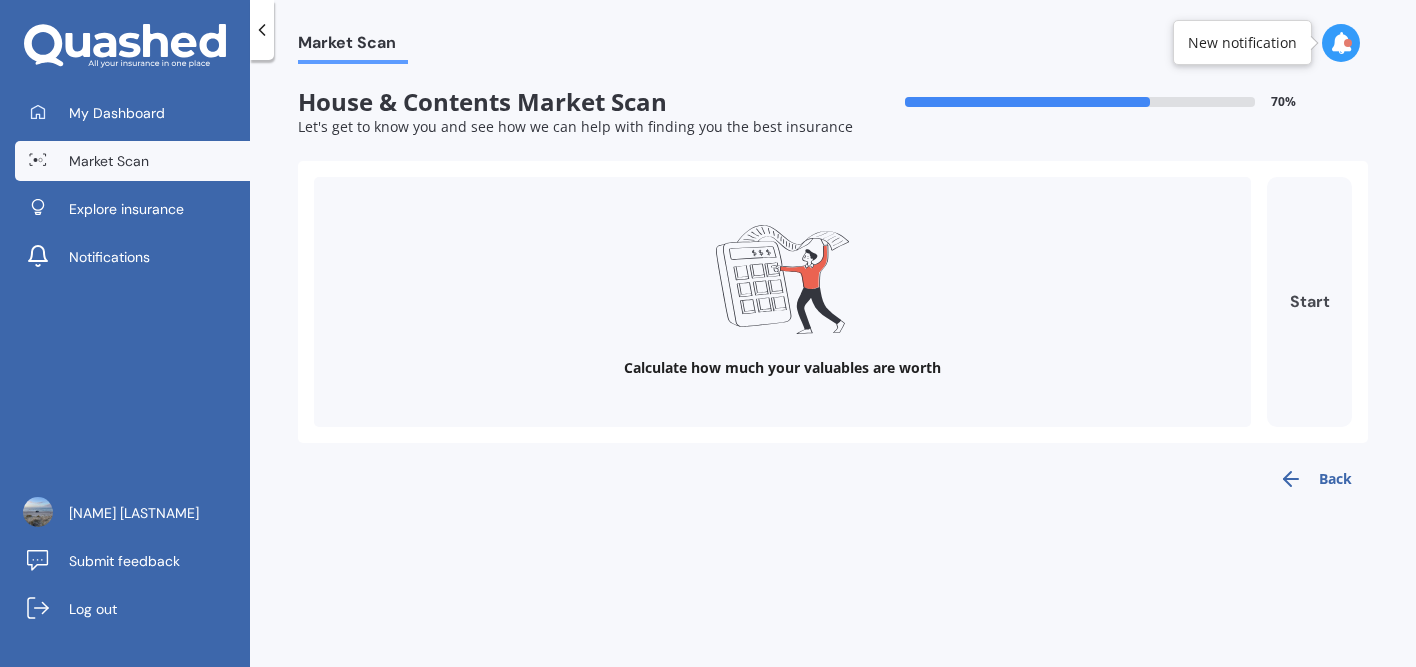click on "Start" at bounding box center (1309, 302) 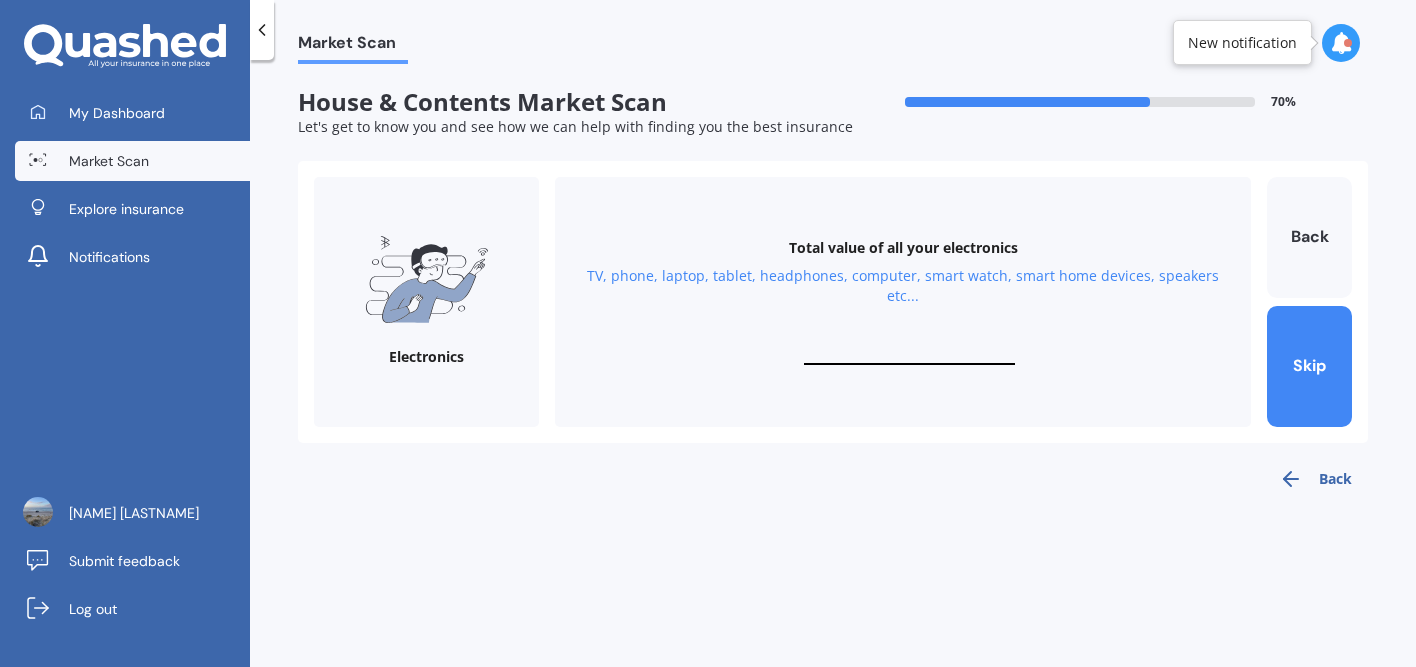 click at bounding box center [427, 279] 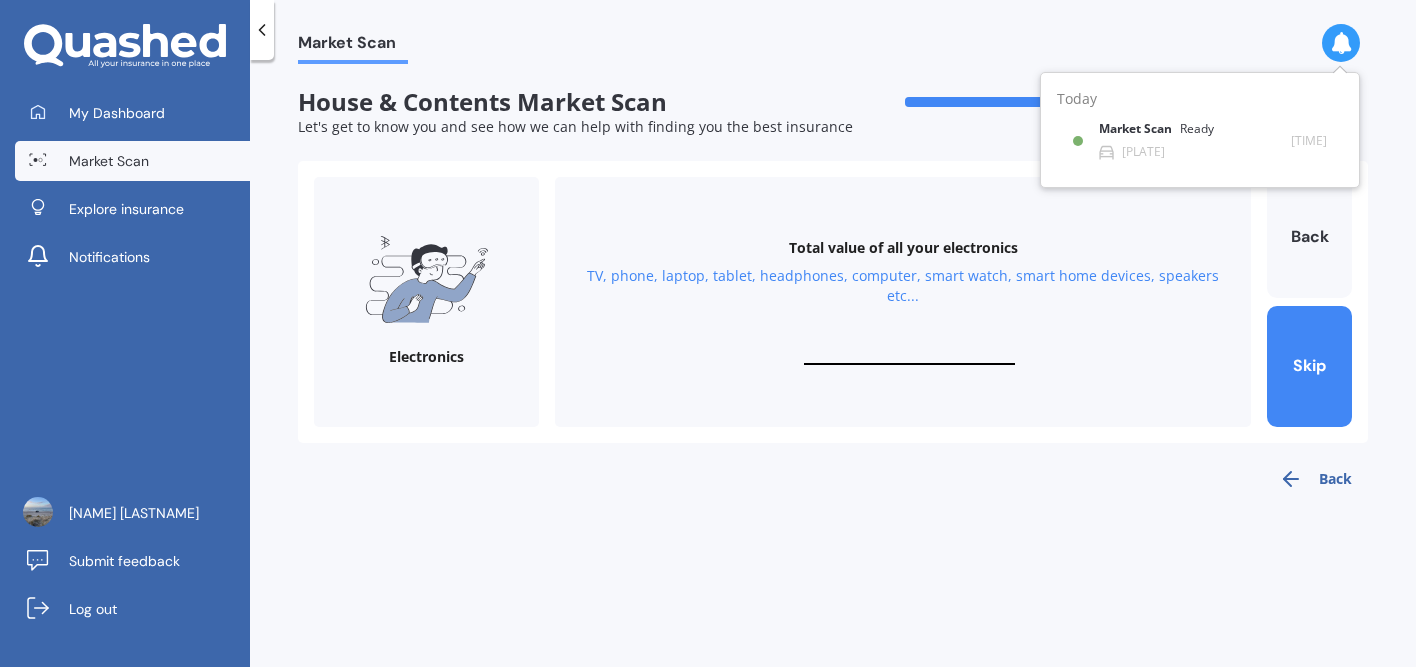 click on "Back" at bounding box center [833, 471] 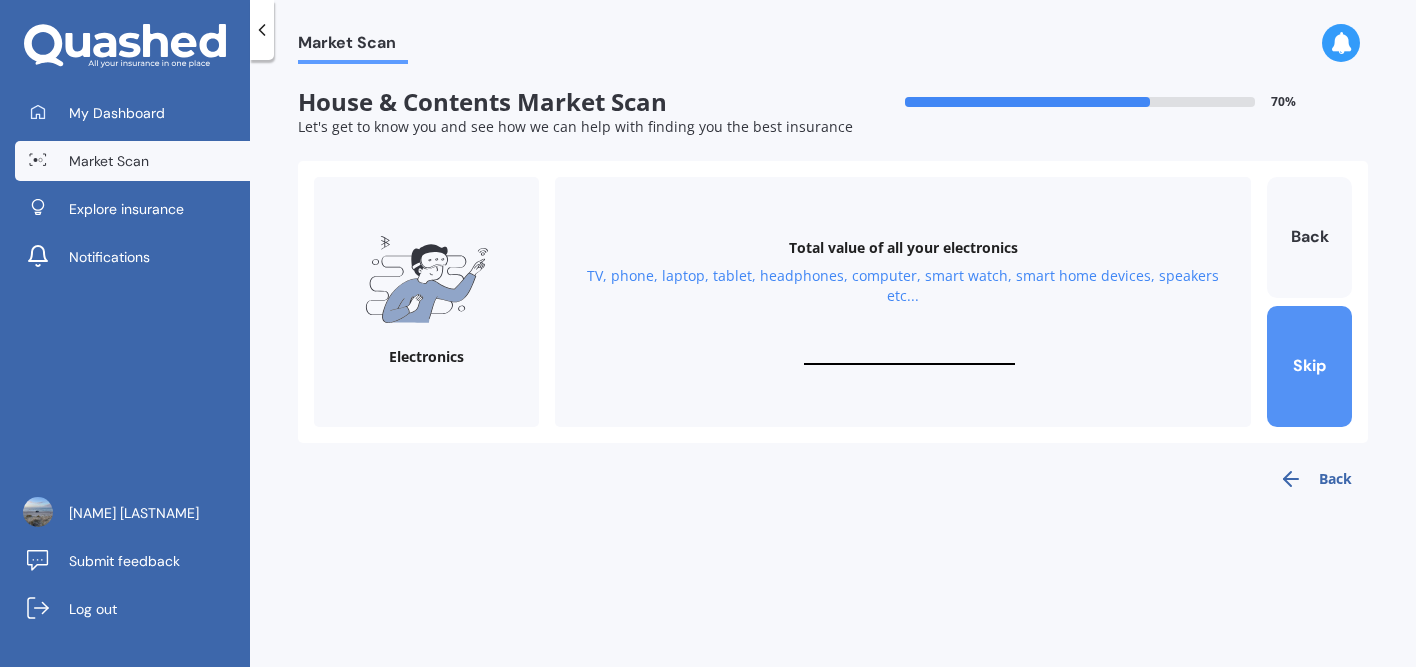 click on "Skip" at bounding box center [1309, 366] 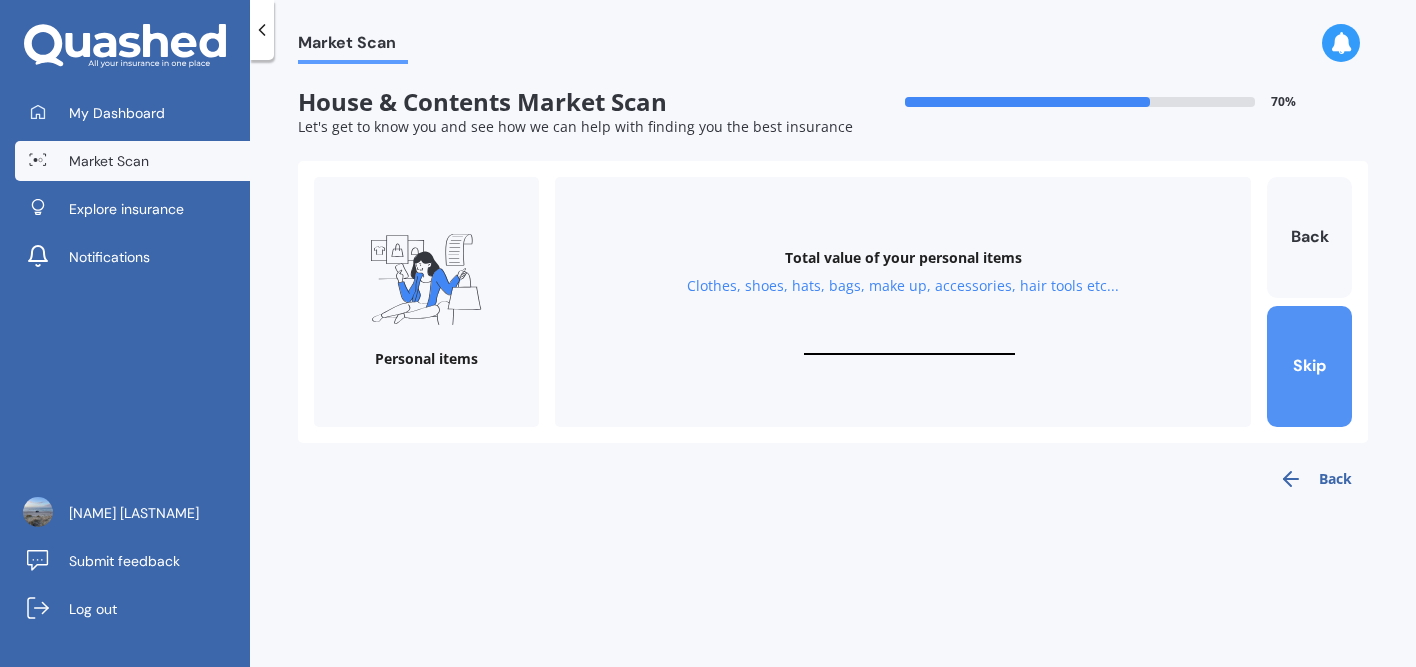 click on "Skip" at bounding box center (1309, 366) 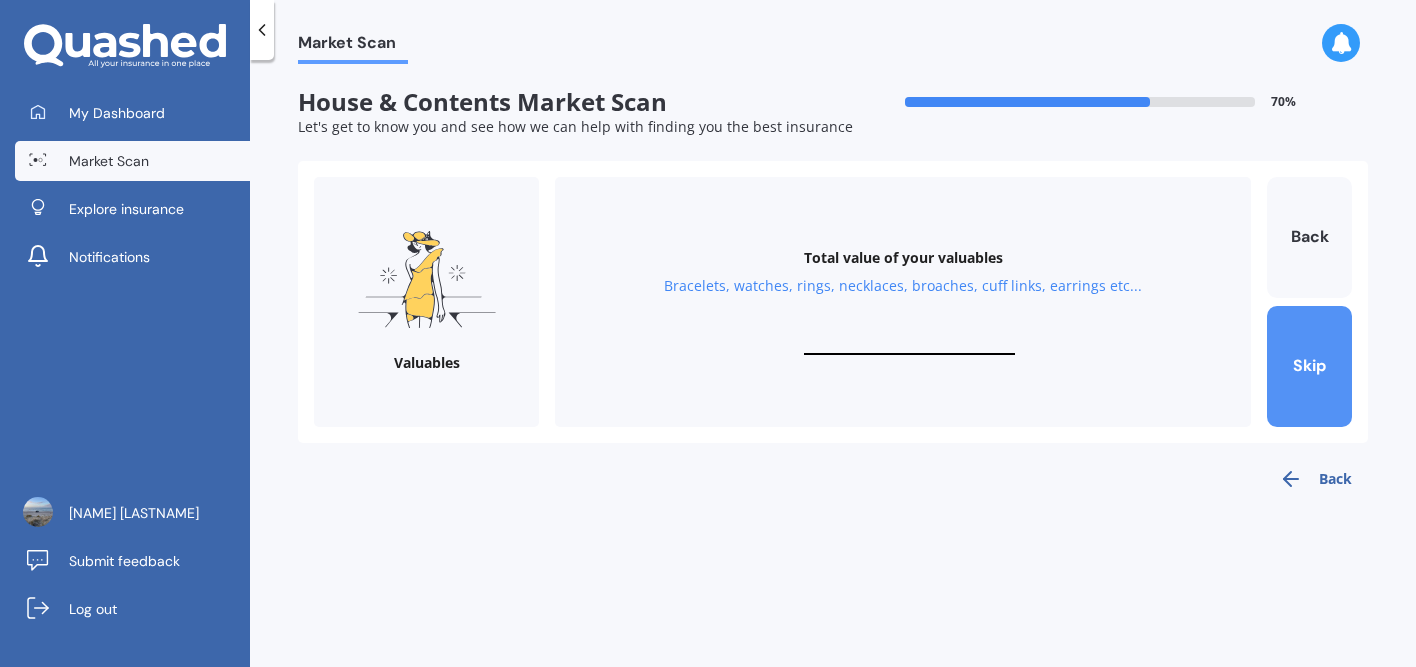 click on "Skip" at bounding box center [1309, 366] 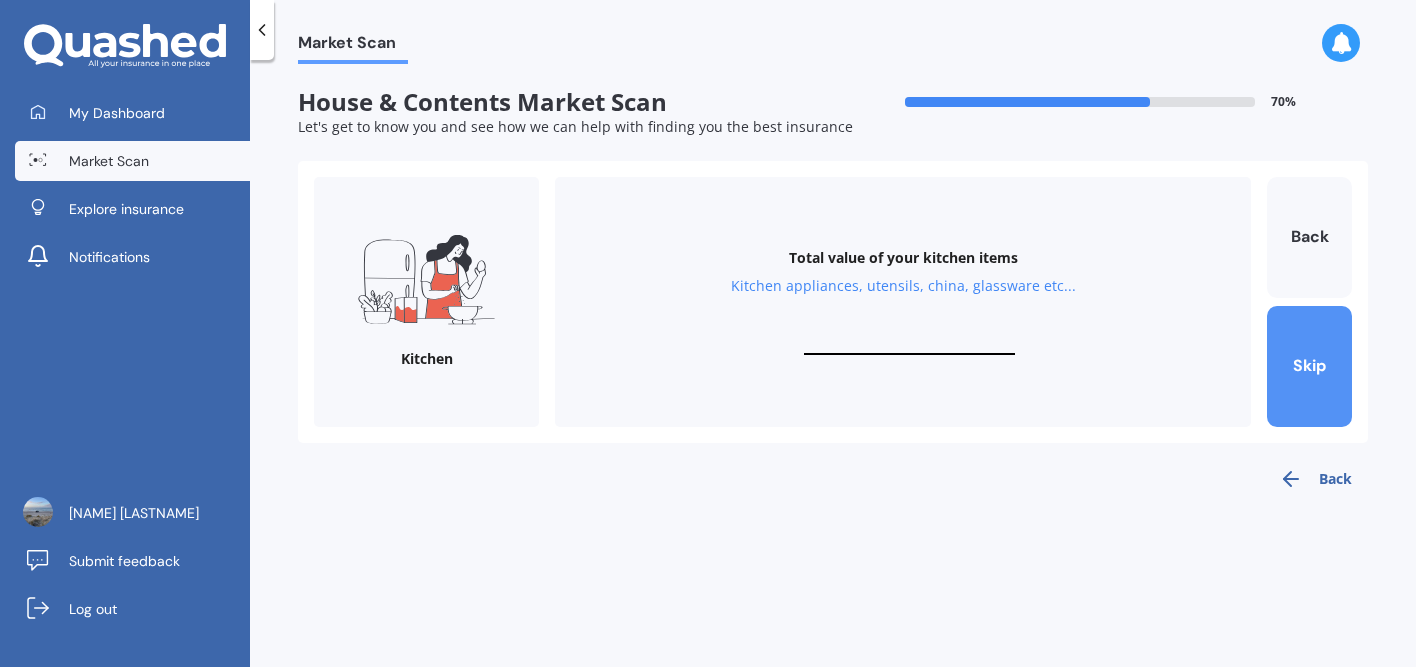 click on "Skip" at bounding box center [1309, 366] 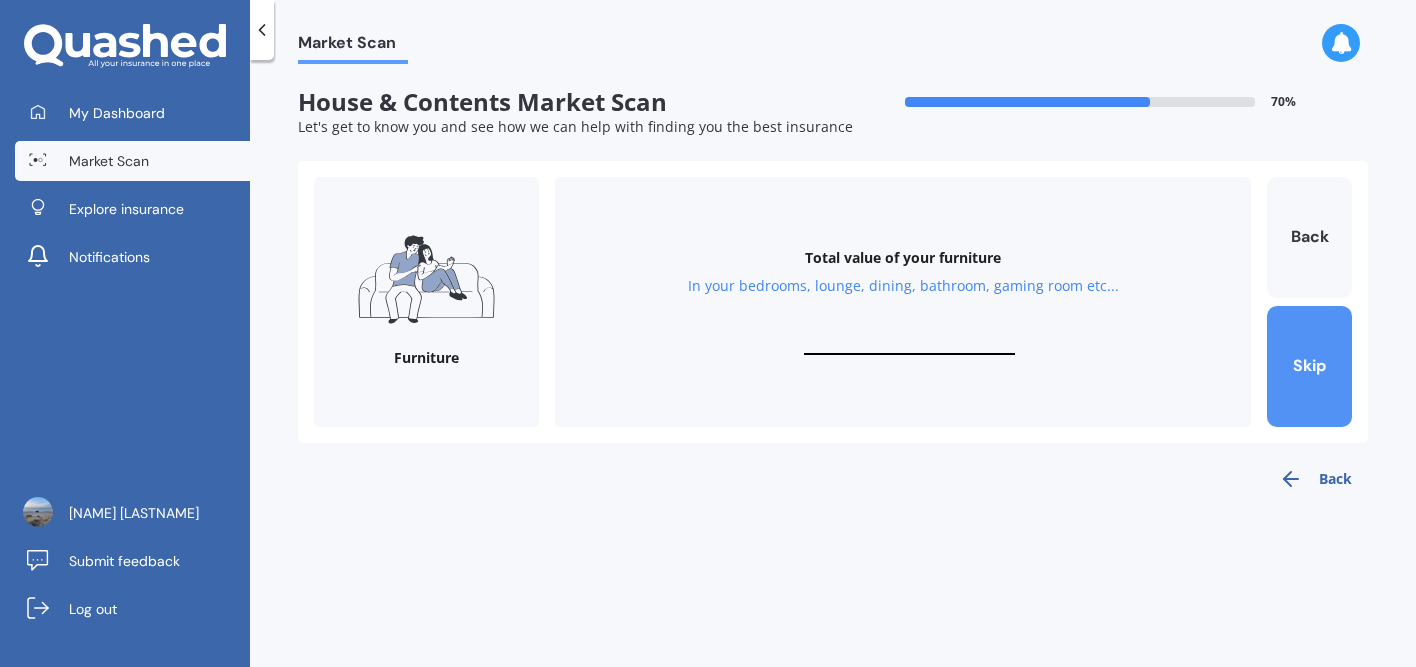 click on "Skip" at bounding box center [1309, 366] 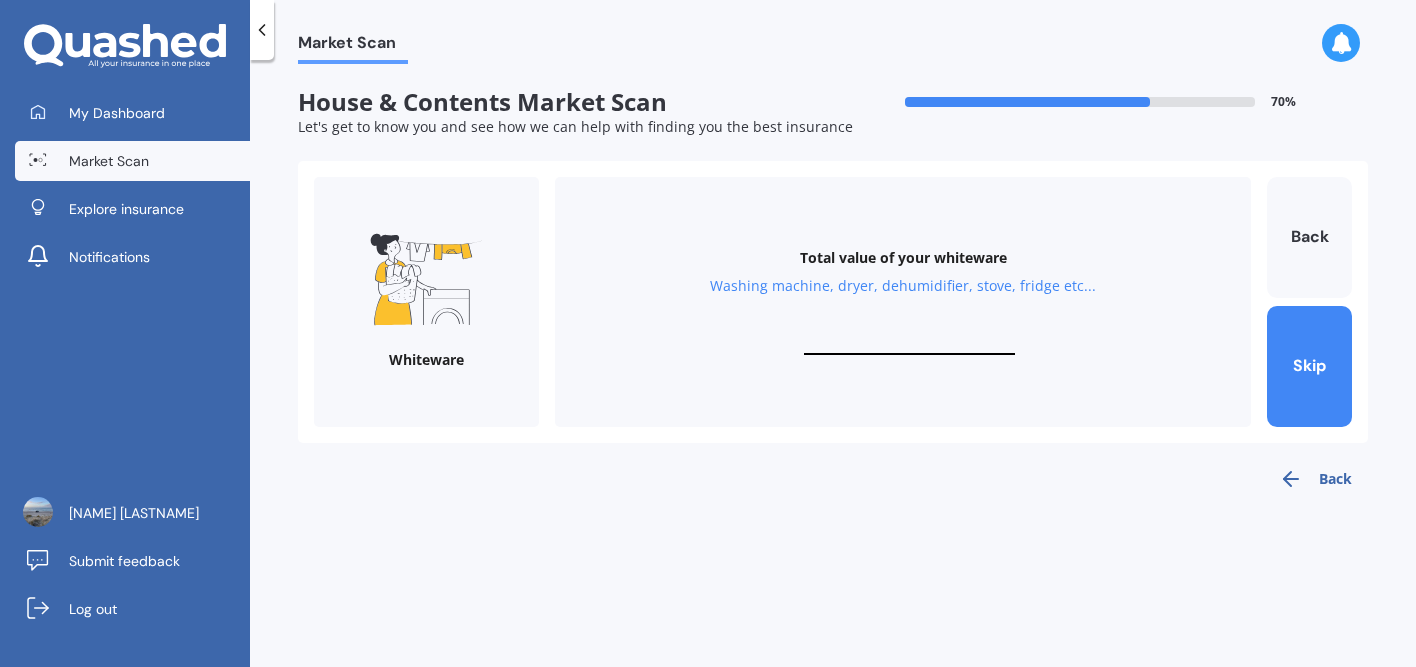 click on "Washing machine, dryer, dehumidifier, stove, fridge etc..." at bounding box center (903, 286) 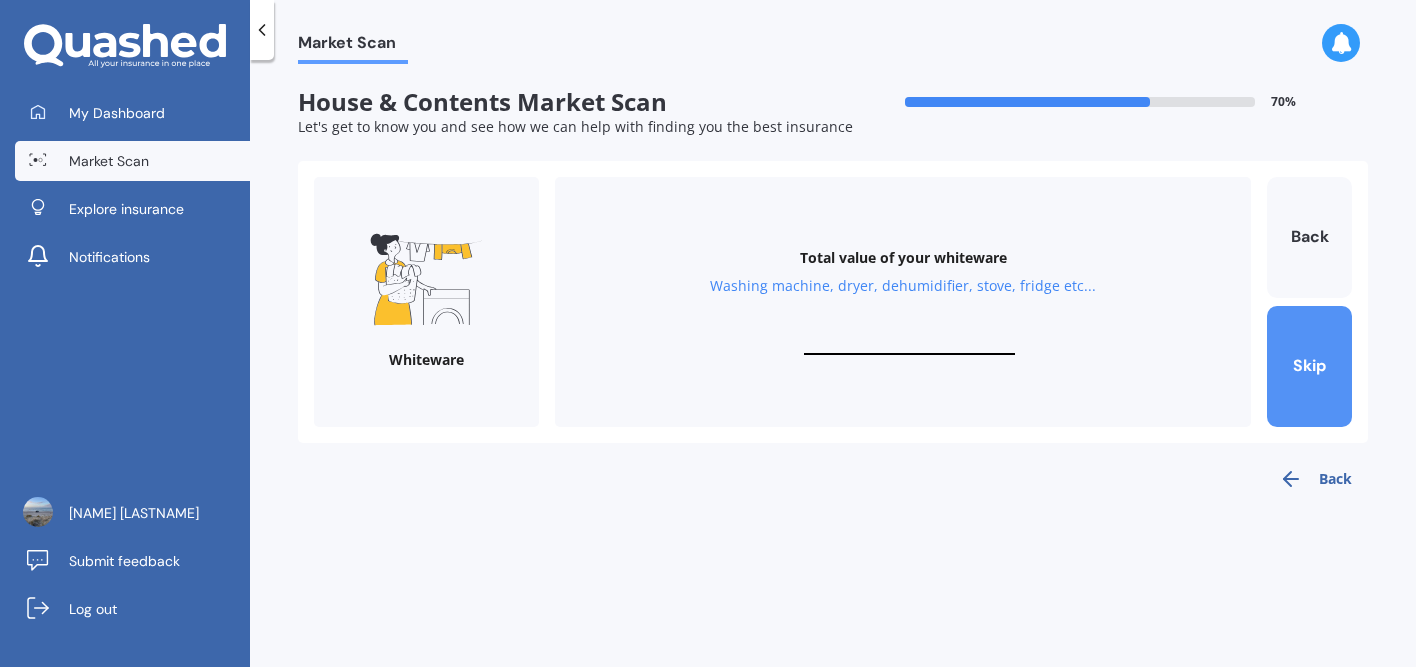 click on "Skip" at bounding box center (1309, 366) 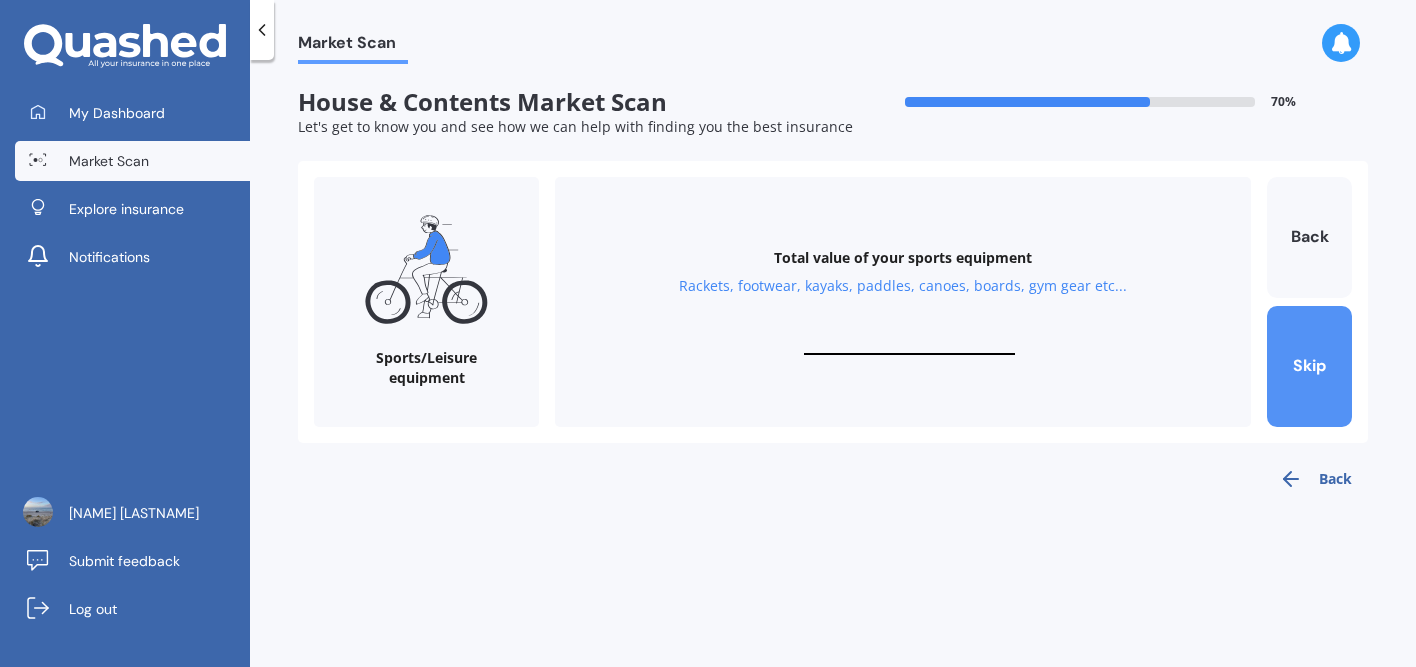 click on "Skip" at bounding box center (1309, 366) 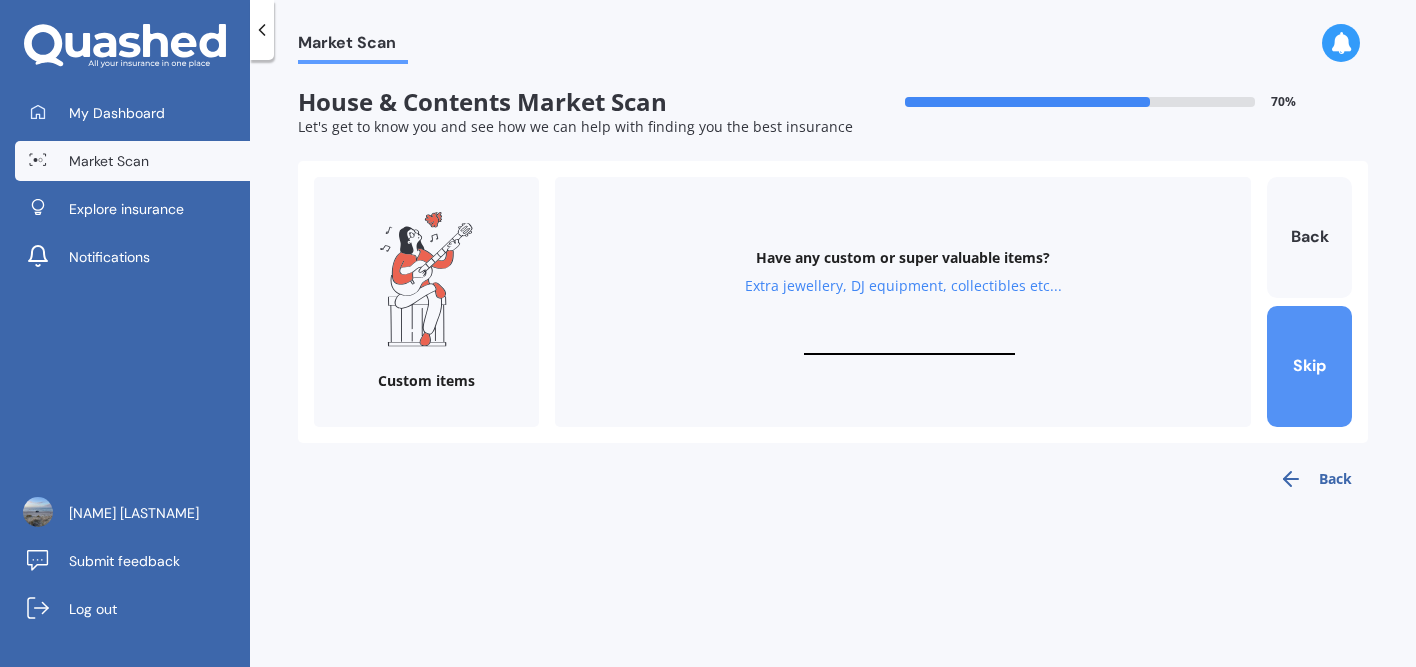 click on "Skip" at bounding box center (1309, 366) 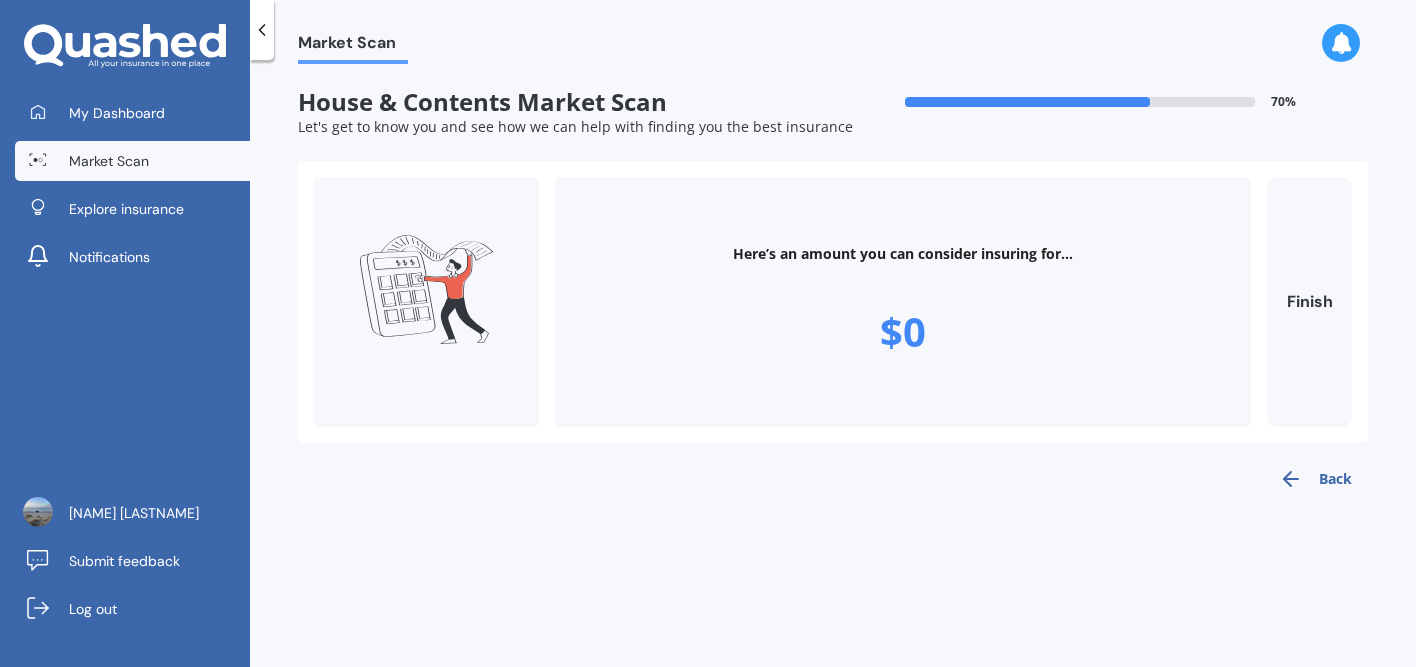 click on "Back" at bounding box center [1315, 479] 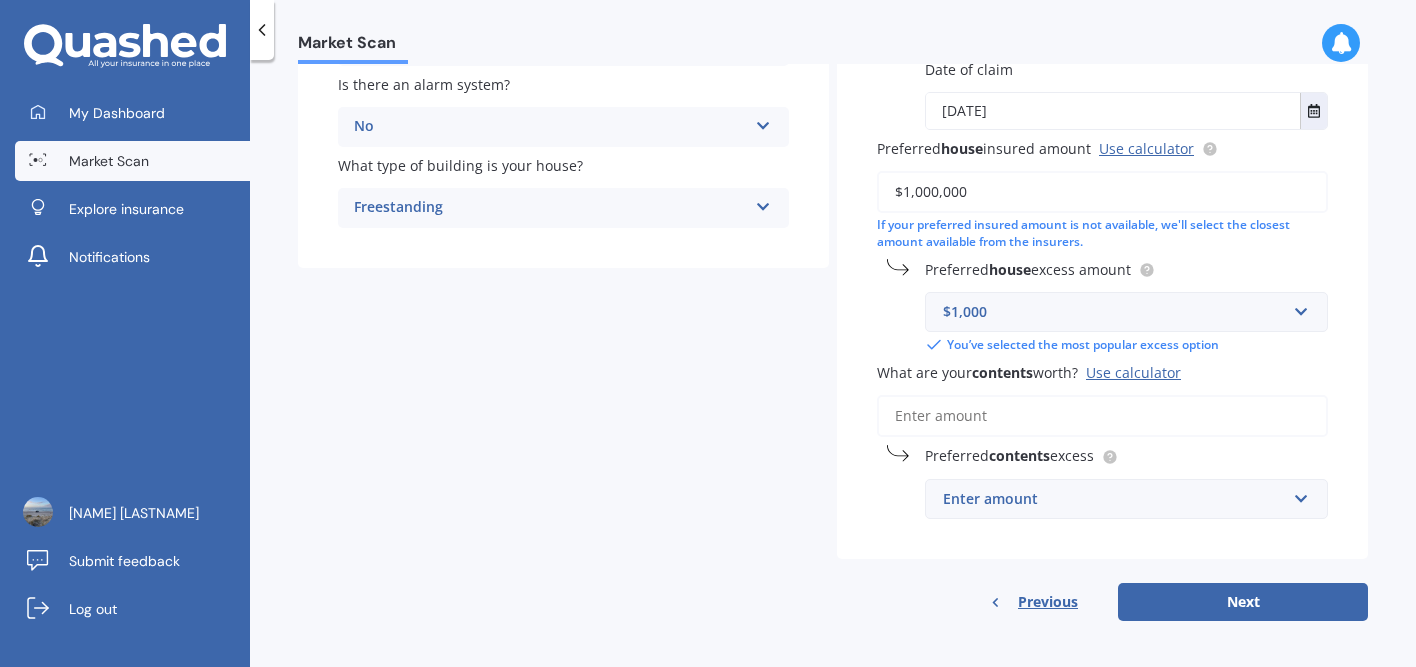 scroll, scrollTop: 413, scrollLeft: 0, axis: vertical 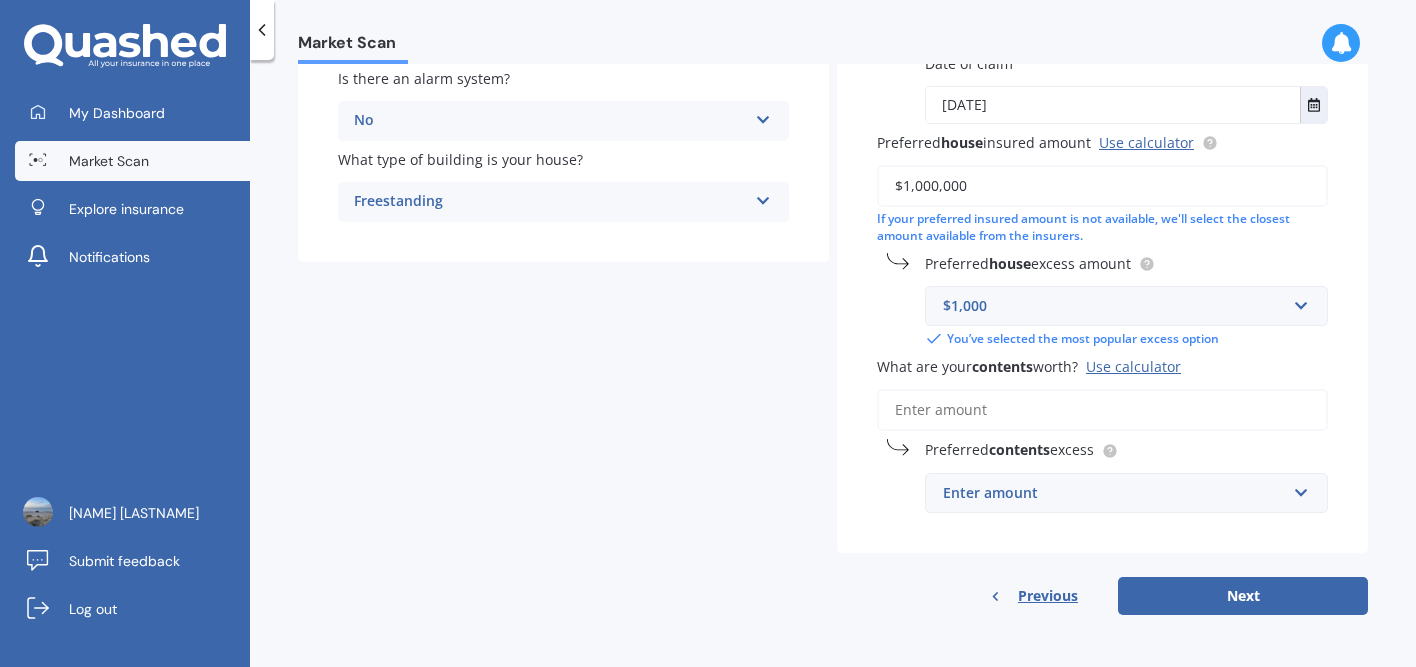 click on "What are your  contents  worth? Use calculator" at bounding box center (1102, 410) 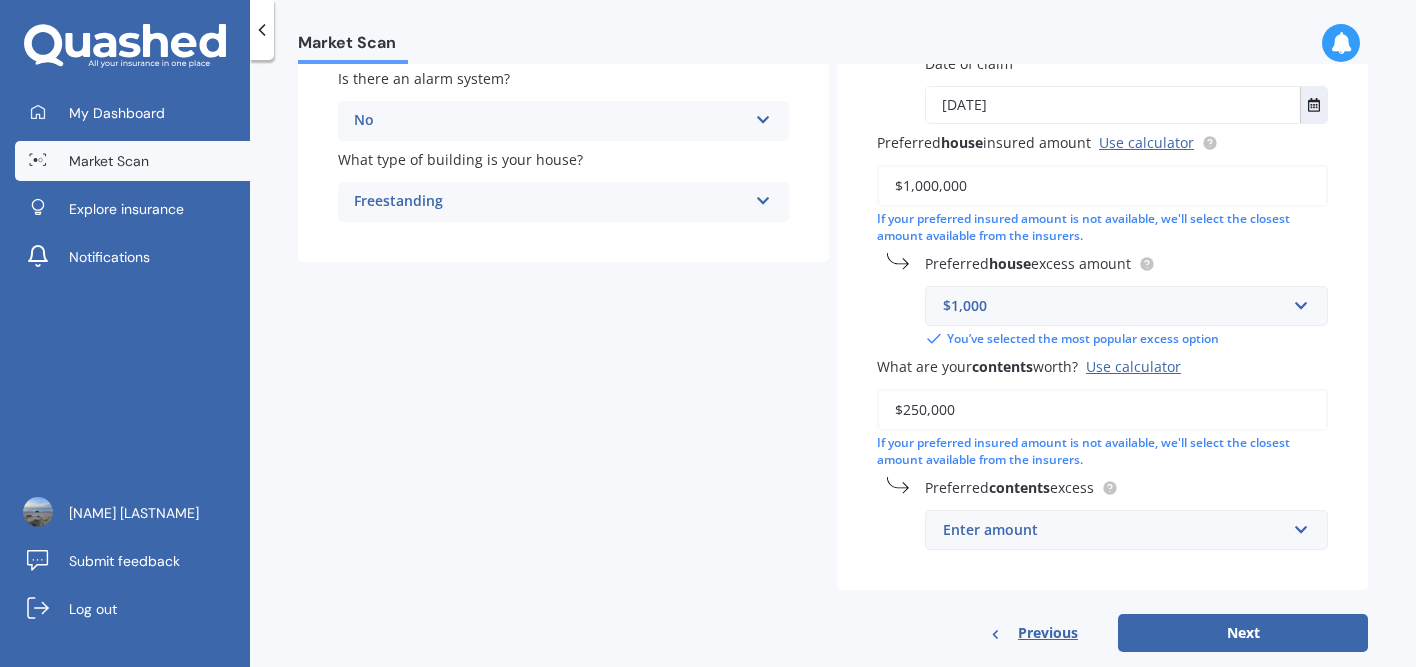 type on "$250,000" 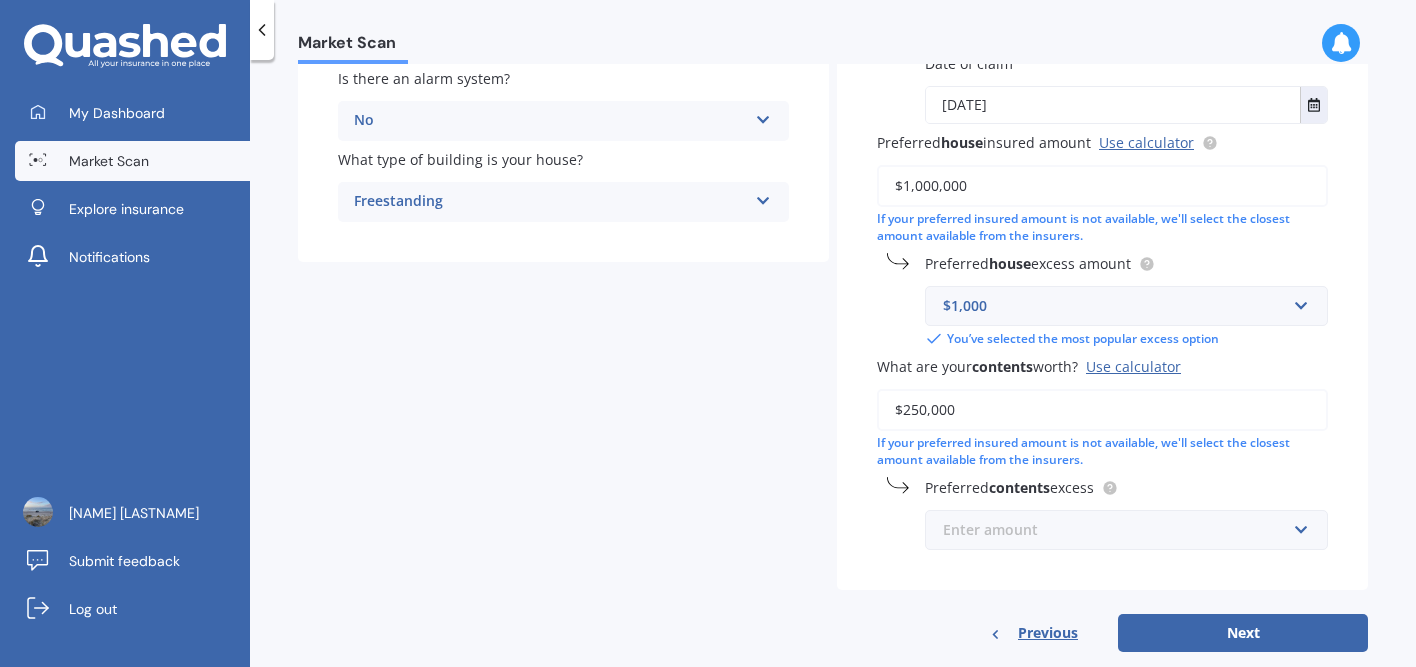 click at bounding box center [1119, 306] 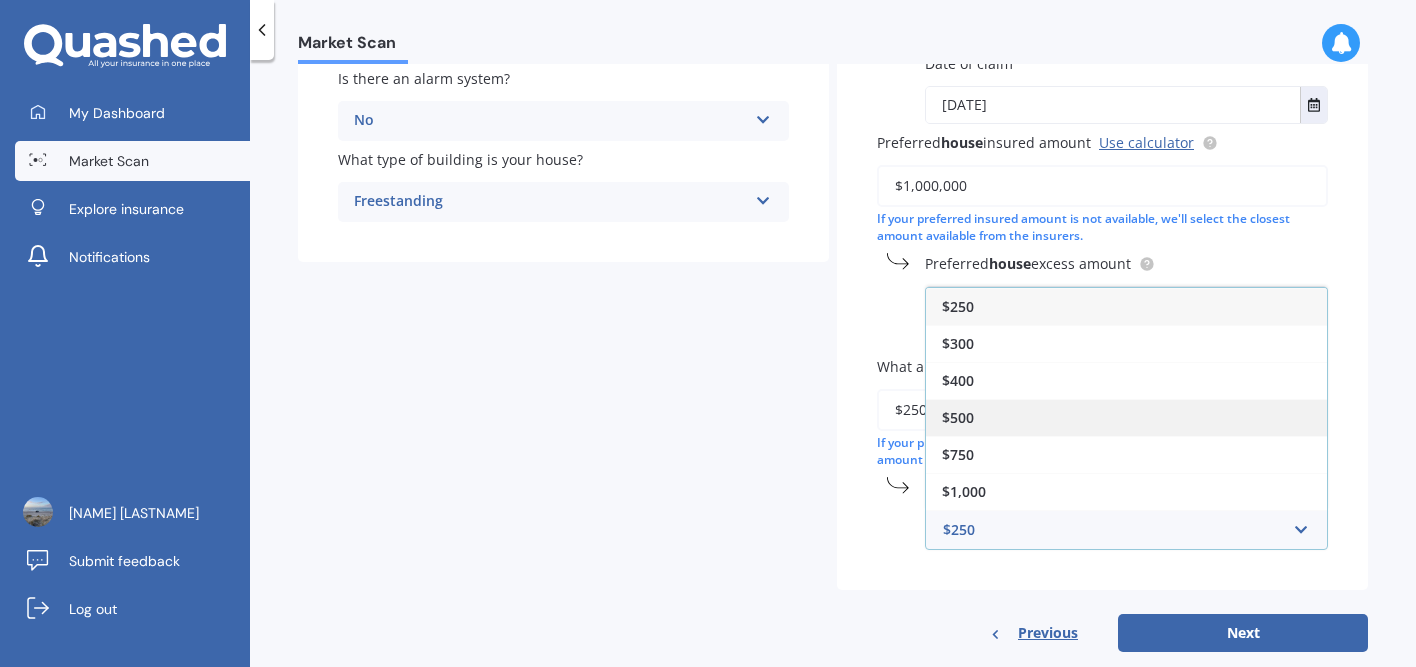 click on "$500" at bounding box center [958, 306] 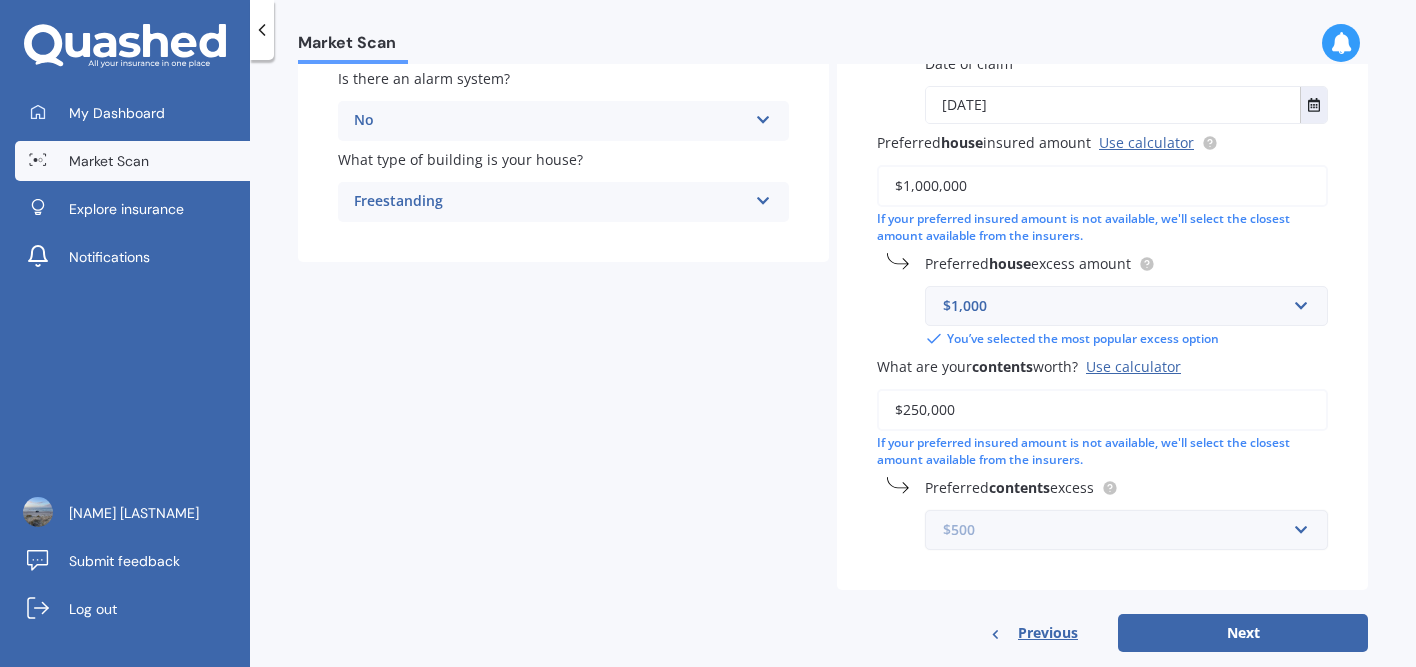 click at bounding box center (1119, 530) 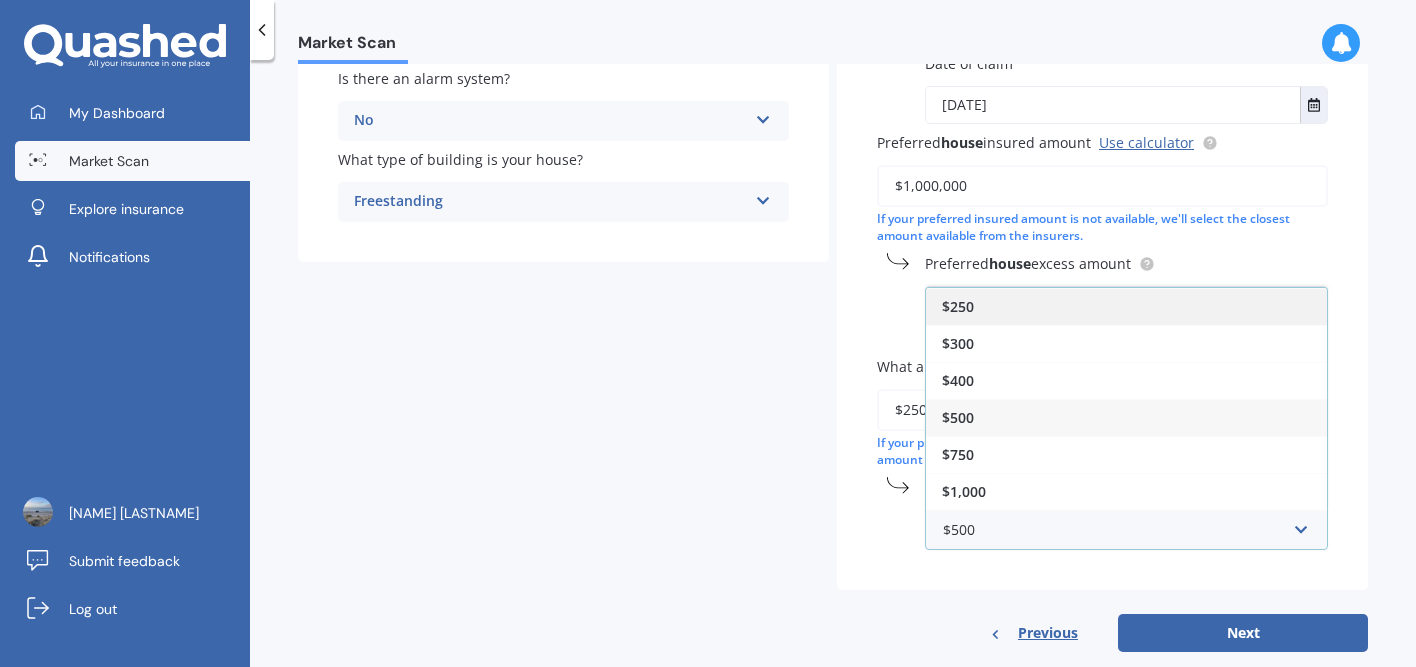 click on "$250" at bounding box center (1126, 306) 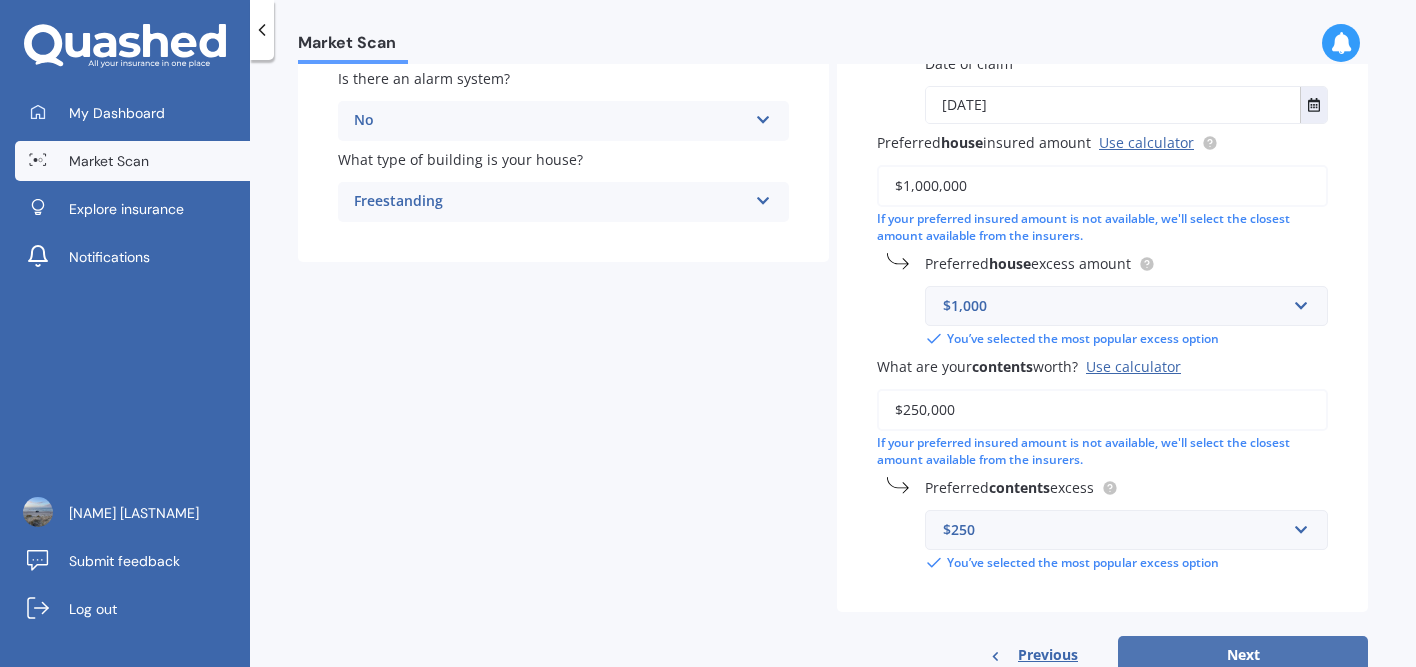 click on "Next" at bounding box center (1243, 655) 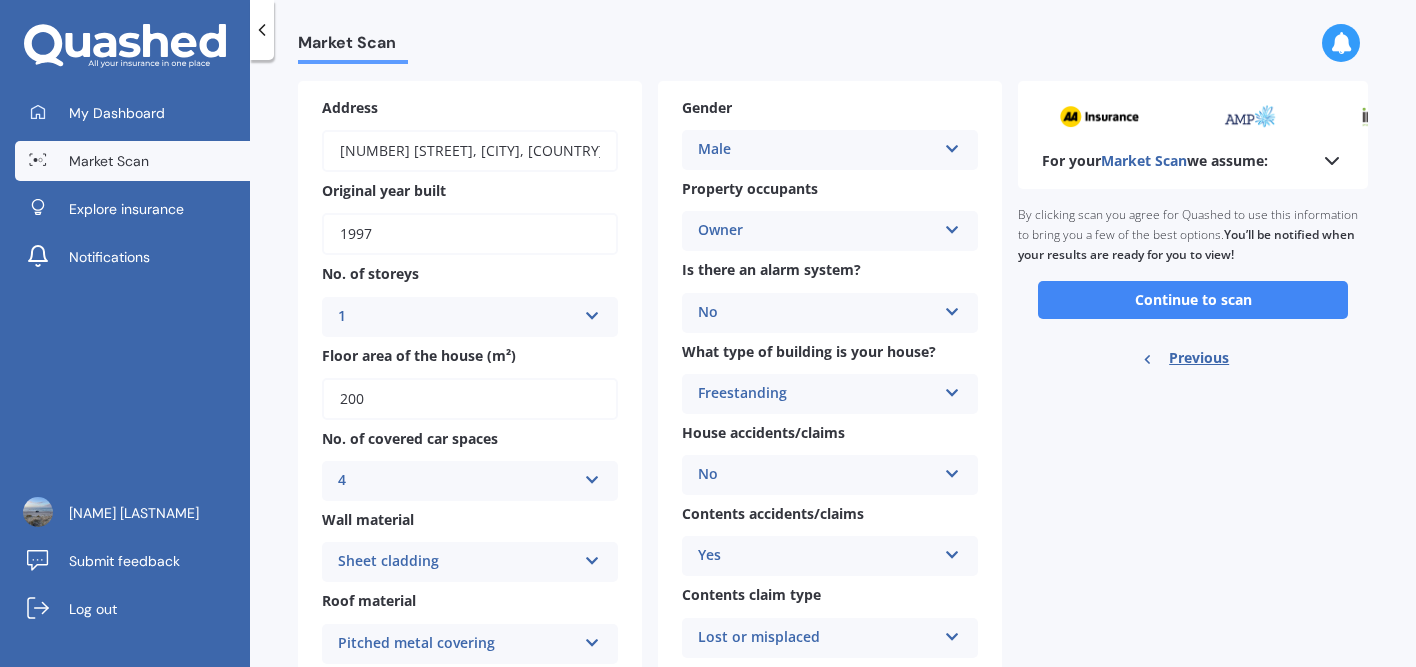 scroll, scrollTop: 79, scrollLeft: 0, axis: vertical 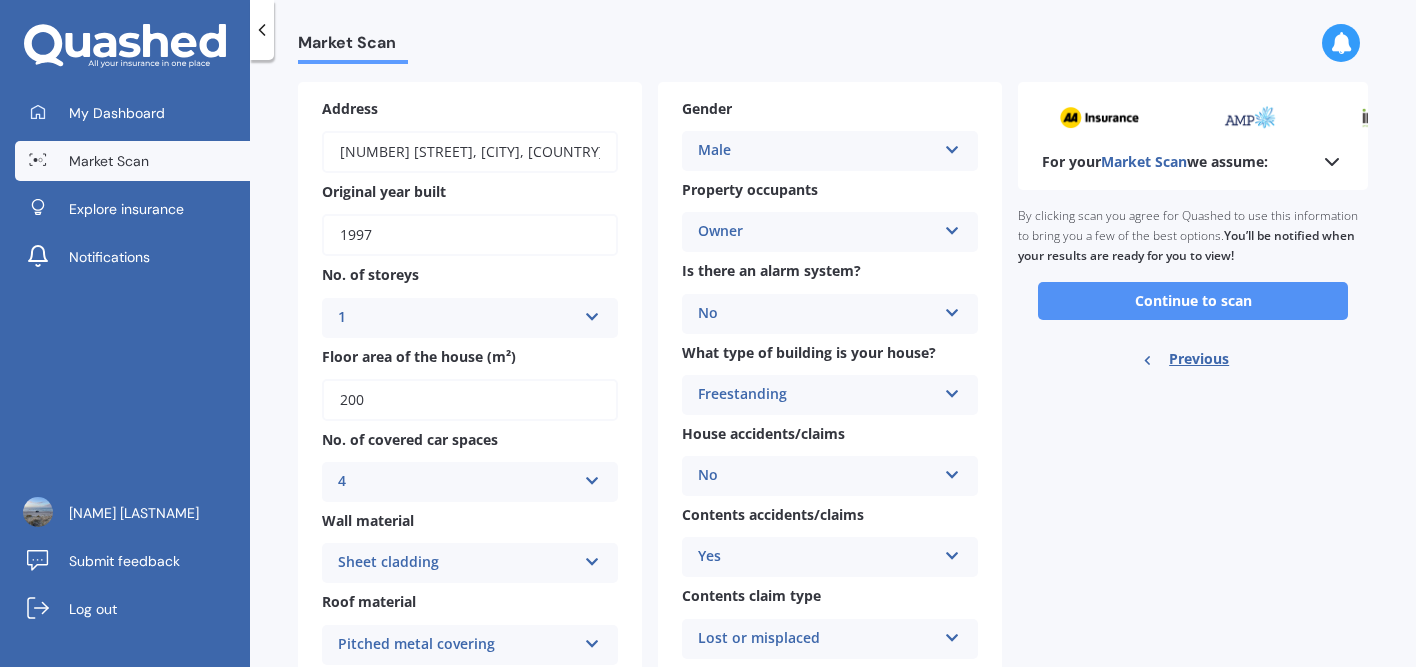 click on "Continue to scan" at bounding box center (1193, 301) 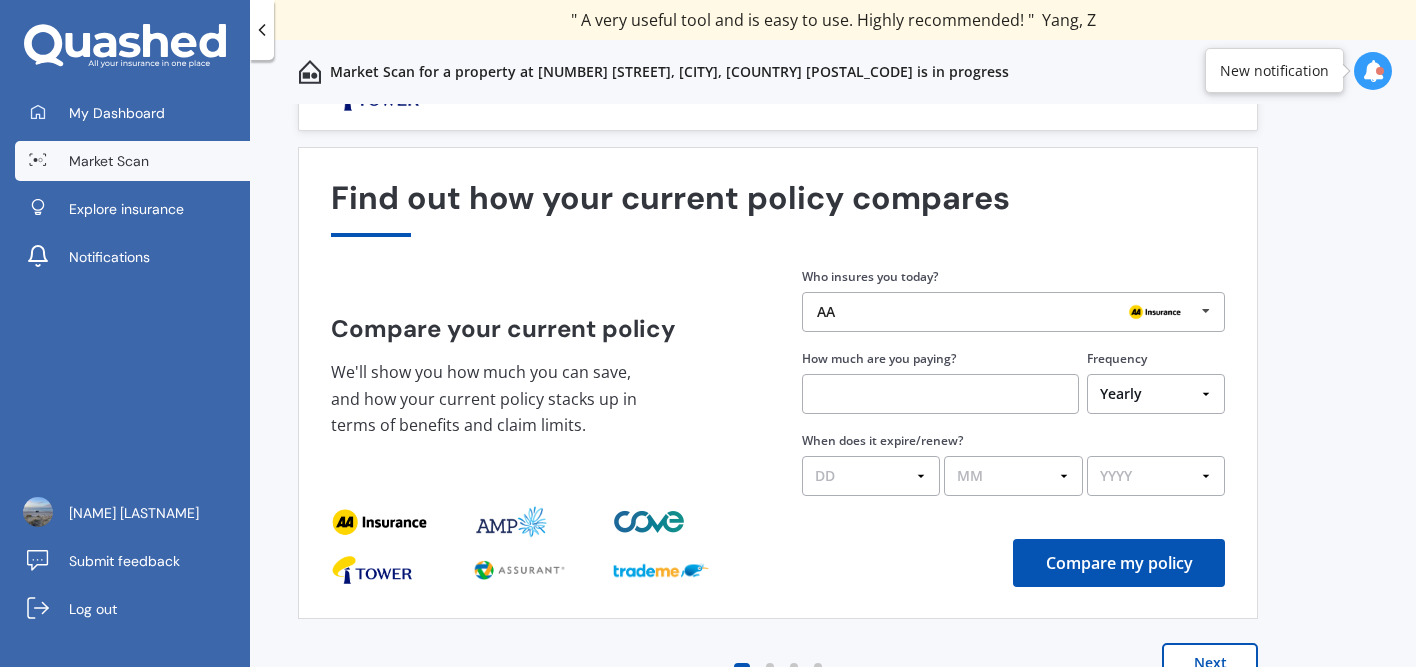 scroll, scrollTop: 57, scrollLeft: 0, axis: vertical 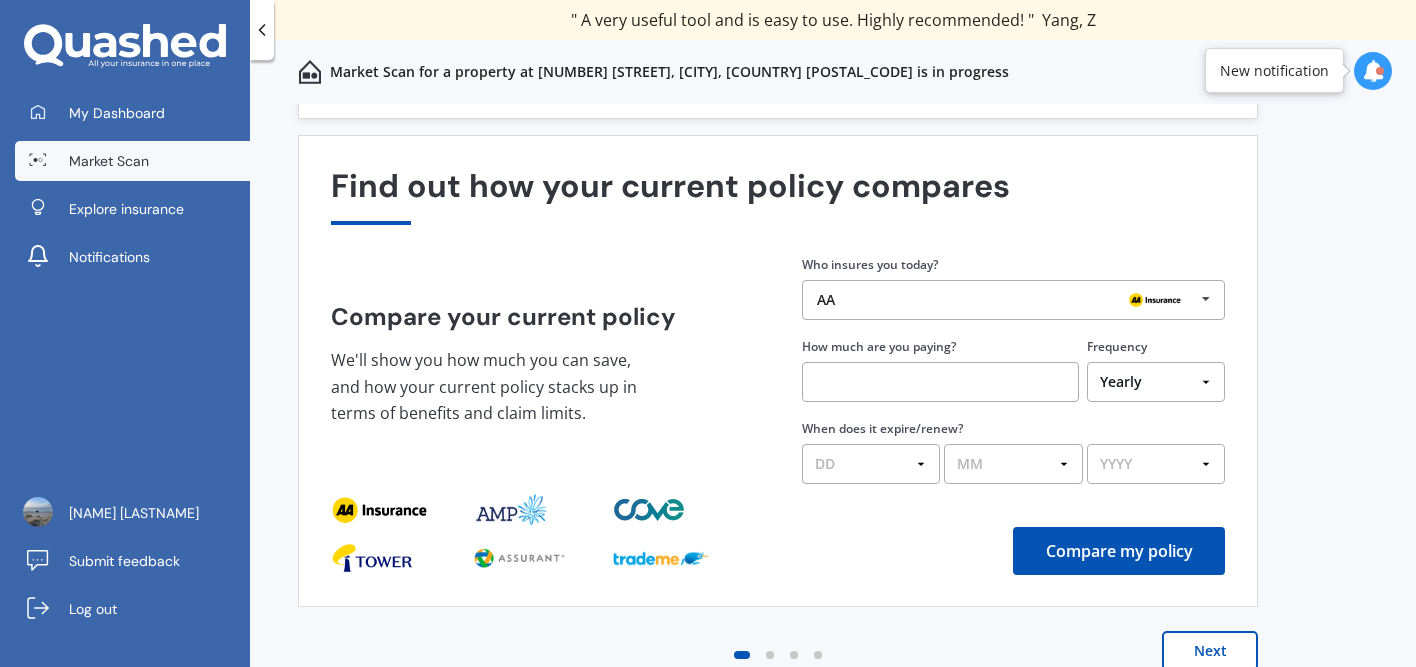 click at bounding box center (1206, 299) 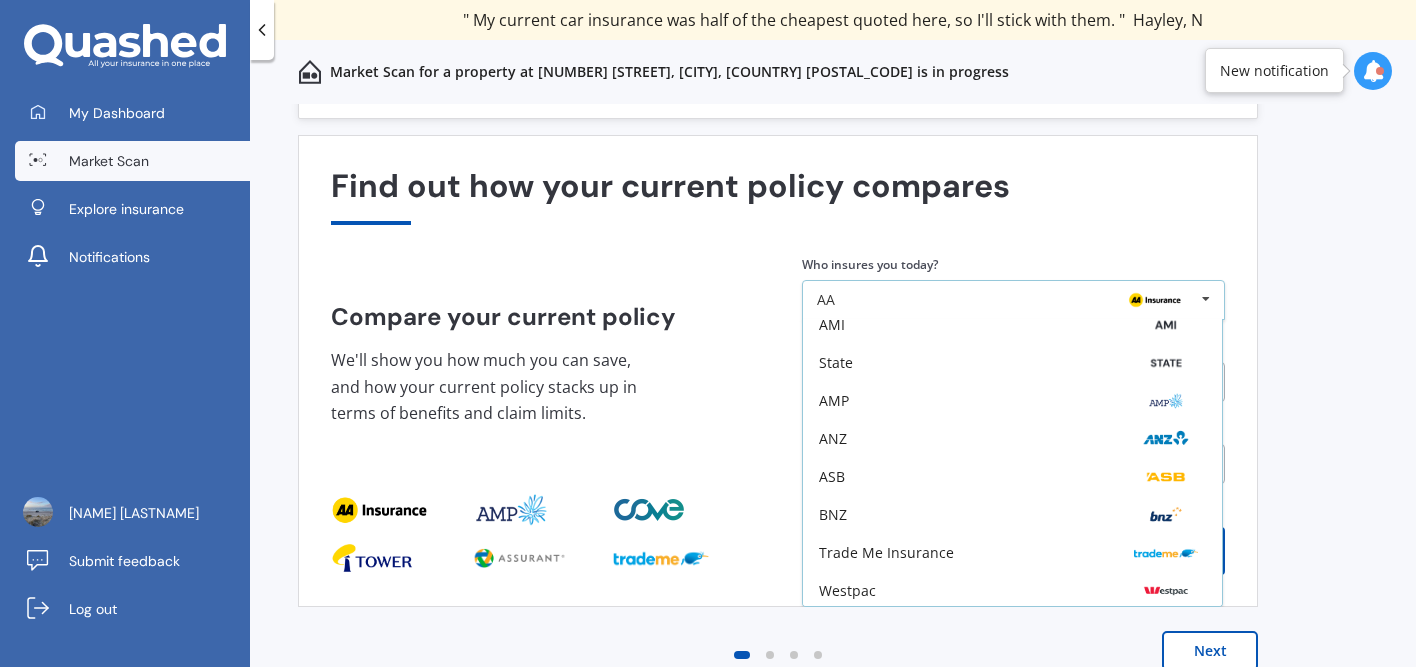 scroll, scrollTop: 131, scrollLeft: 0, axis: vertical 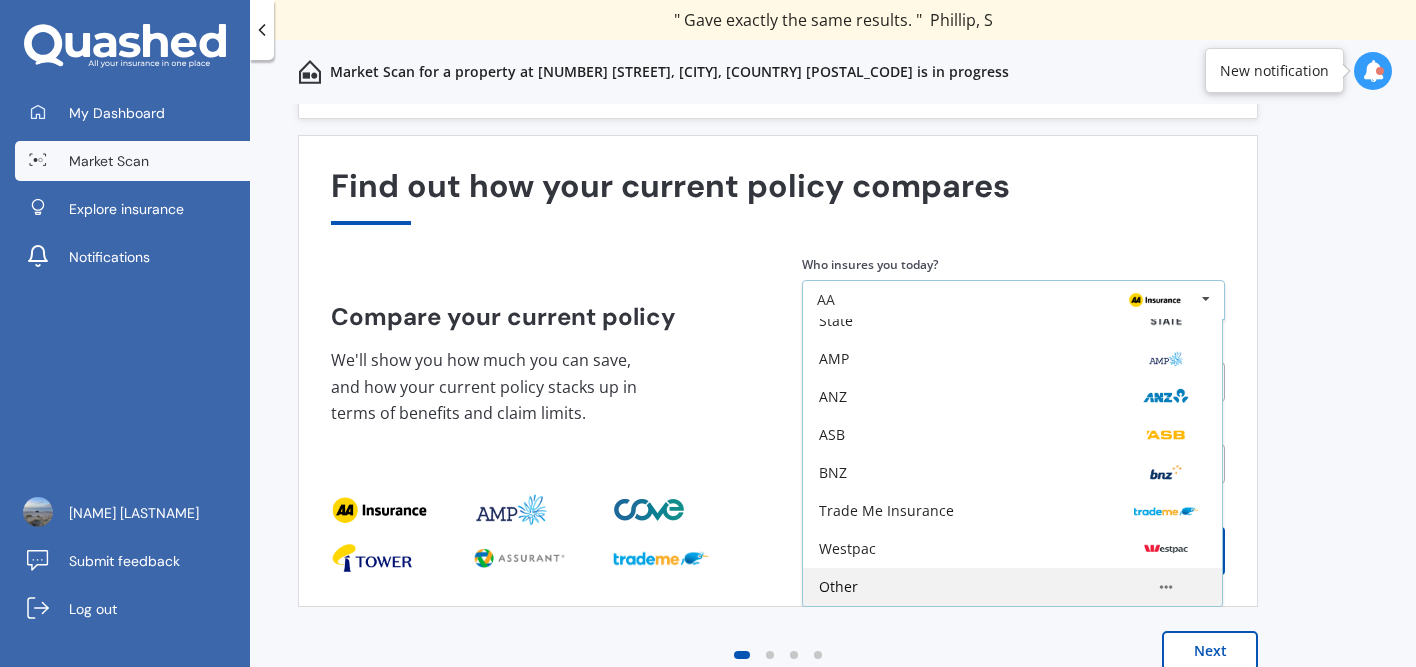click on "Other" at bounding box center [829, 207] 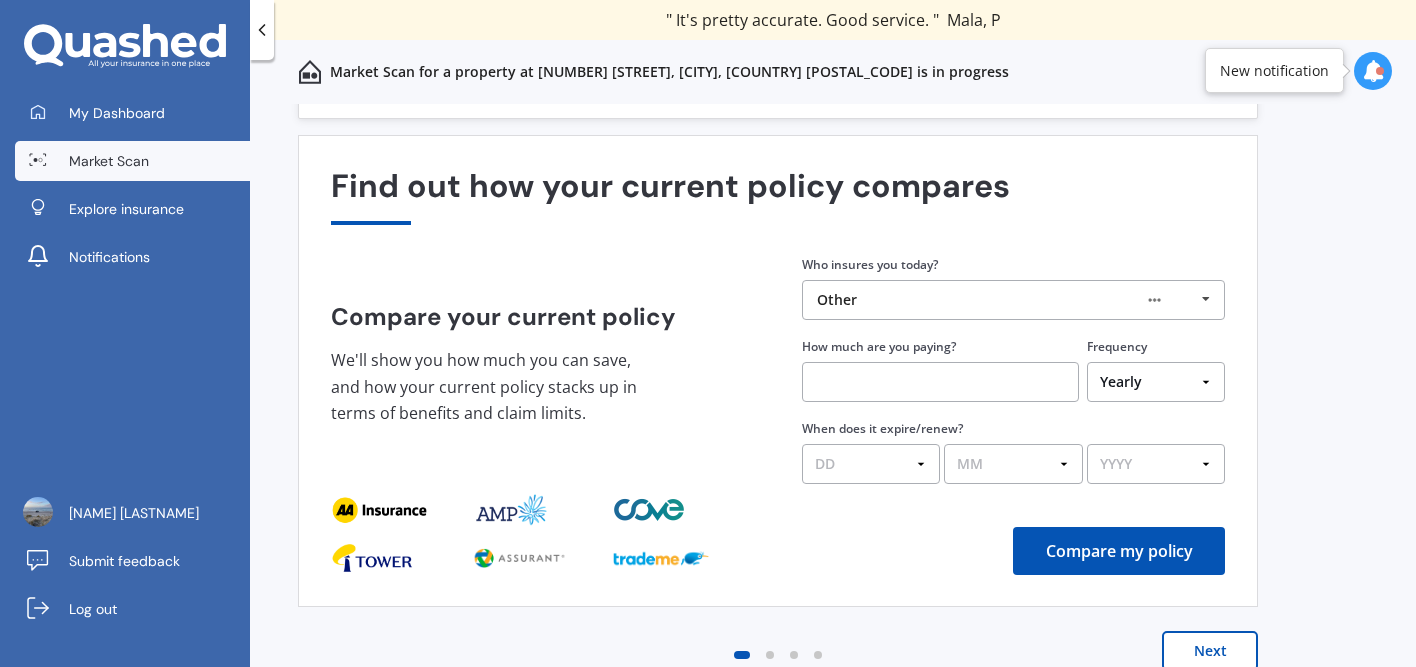 click at bounding box center [940, 382] 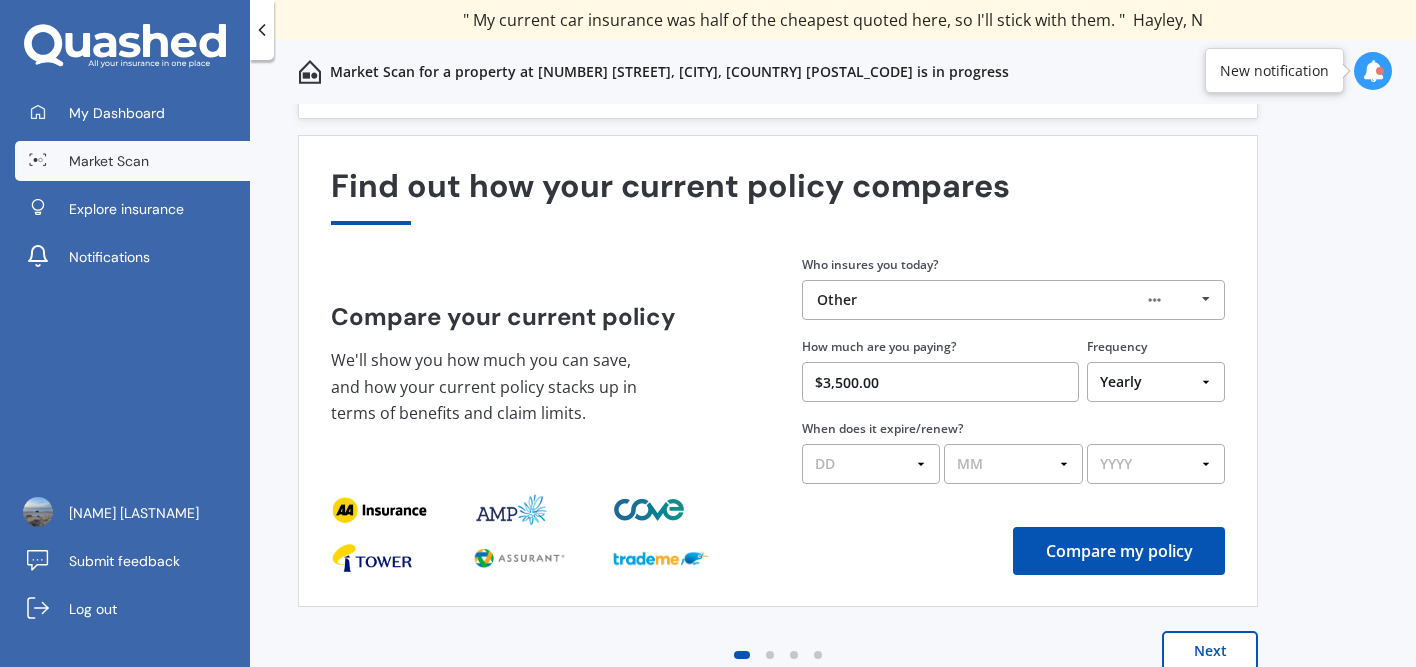 type on "$3,500.00" 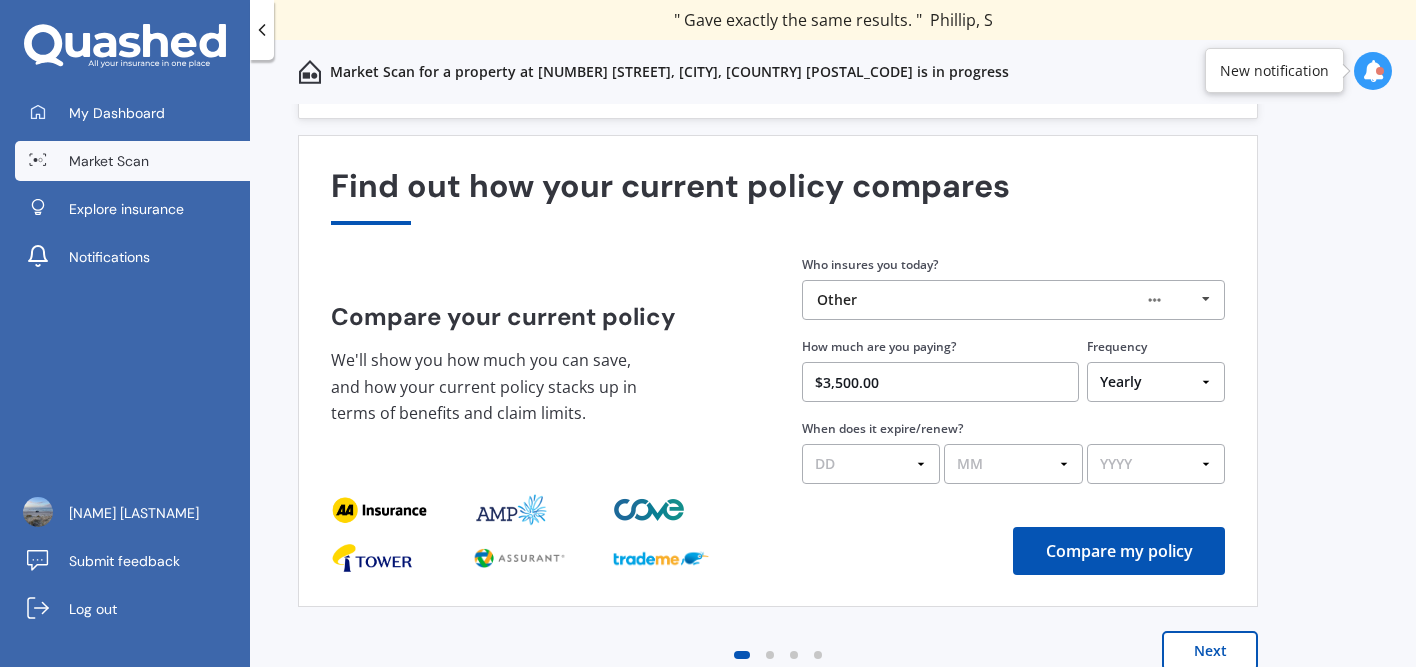 select on "11" 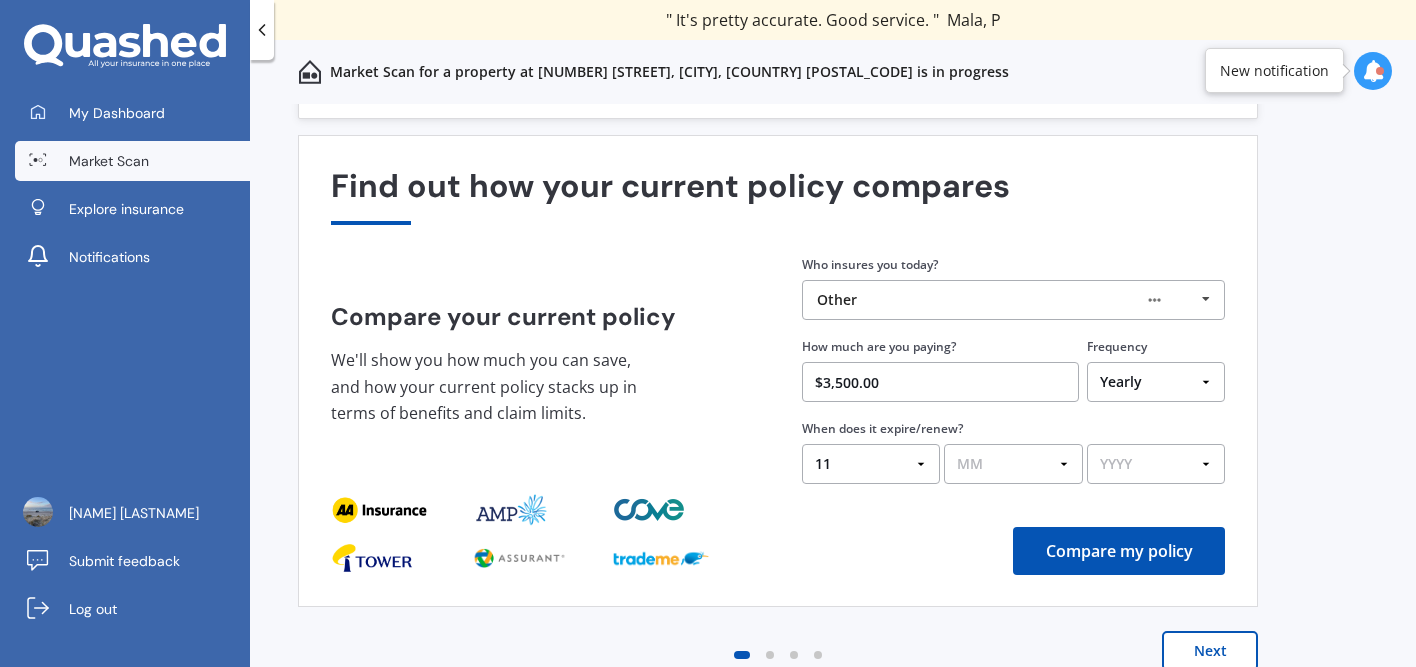 click on "MM 01 02 03 04 05 06 07 08 09 10 11 12" at bounding box center [1013, 464] 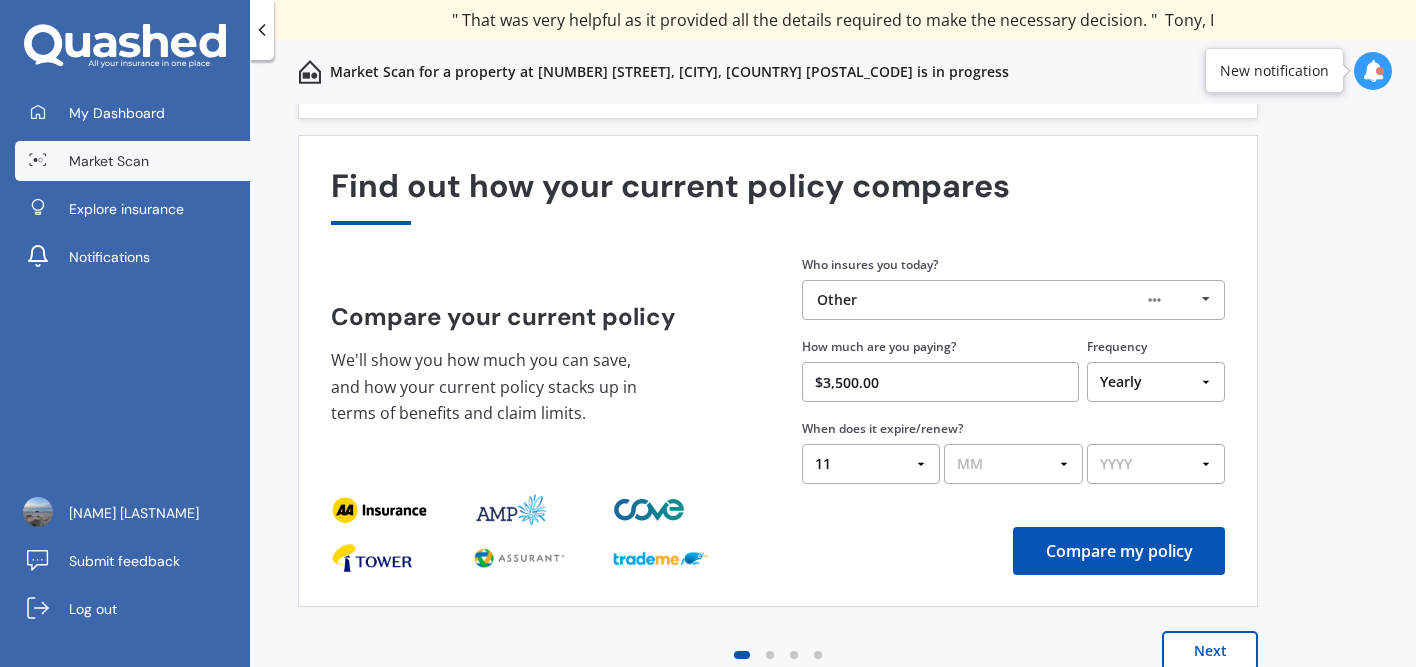 select on "11" 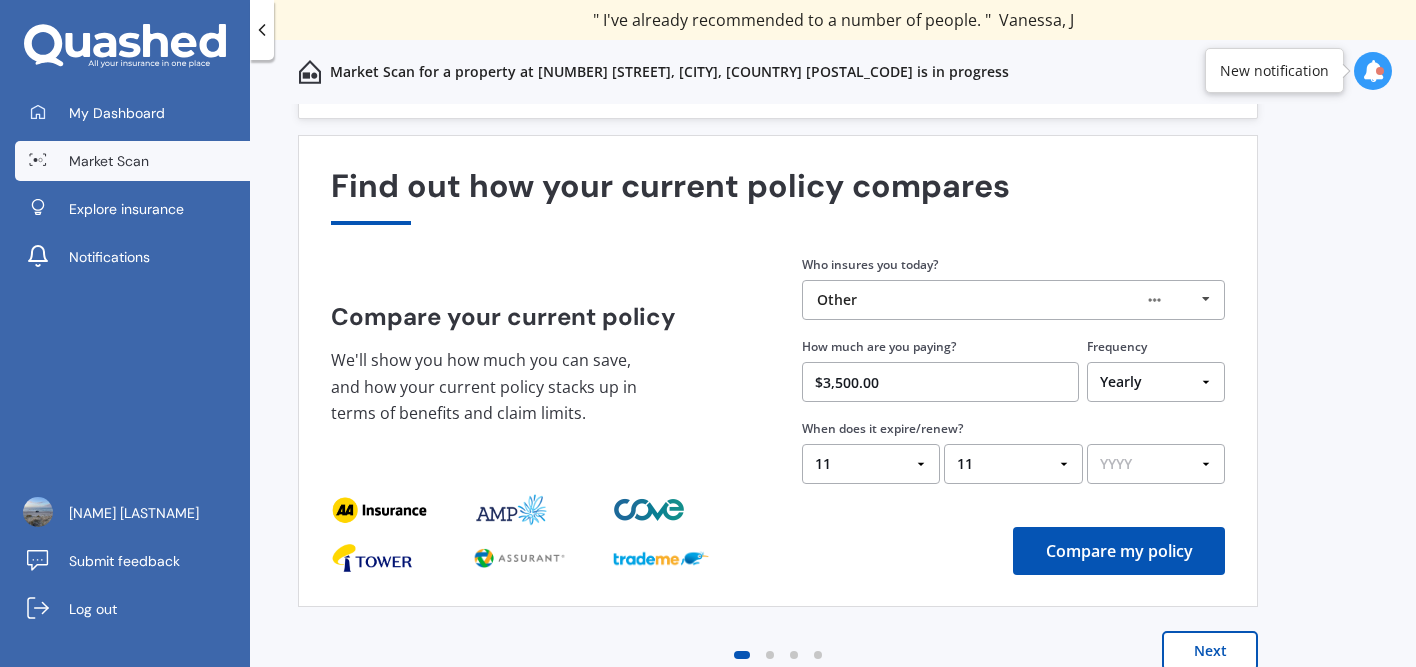 click on "YYYY 2026 2025 2024" at bounding box center (1156, 464) 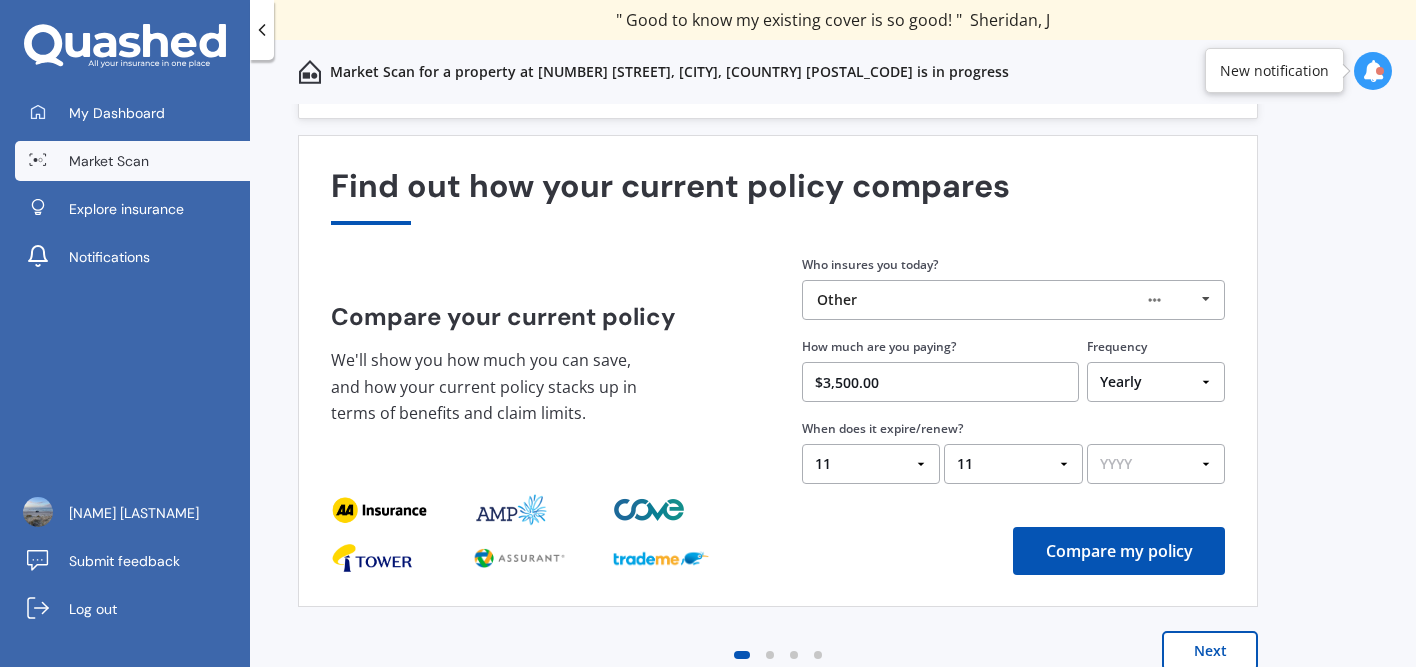 select on "2025" 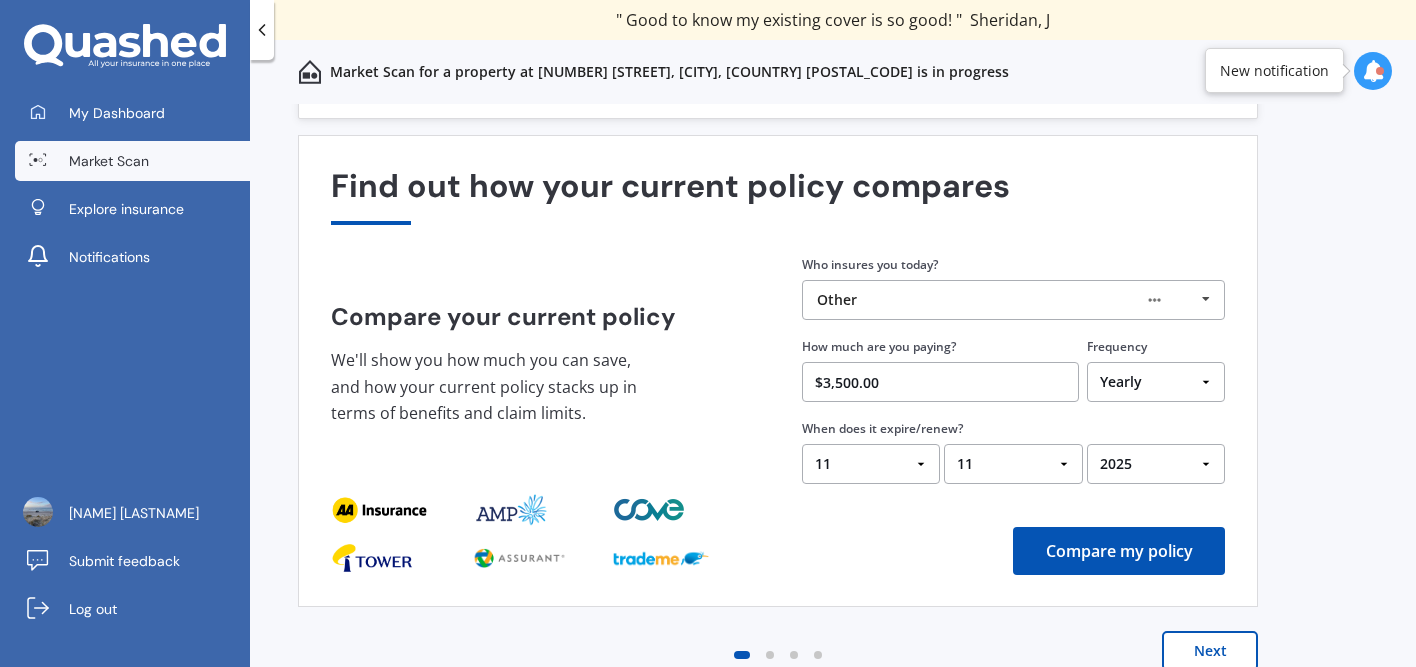 click on "Compare my policy" at bounding box center [1119, 551] 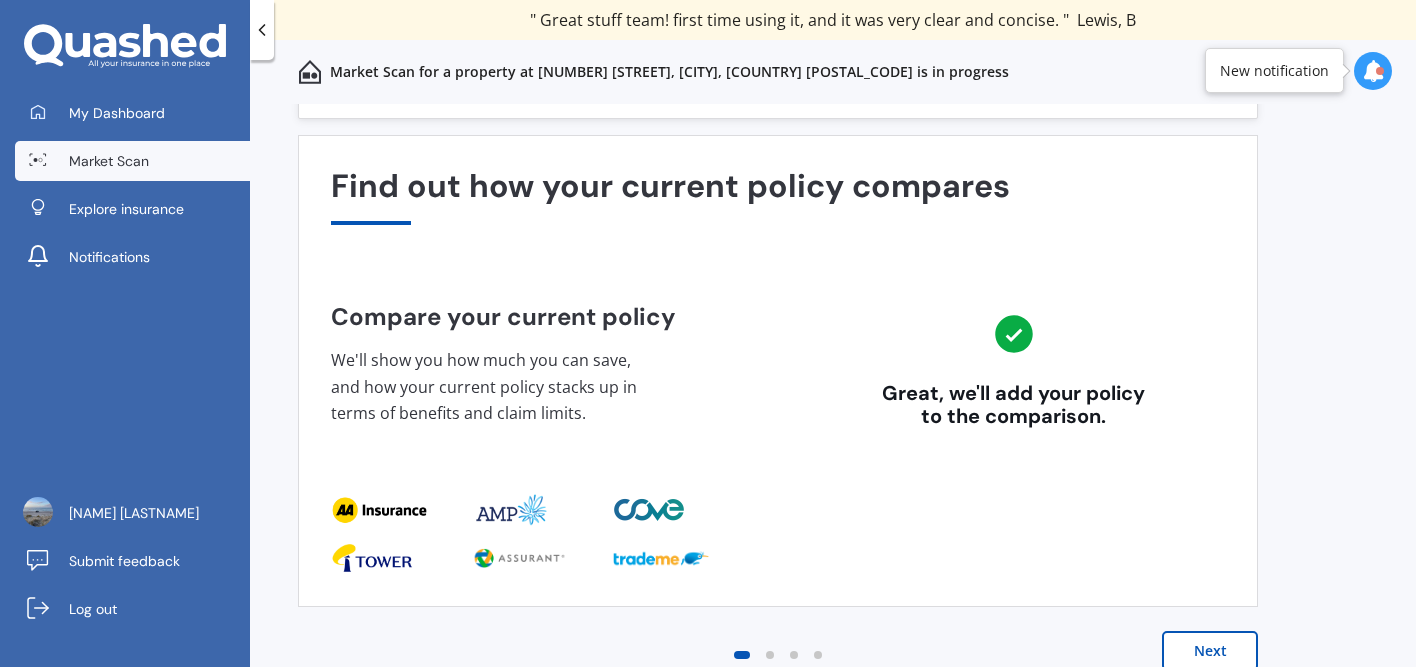 click on "Next" at bounding box center (1210, 651) 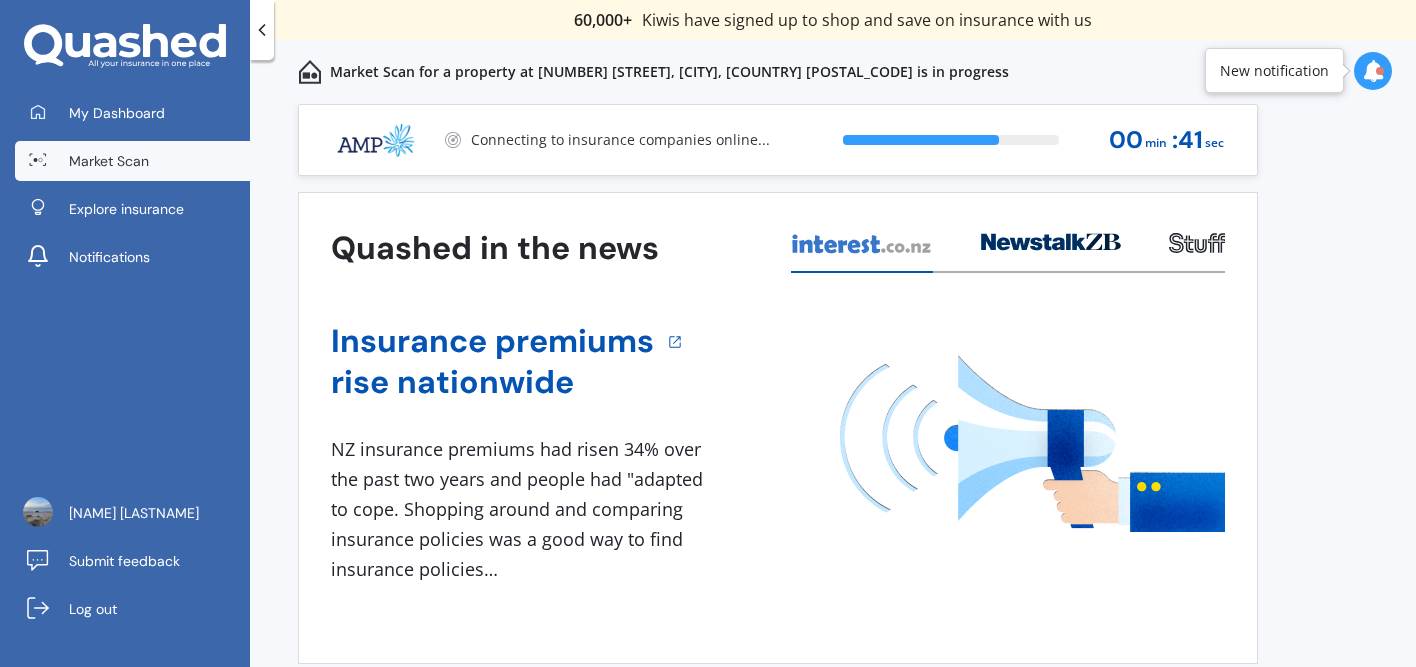 scroll, scrollTop: 57, scrollLeft: 0, axis: vertical 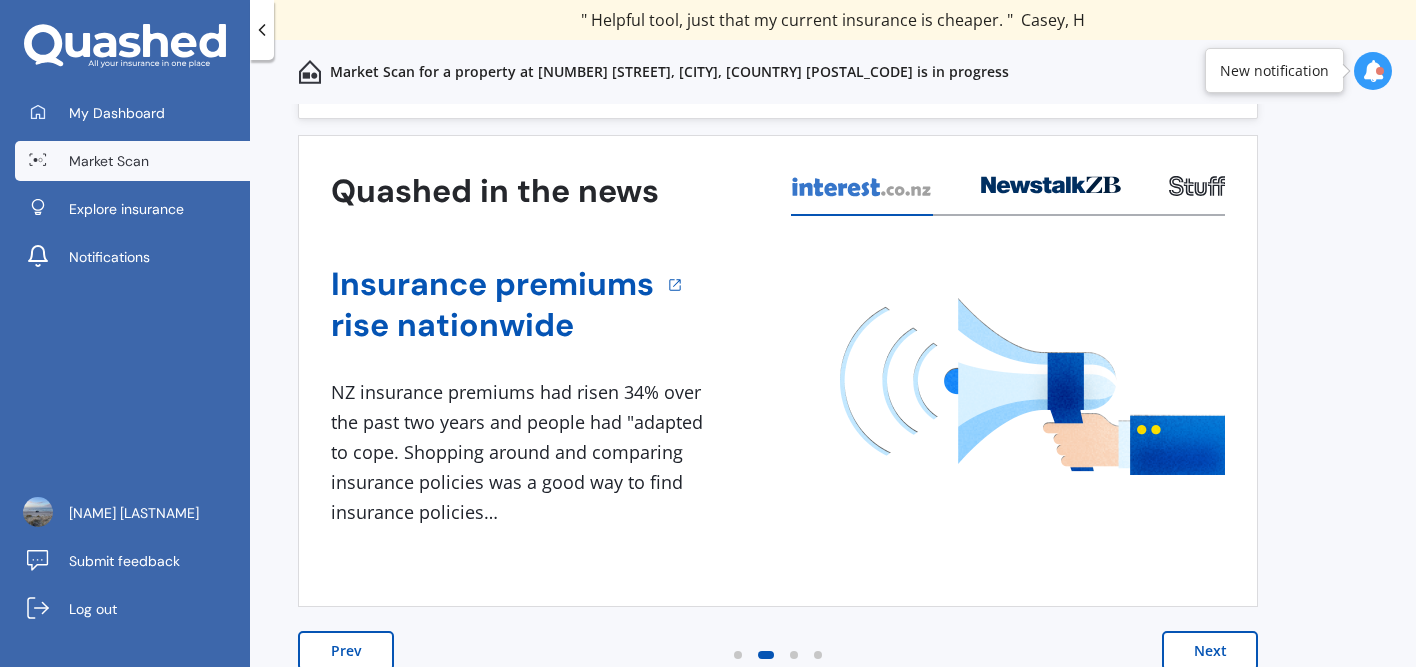 click on "Next" at bounding box center (1210, 651) 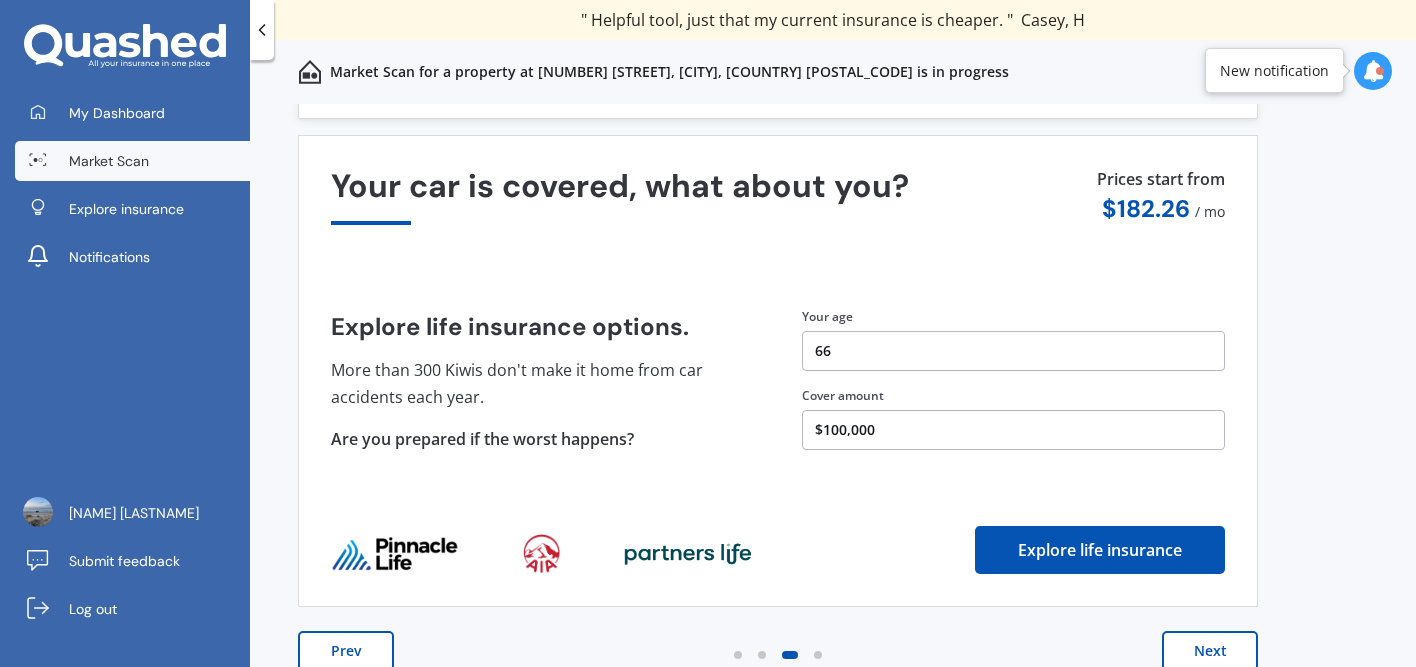 scroll, scrollTop: 0, scrollLeft: 0, axis: both 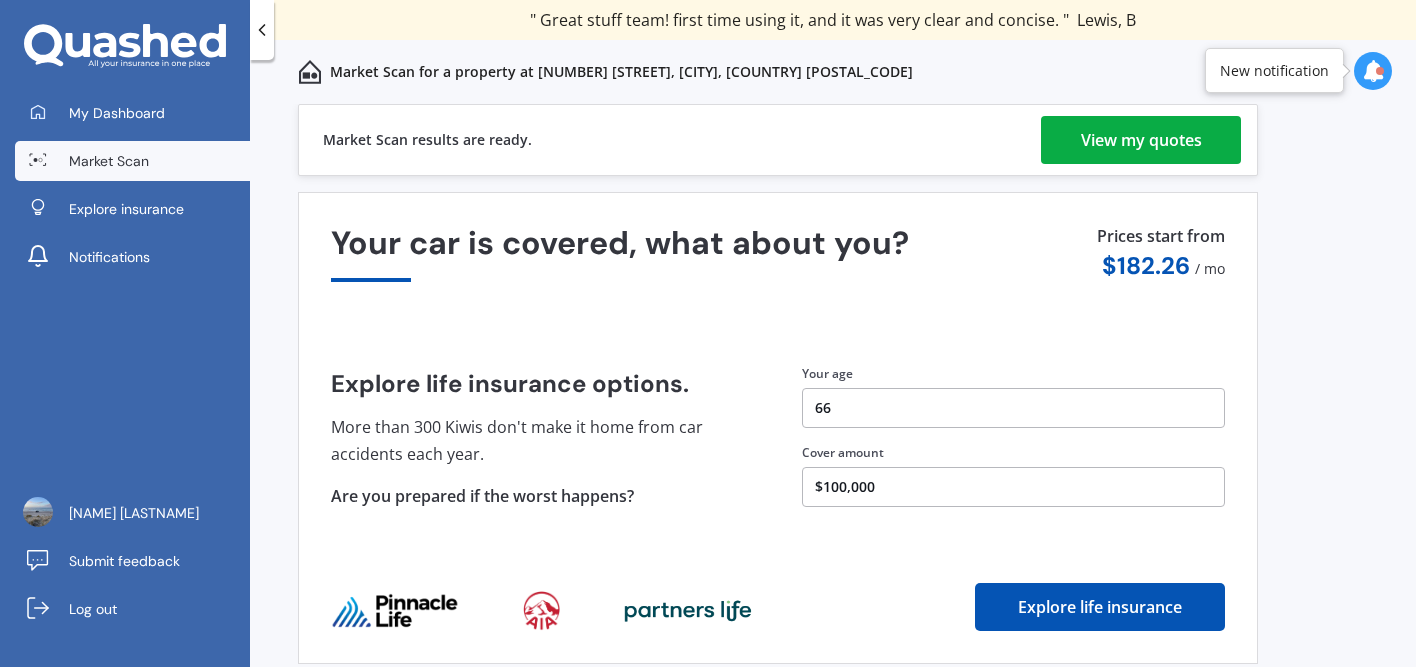 click on "View my quotes" at bounding box center [1141, 140] 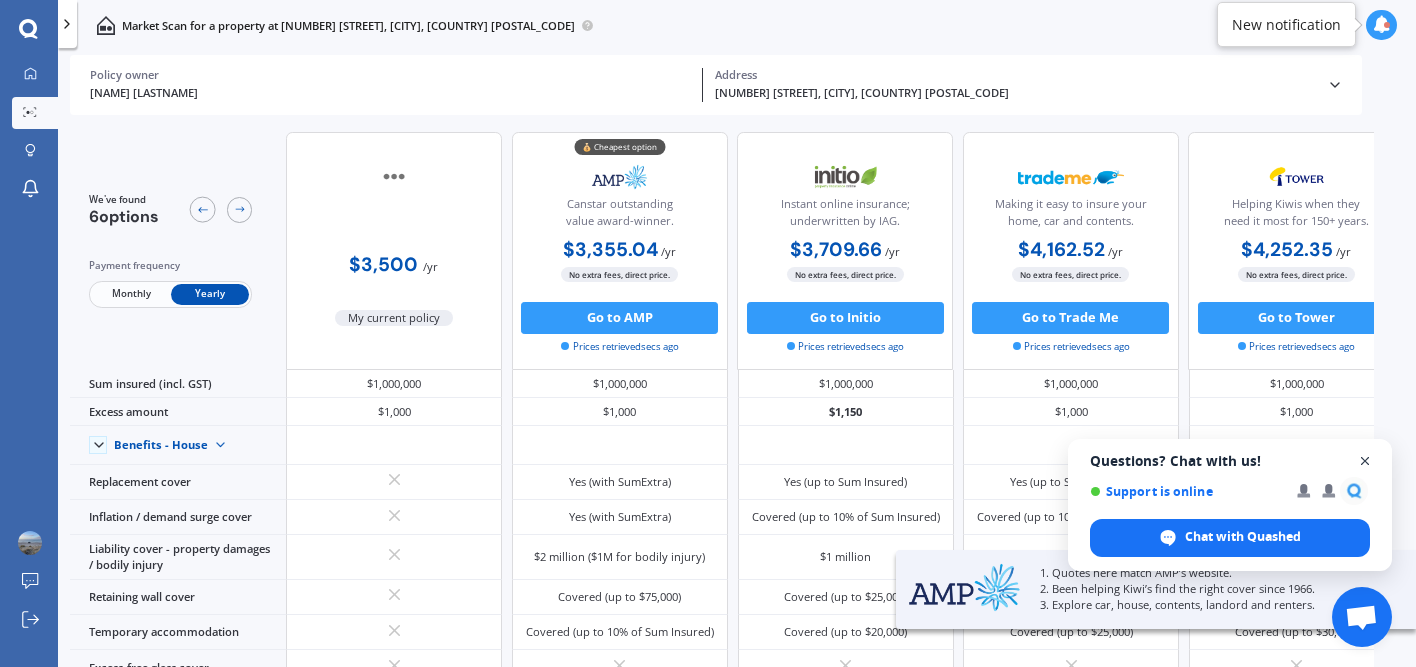 click at bounding box center [1365, 461] 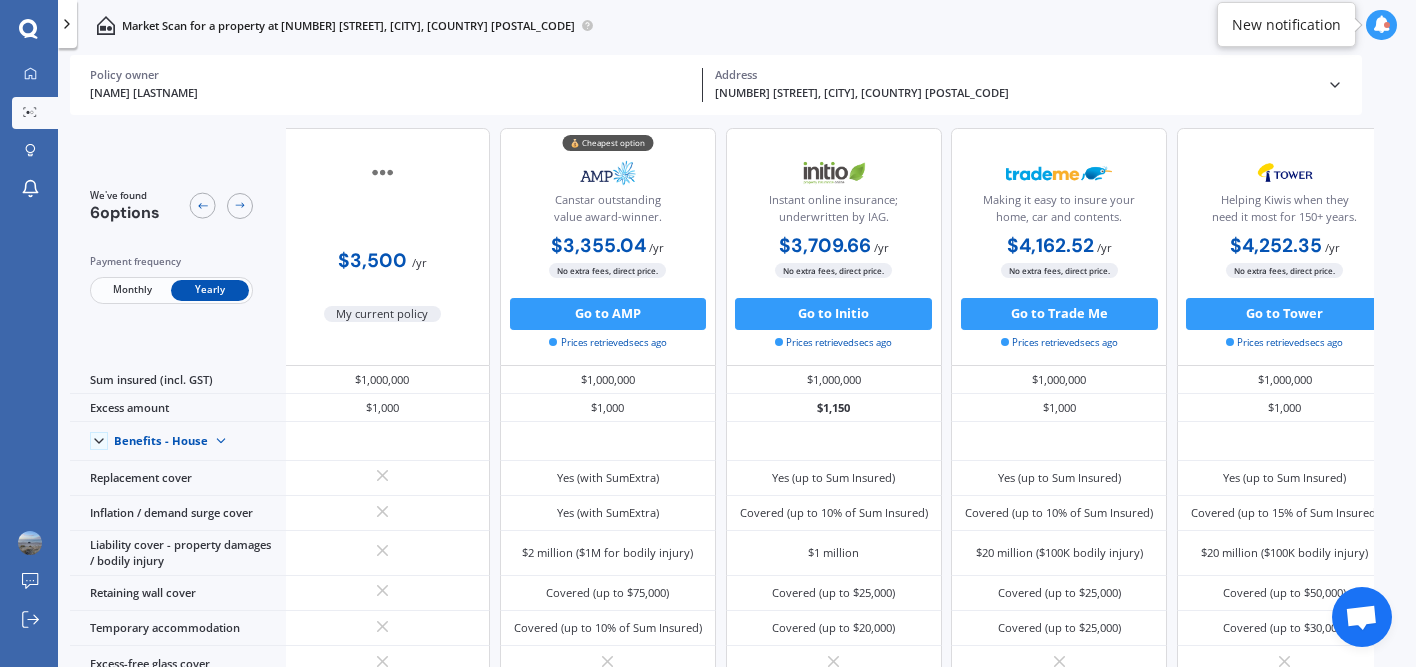 scroll, scrollTop: 5, scrollLeft: 0, axis: vertical 